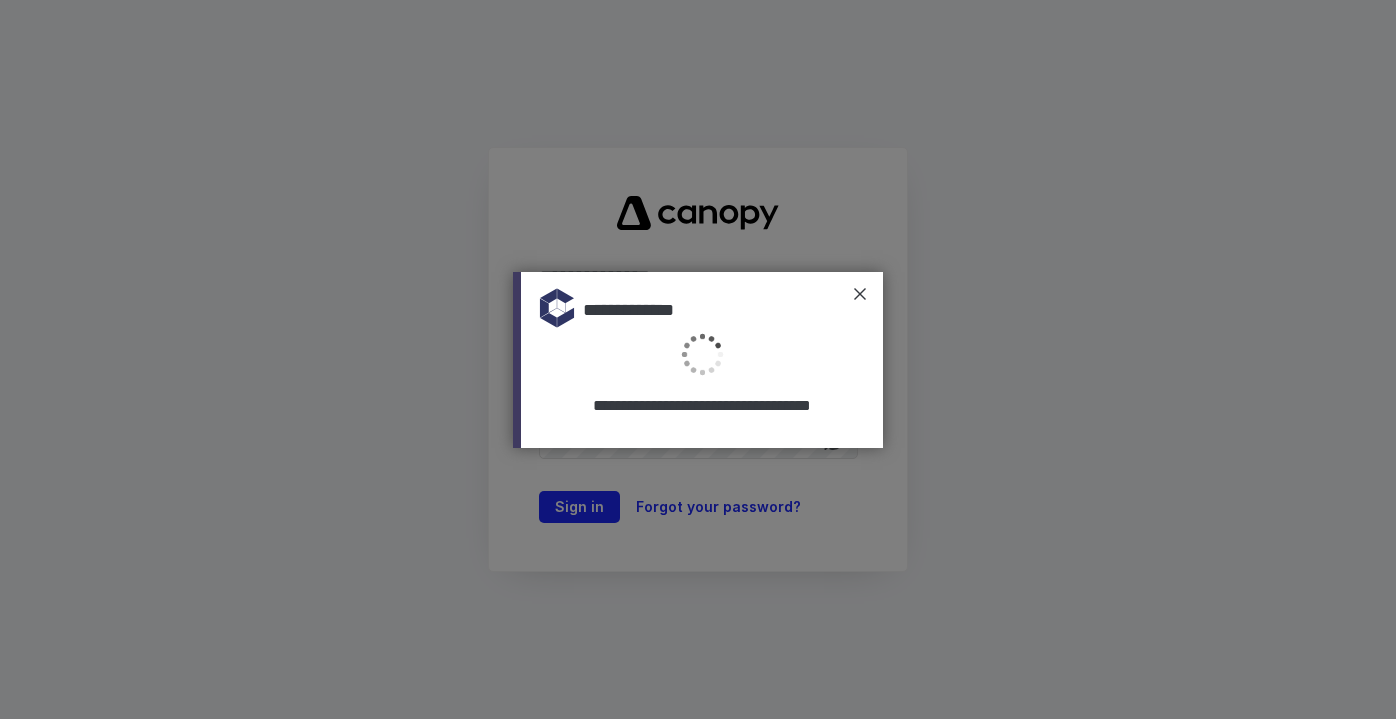 scroll, scrollTop: 0, scrollLeft: 0, axis: both 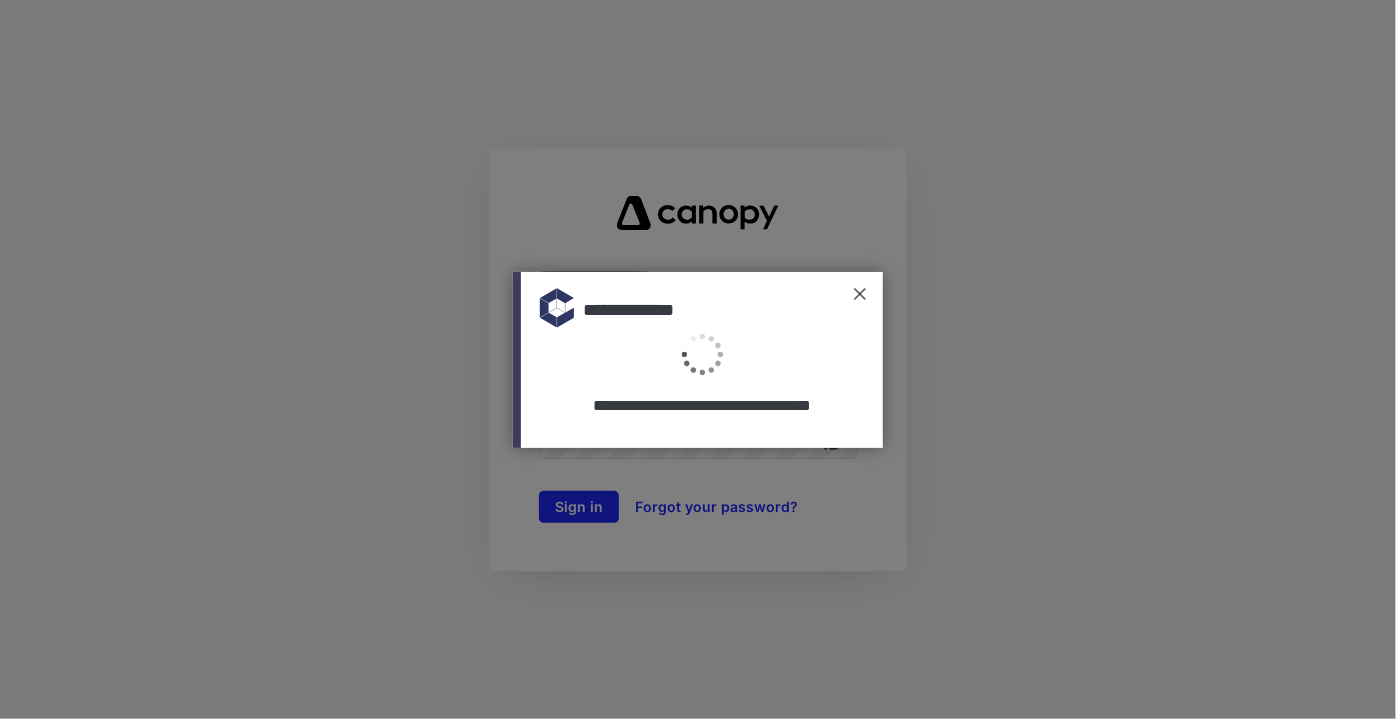 type on "**********" 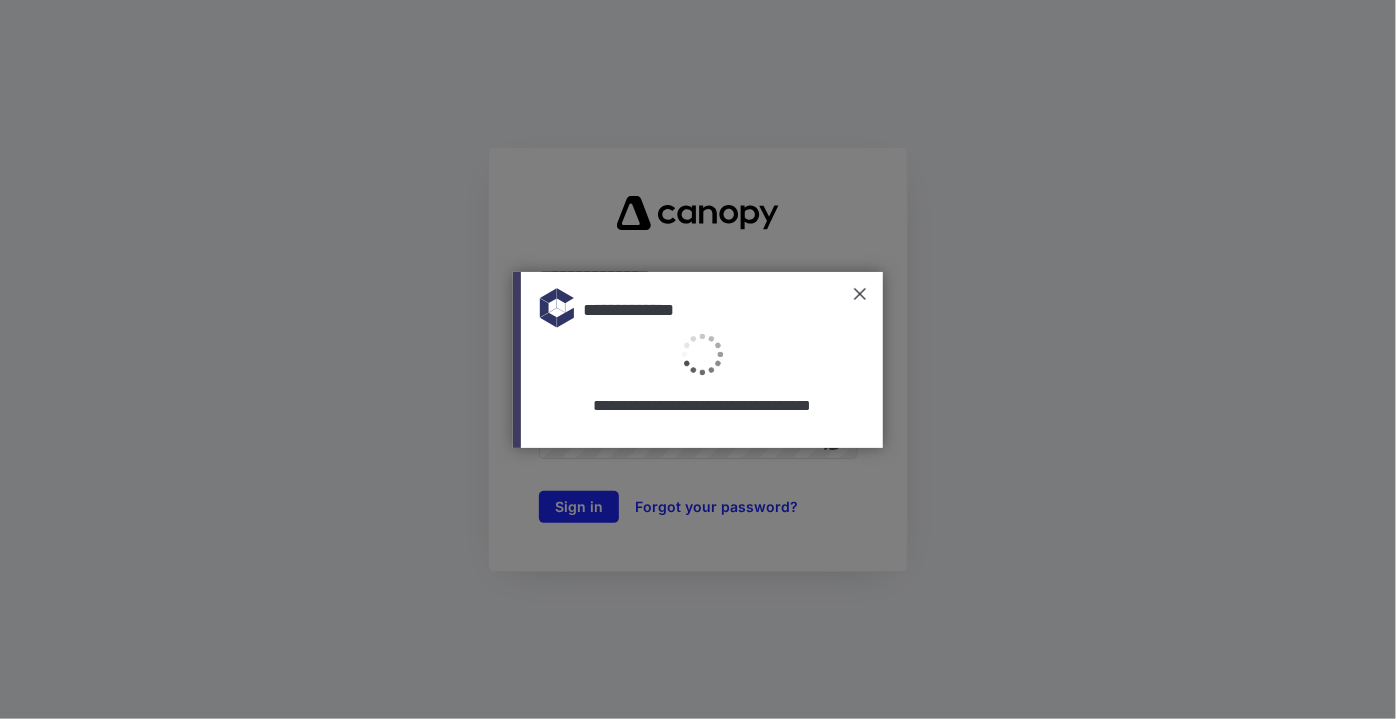 scroll, scrollTop: 0, scrollLeft: 0, axis: both 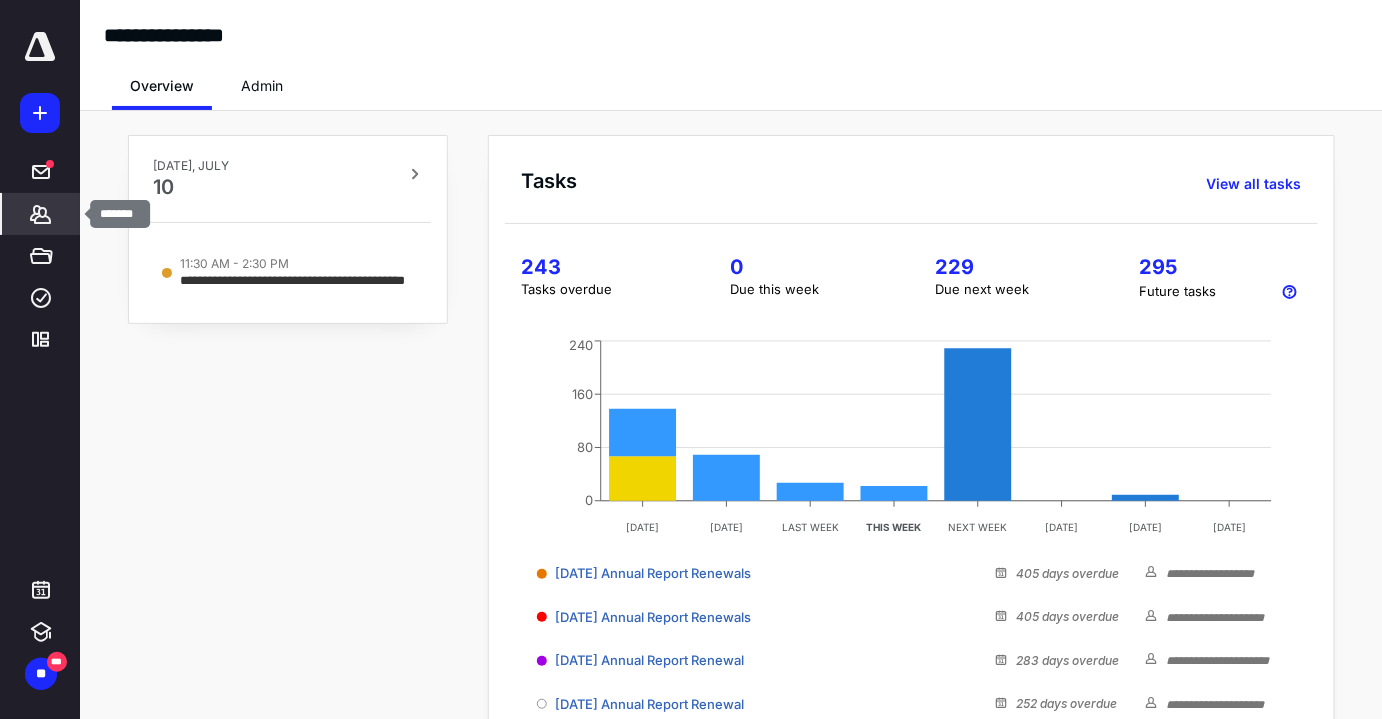 click 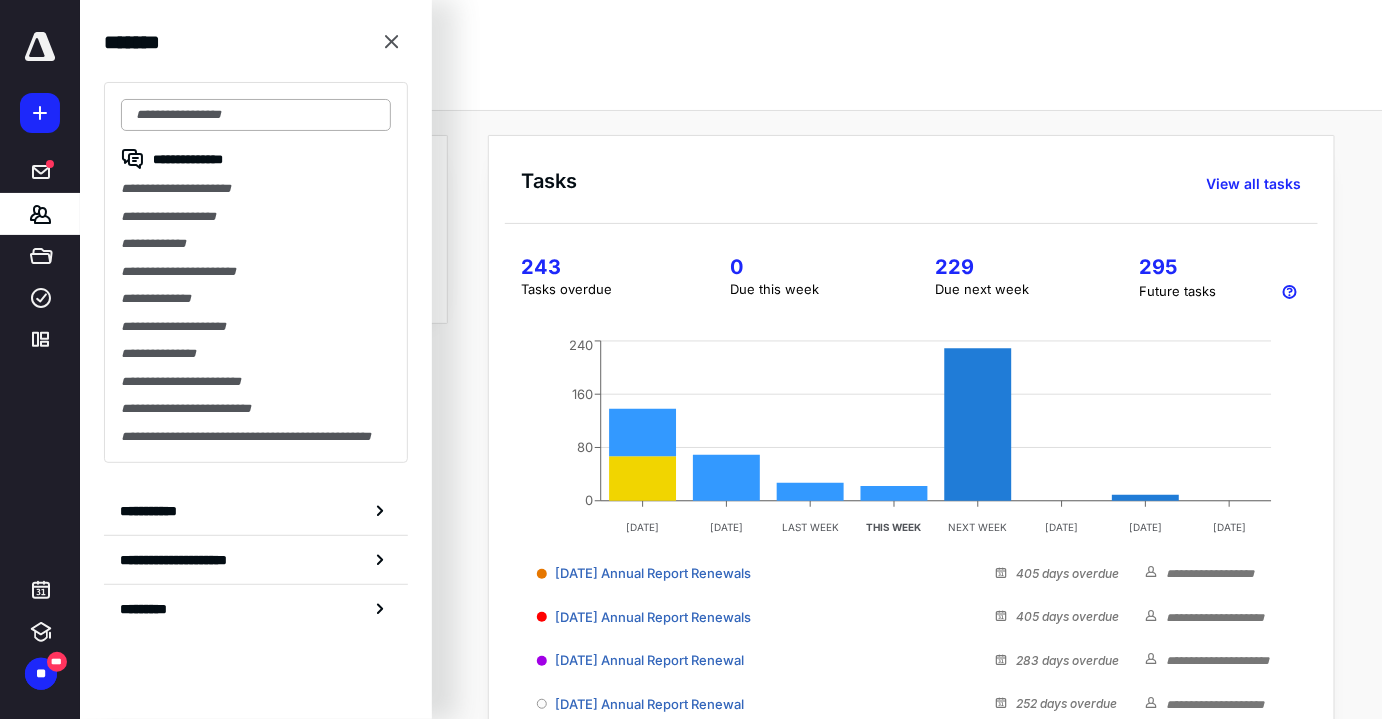 click at bounding box center (256, 115) 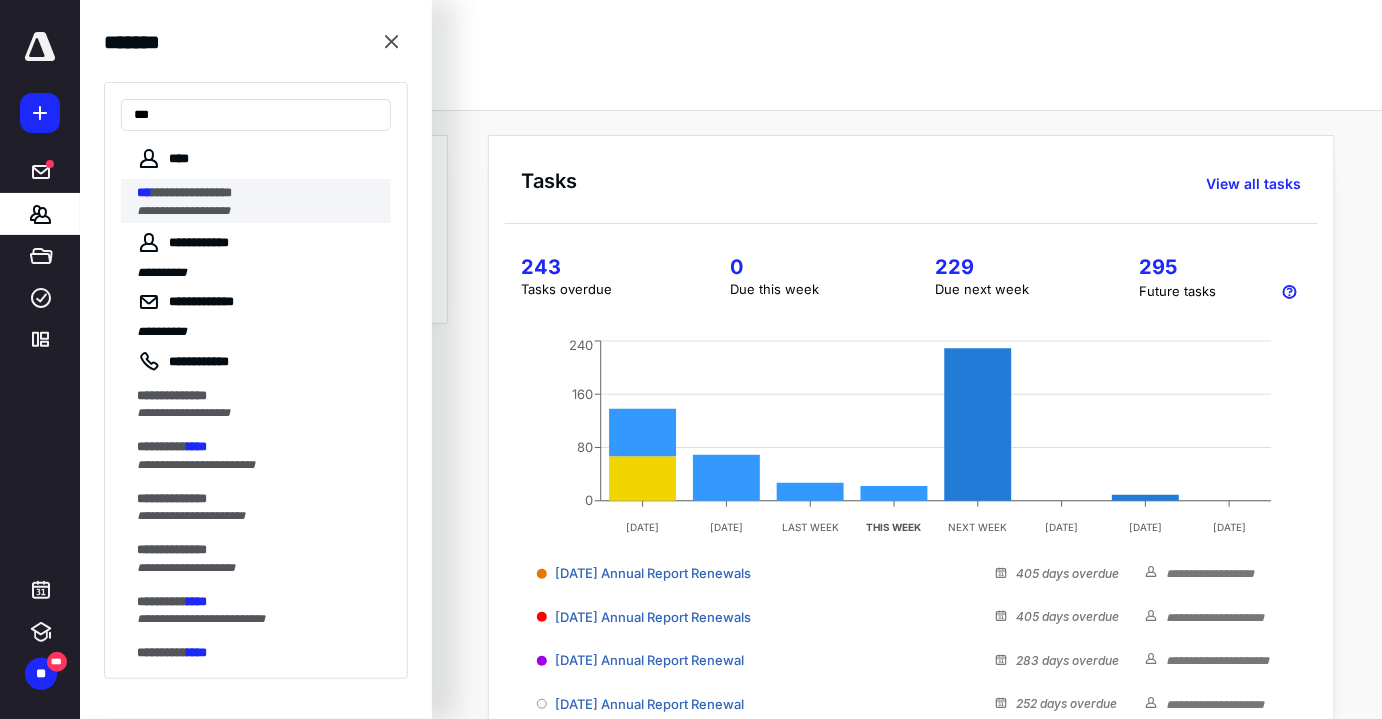 type on "***" 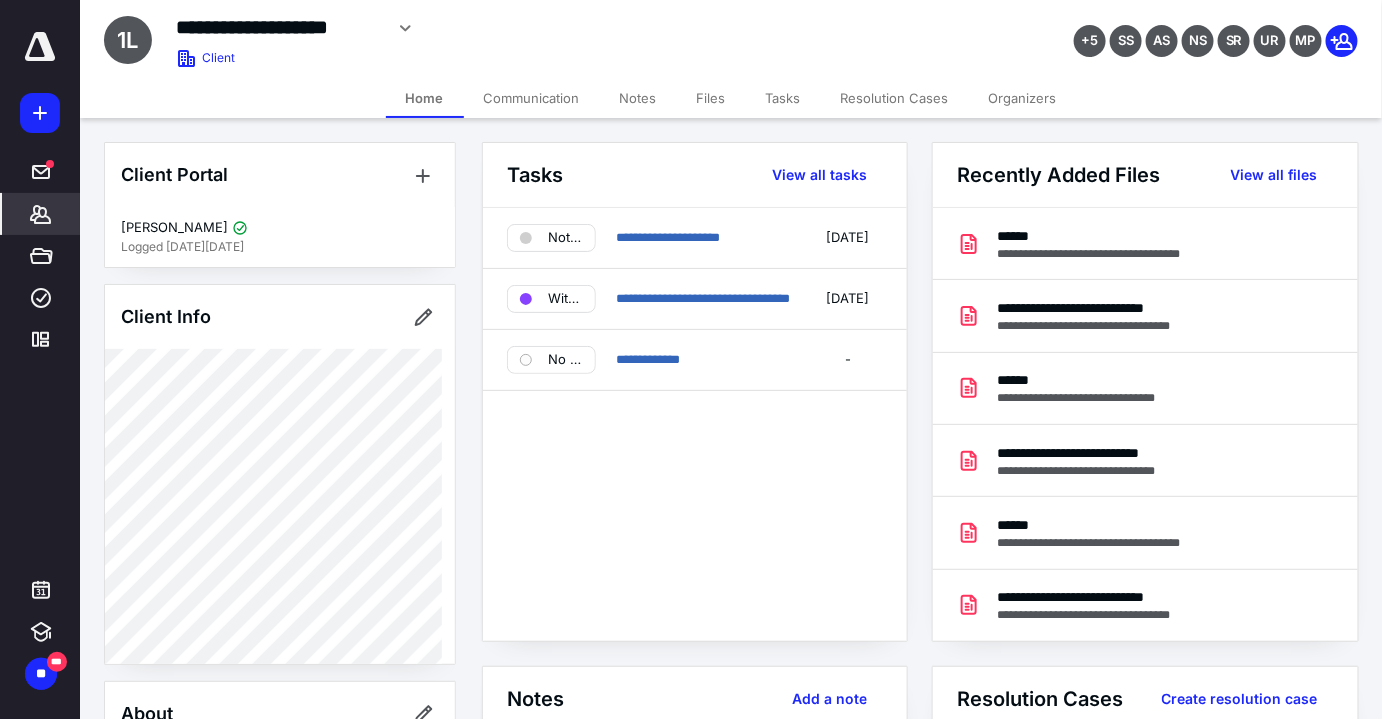 click on "Files" at bounding box center (711, 98) 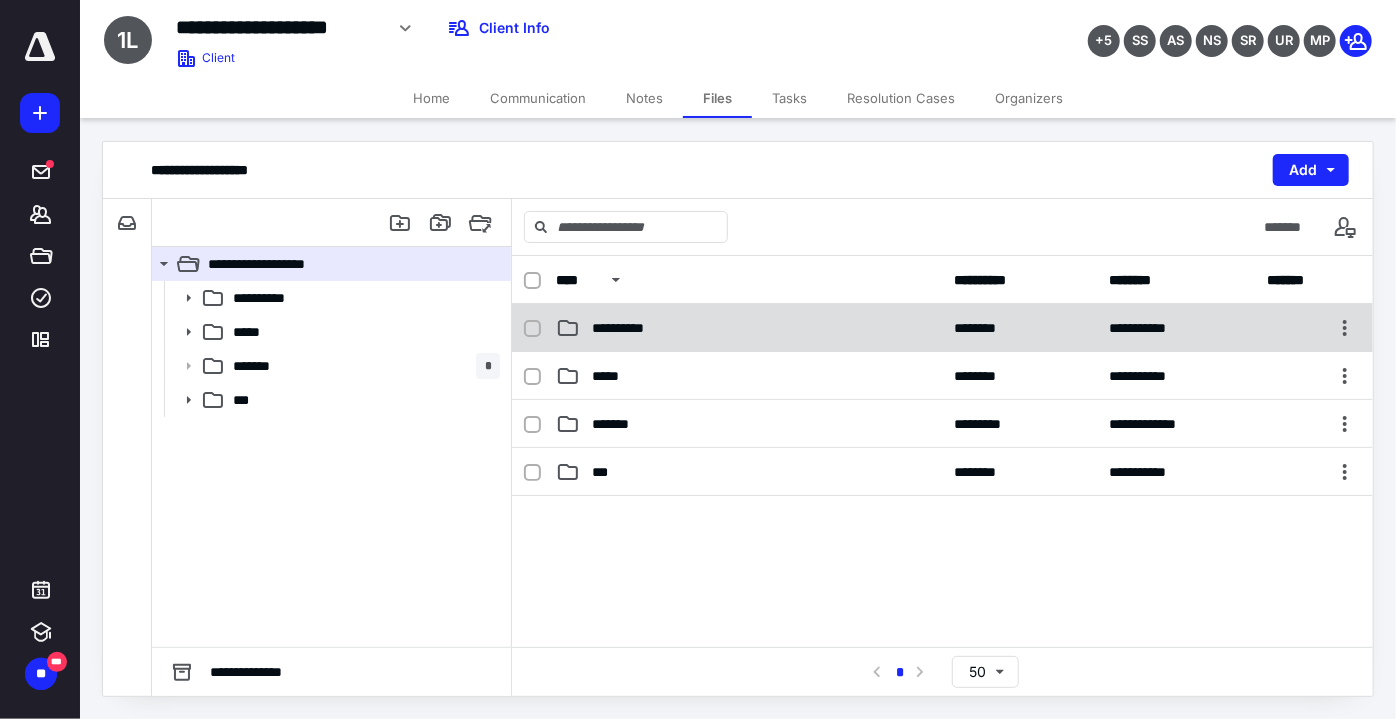 click on "**********" at bounding box center [942, 328] 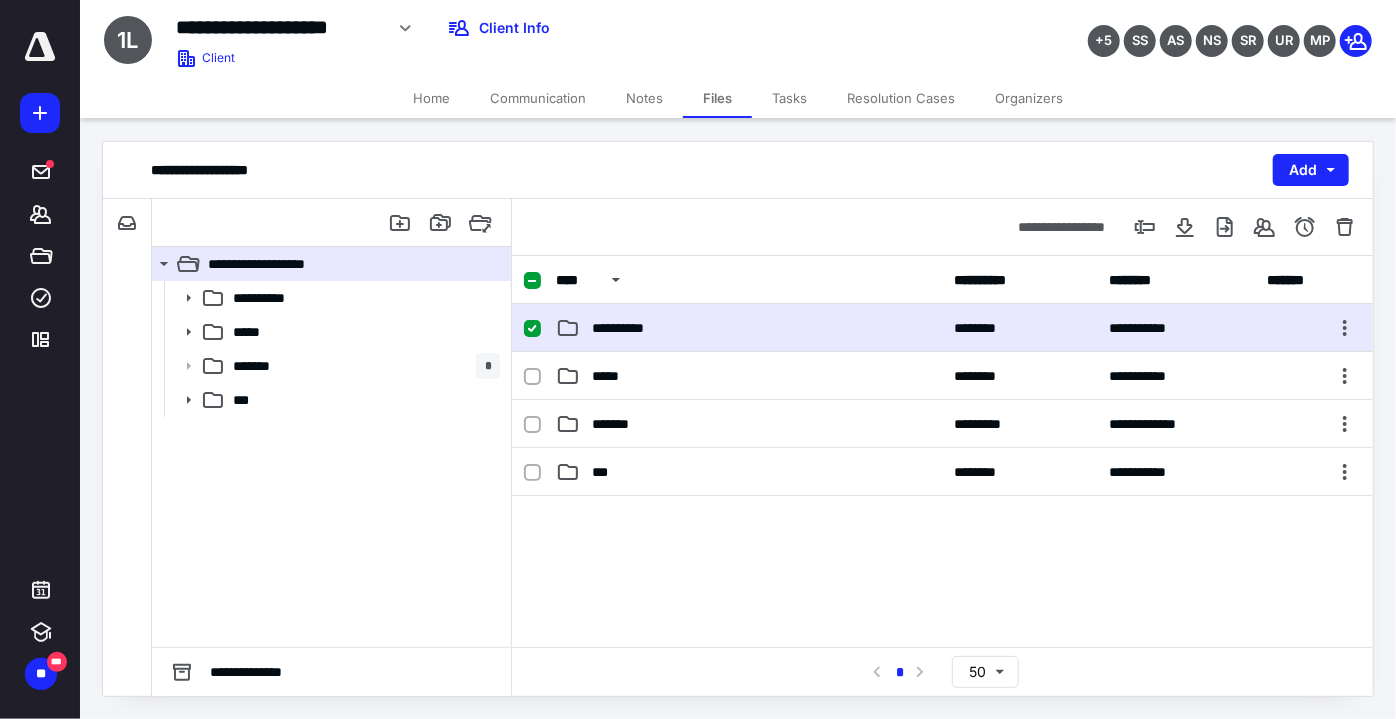 click on "**********" at bounding box center [942, 328] 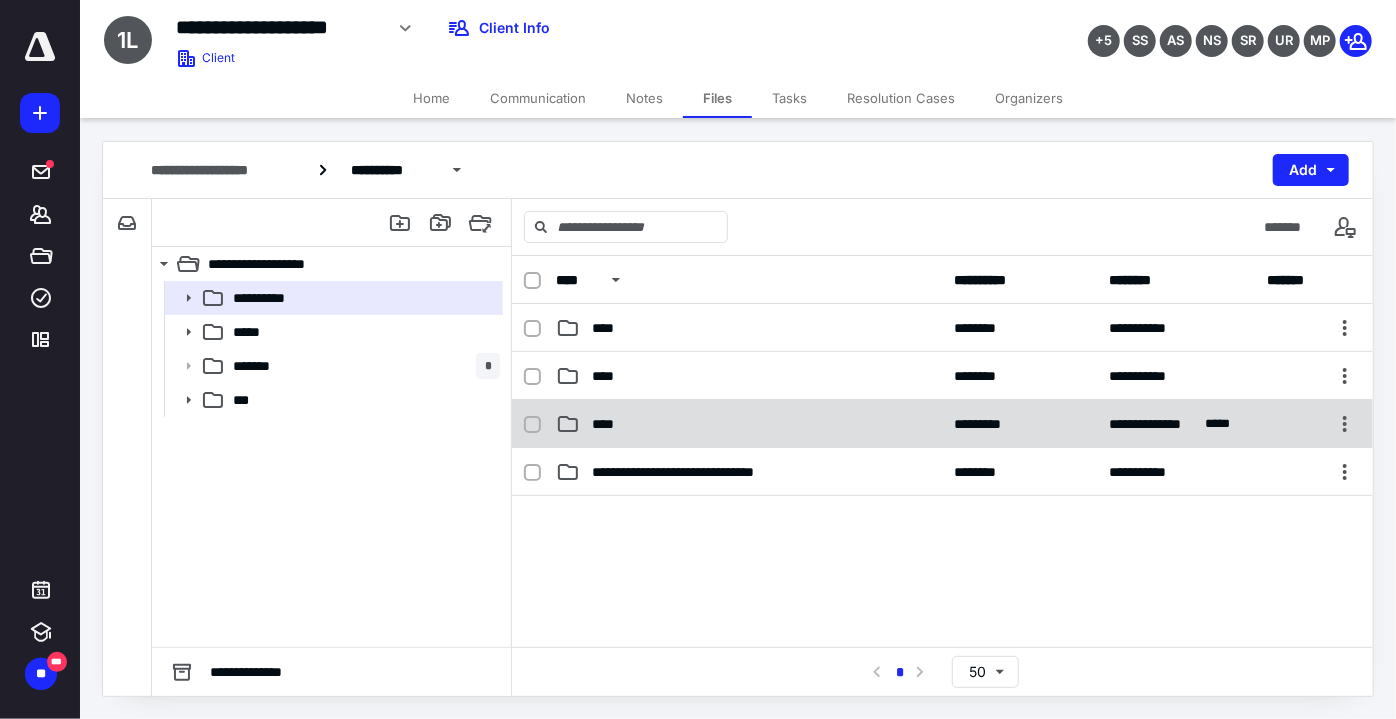 click on "**********" at bounding box center (942, 424) 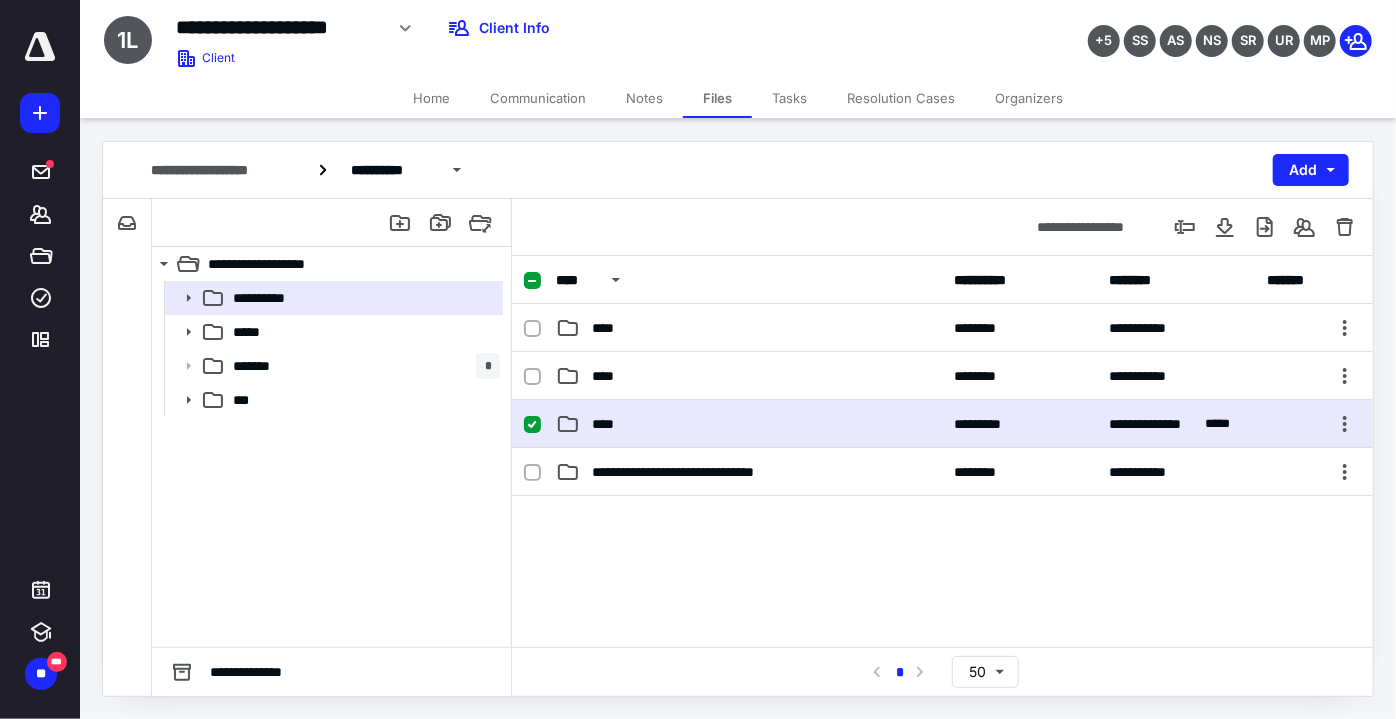 click on "**********" at bounding box center (942, 424) 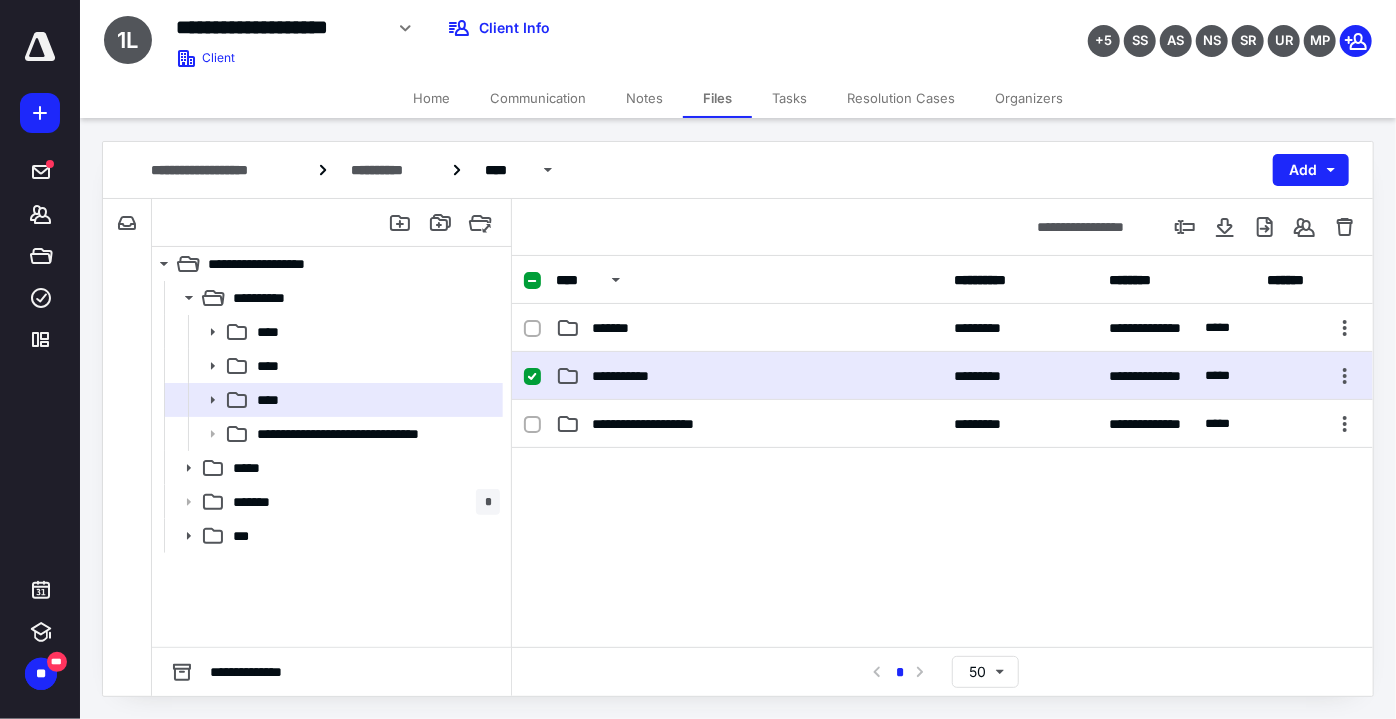click on "**********" at bounding box center [749, 376] 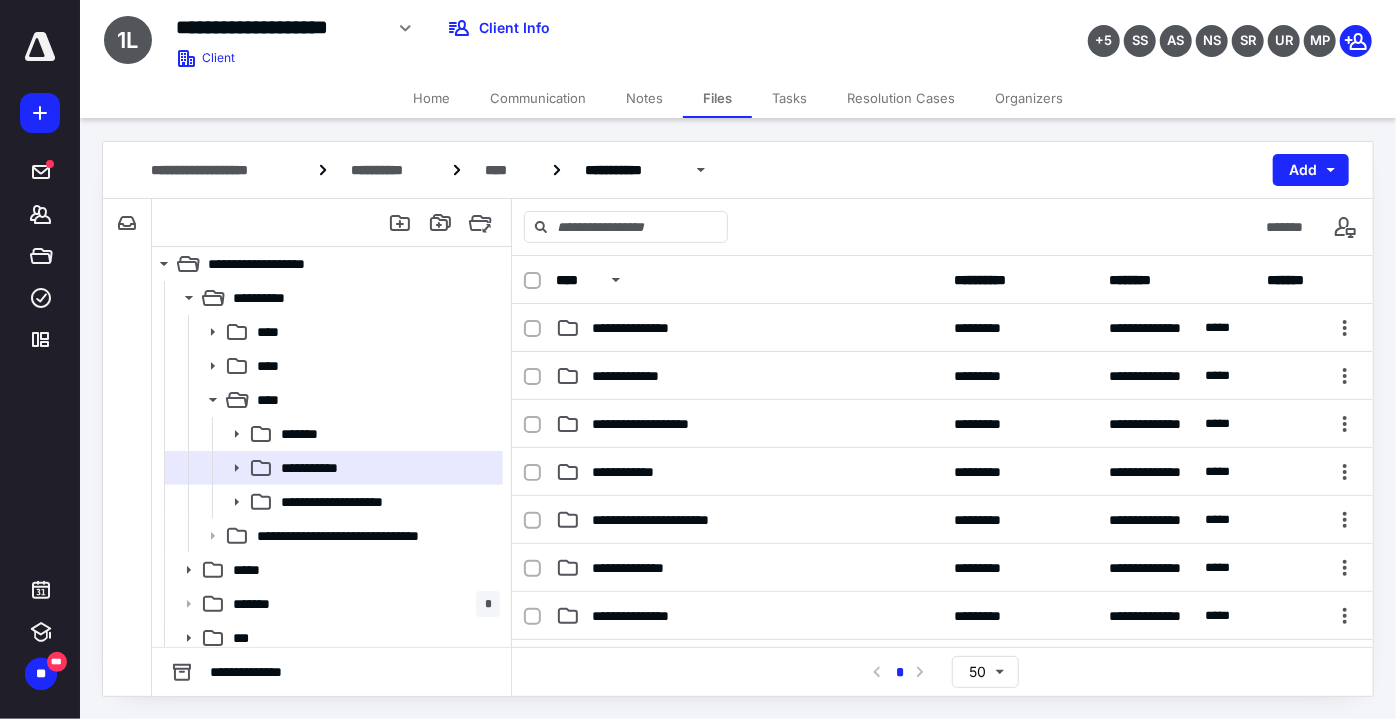 click on "**********" at bounding box center (749, 328) 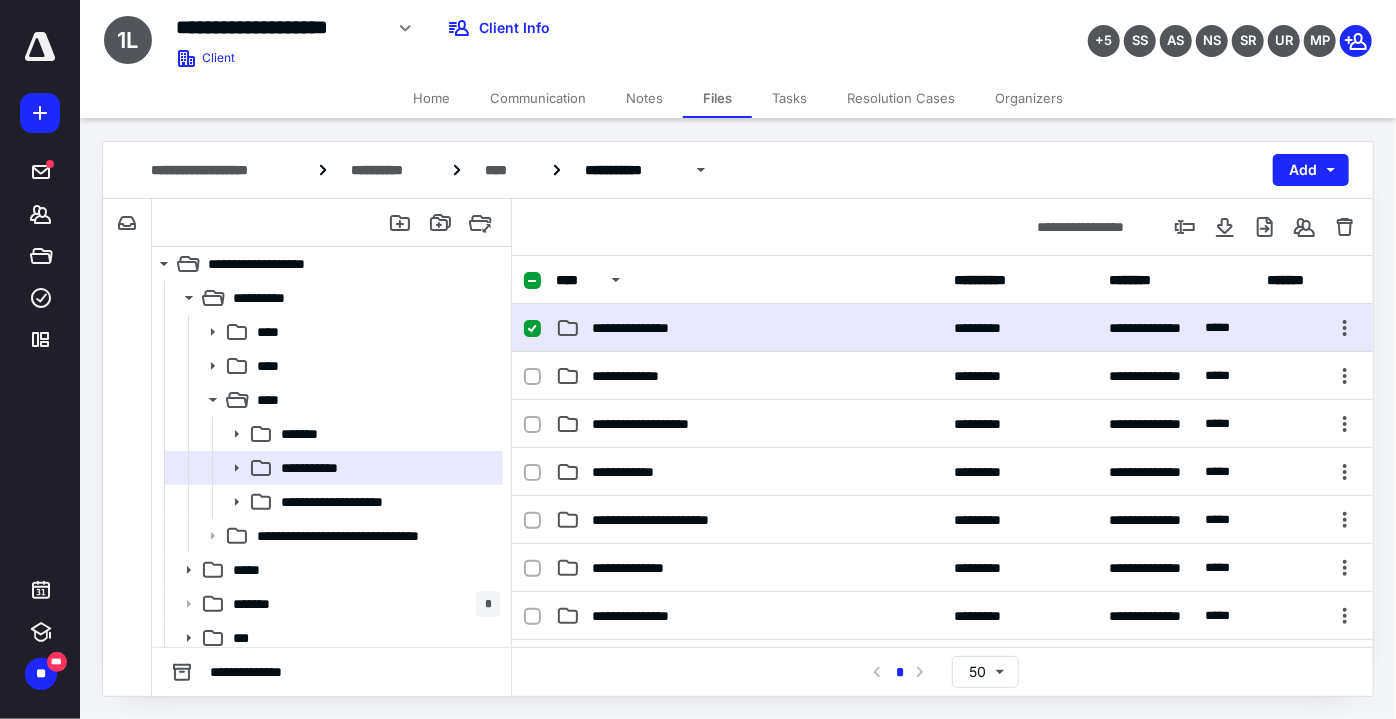 click on "**********" at bounding box center (749, 328) 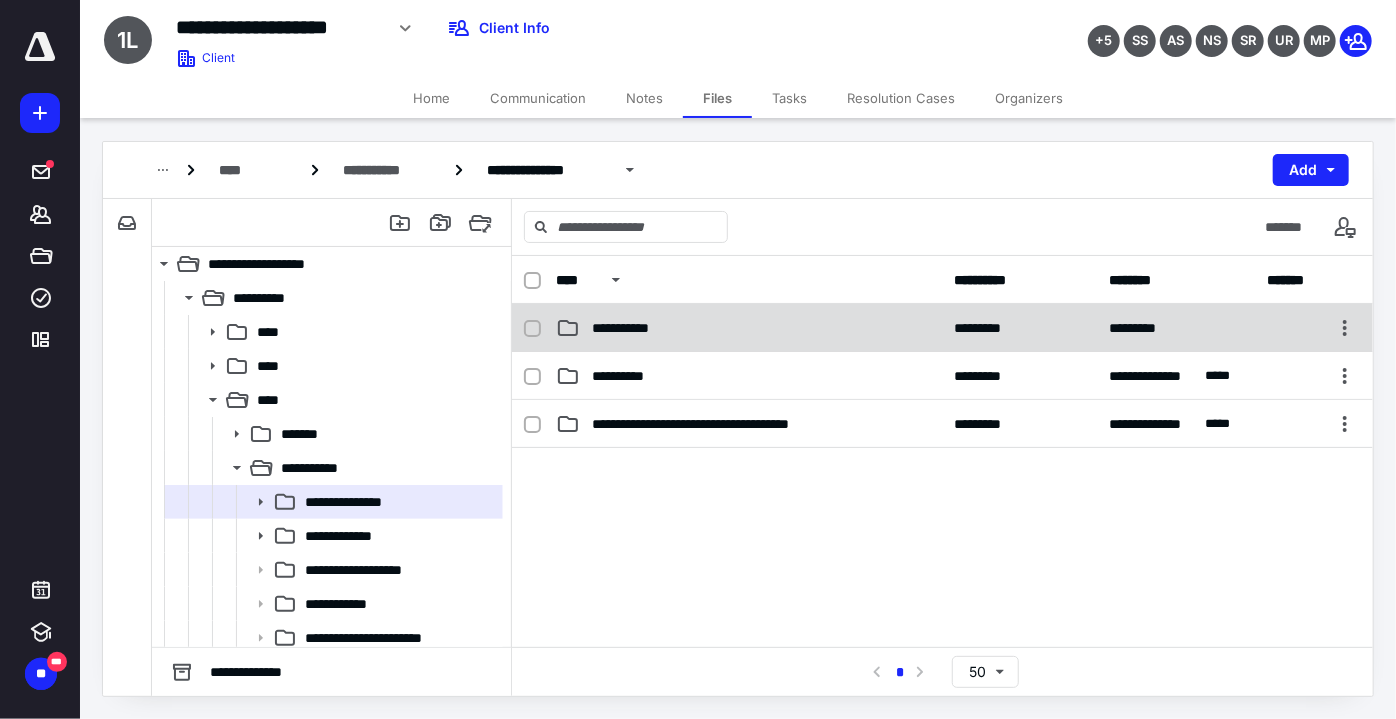 click on "**********" at bounding box center (942, 328) 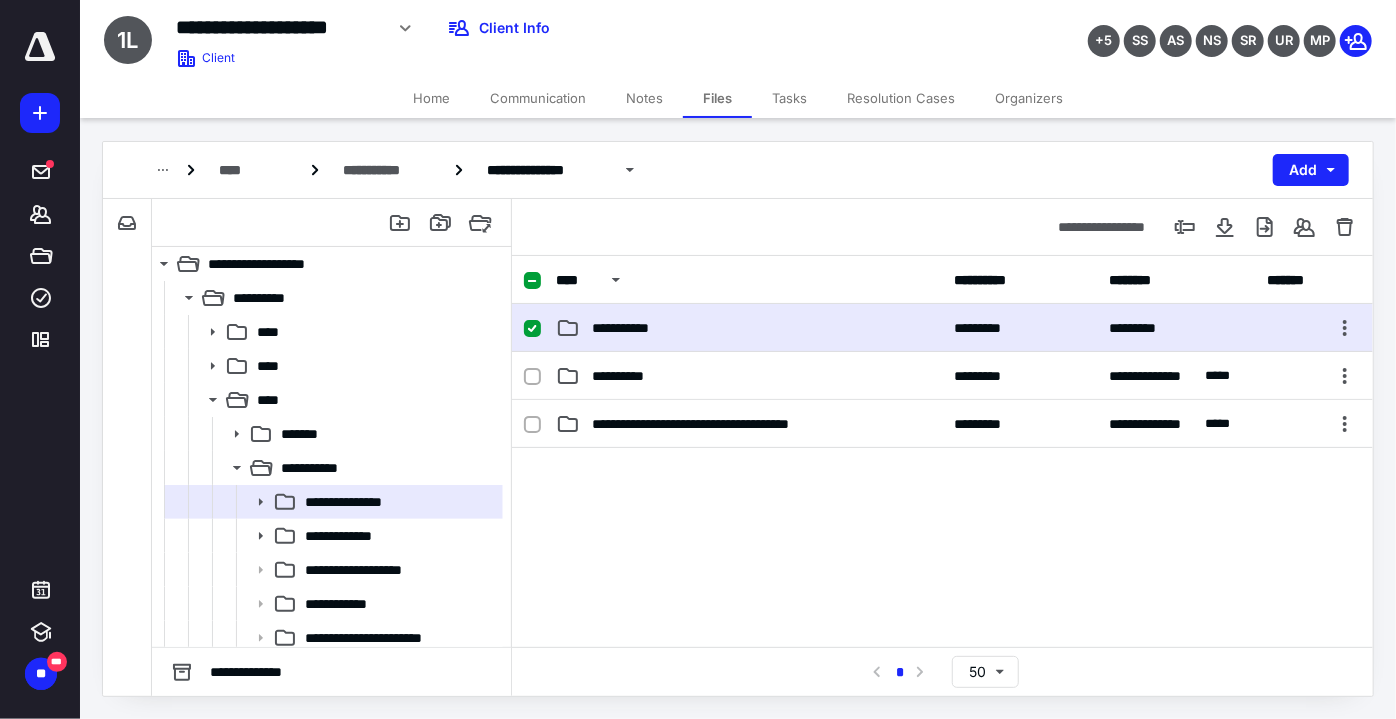 click on "**********" at bounding box center (942, 328) 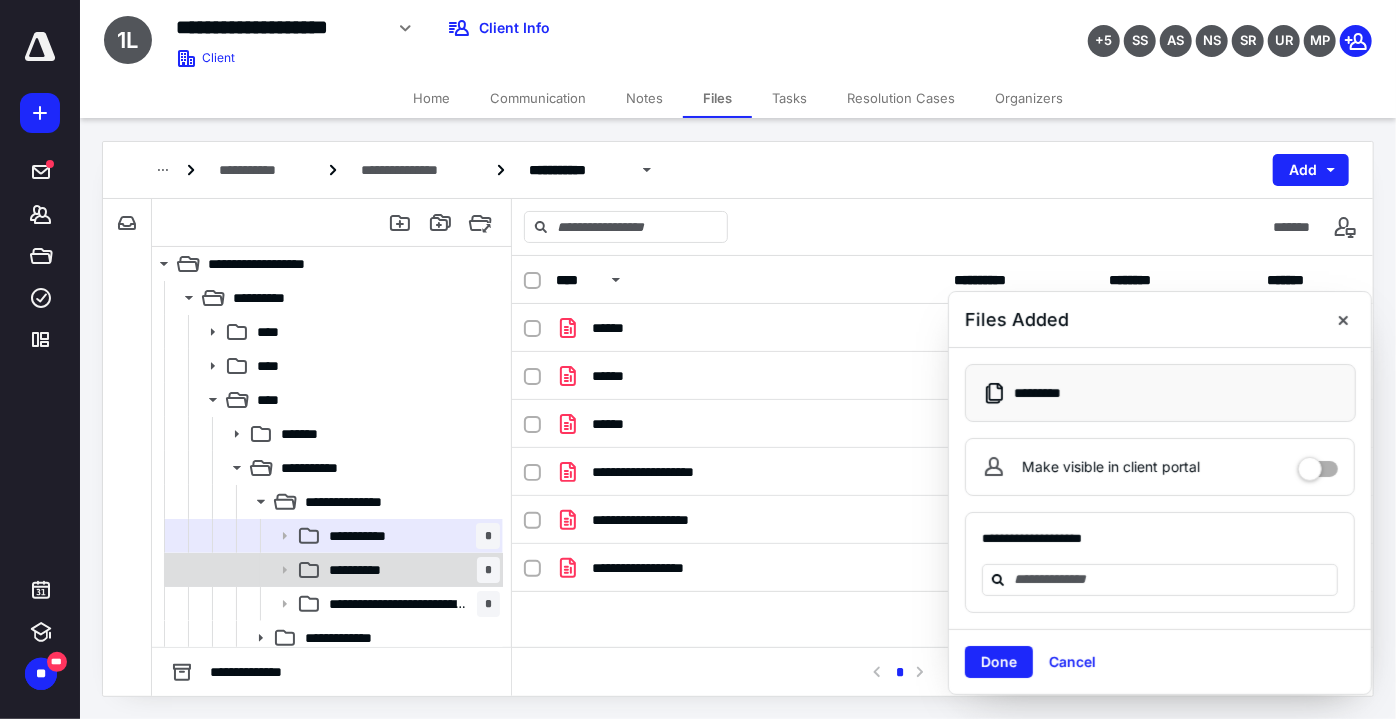 drag, startPoint x: 413, startPoint y: 575, endPoint x: 431, endPoint y: 572, distance: 18.248287 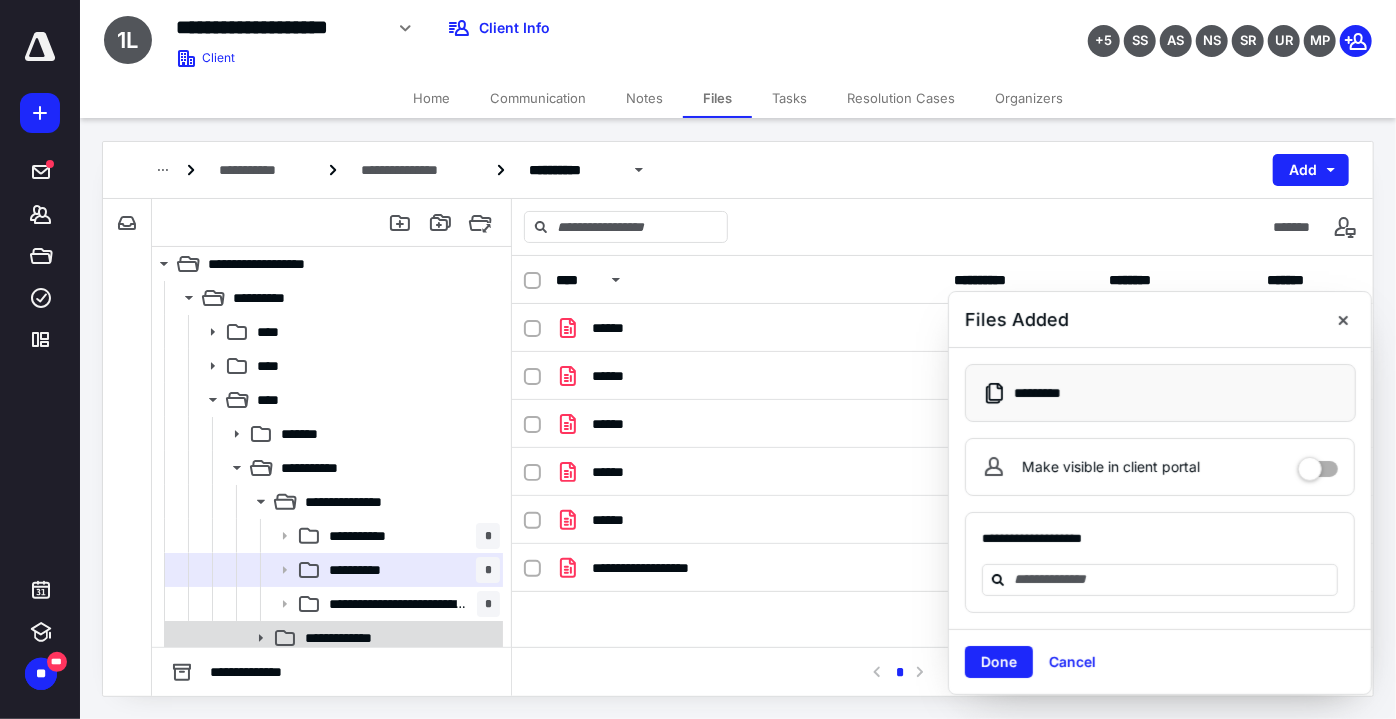 click on "**********" at bounding box center (354, 638) 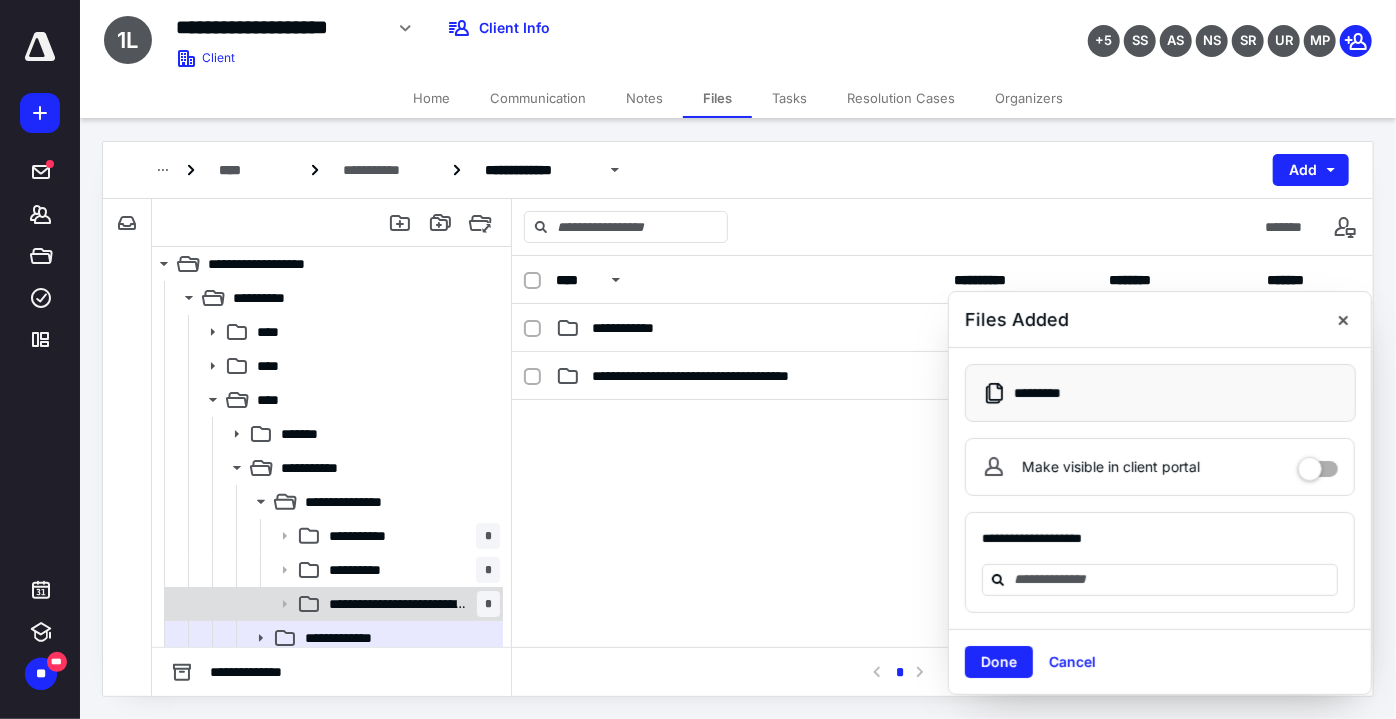 scroll, scrollTop: 90, scrollLeft: 0, axis: vertical 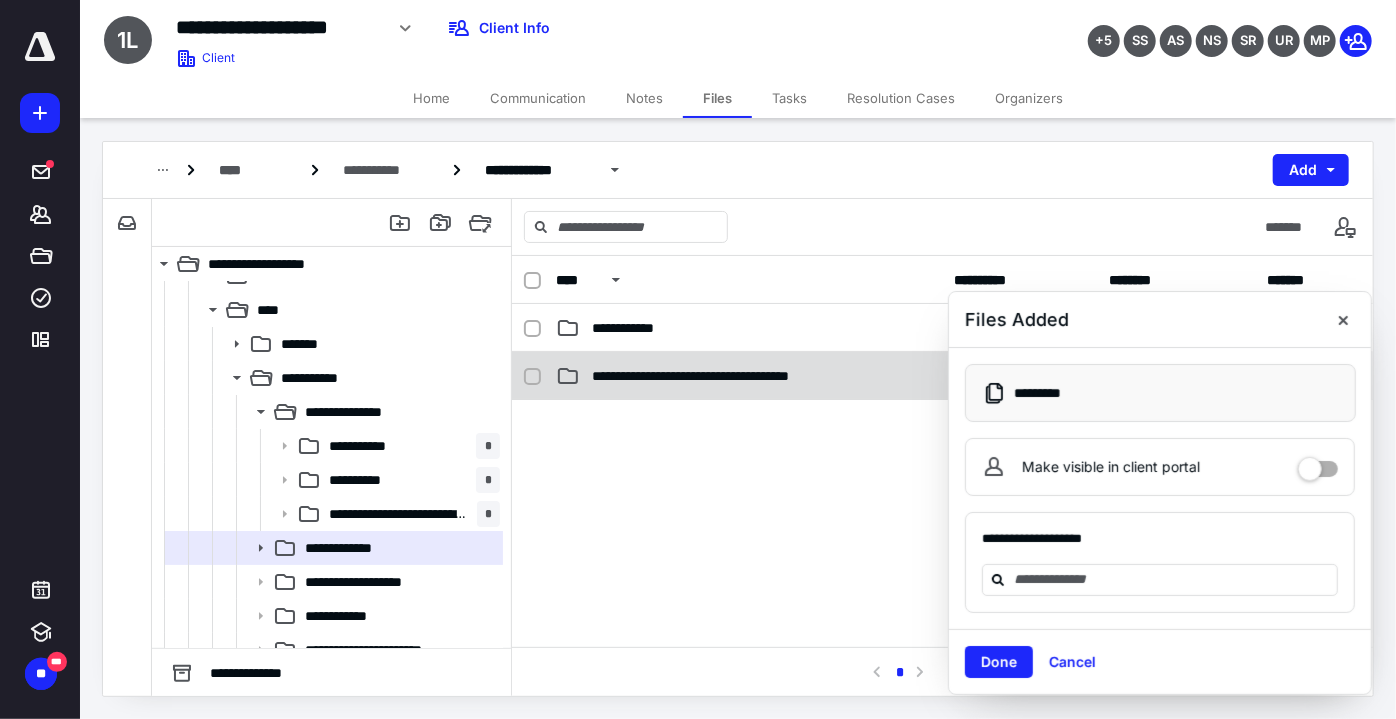 click on "**********" at bounding box center (725, 376) 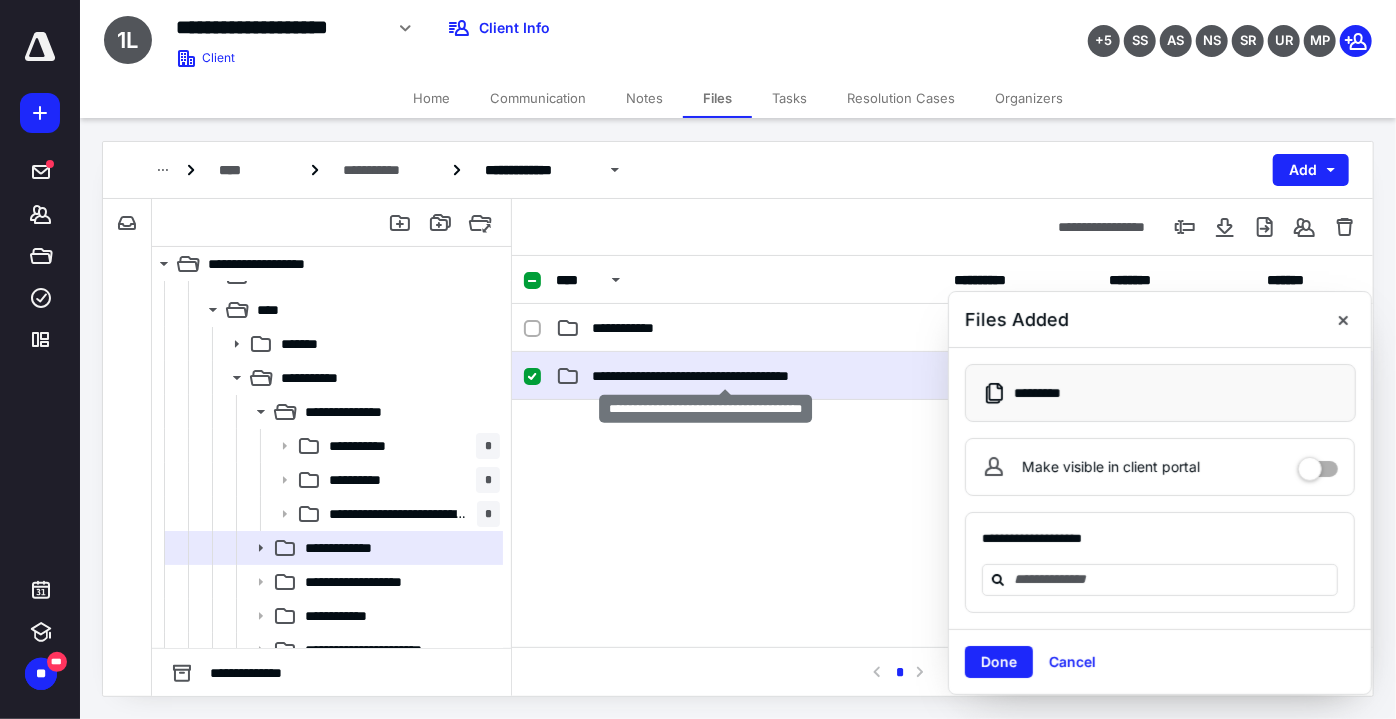 click on "**********" at bounding box center (725, 376) 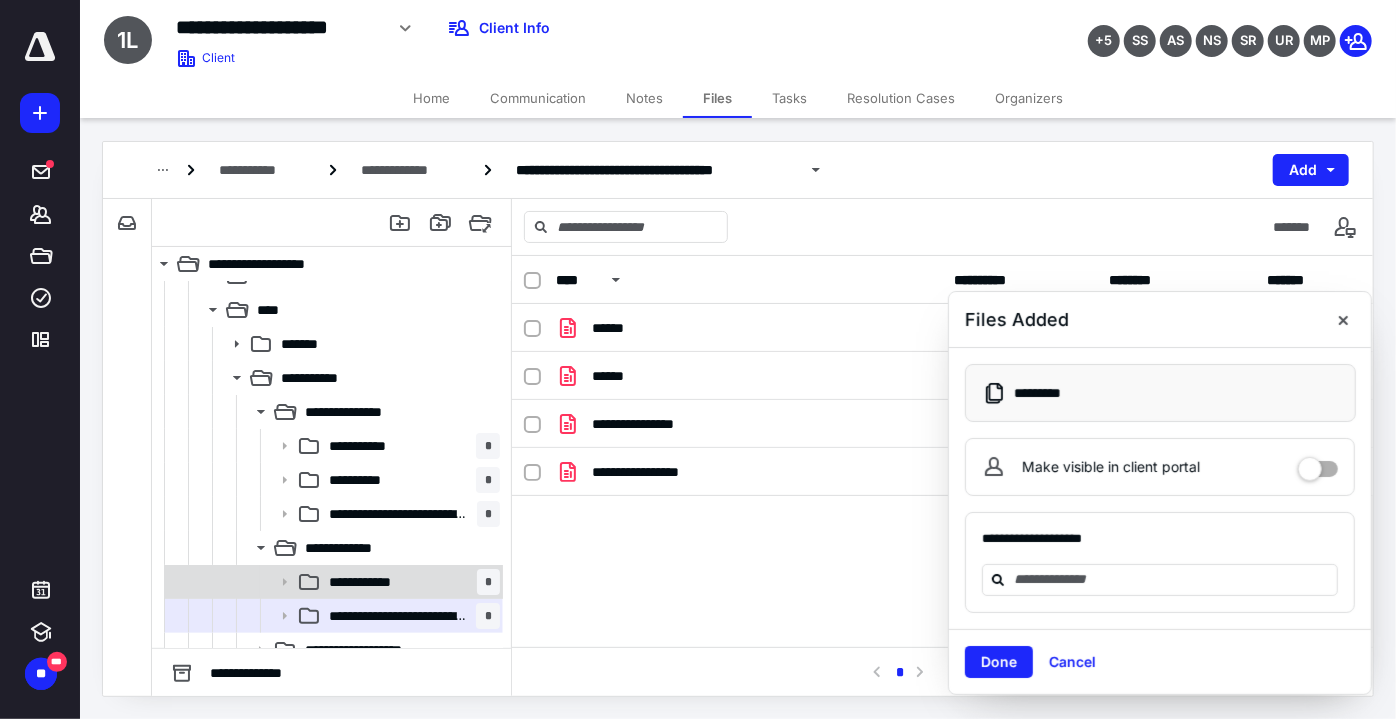 click on "**********" at bounding box center [332, 582] 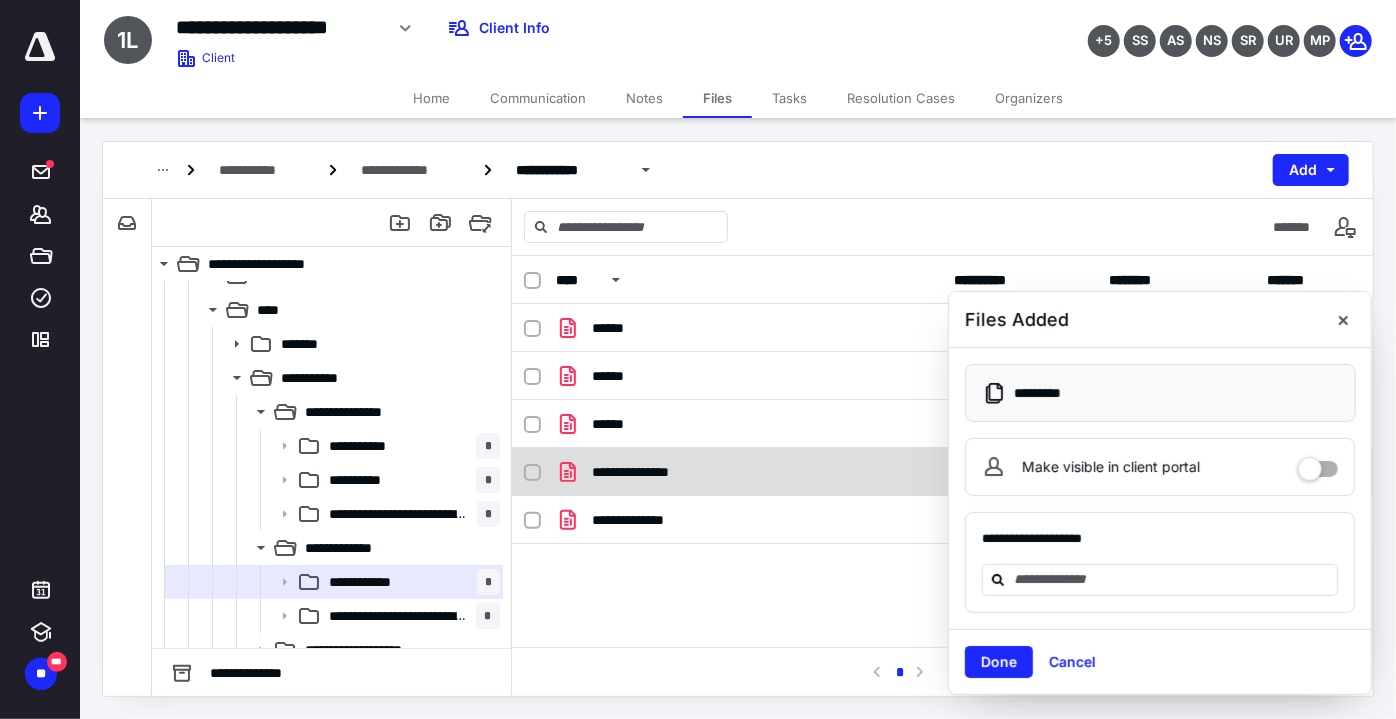 checkbox on "true" 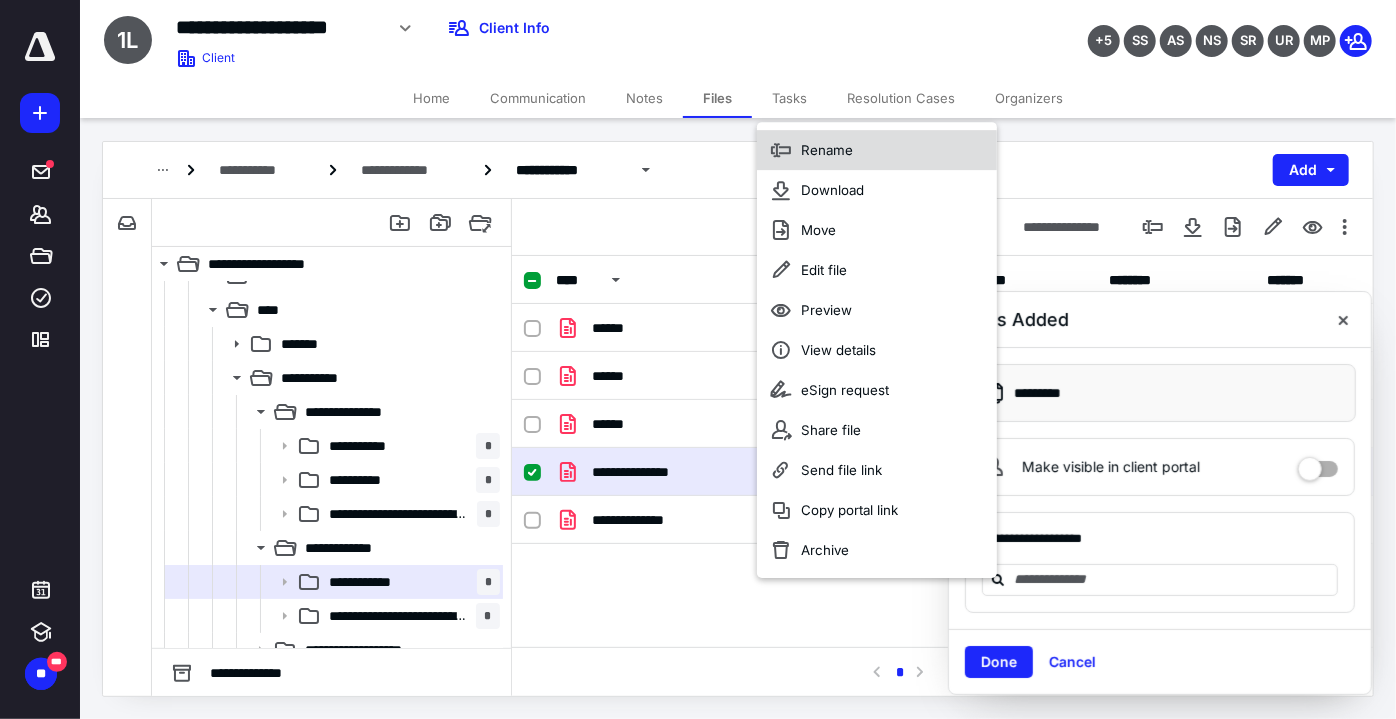 click on "Rename" at bounding box center (877, 150) 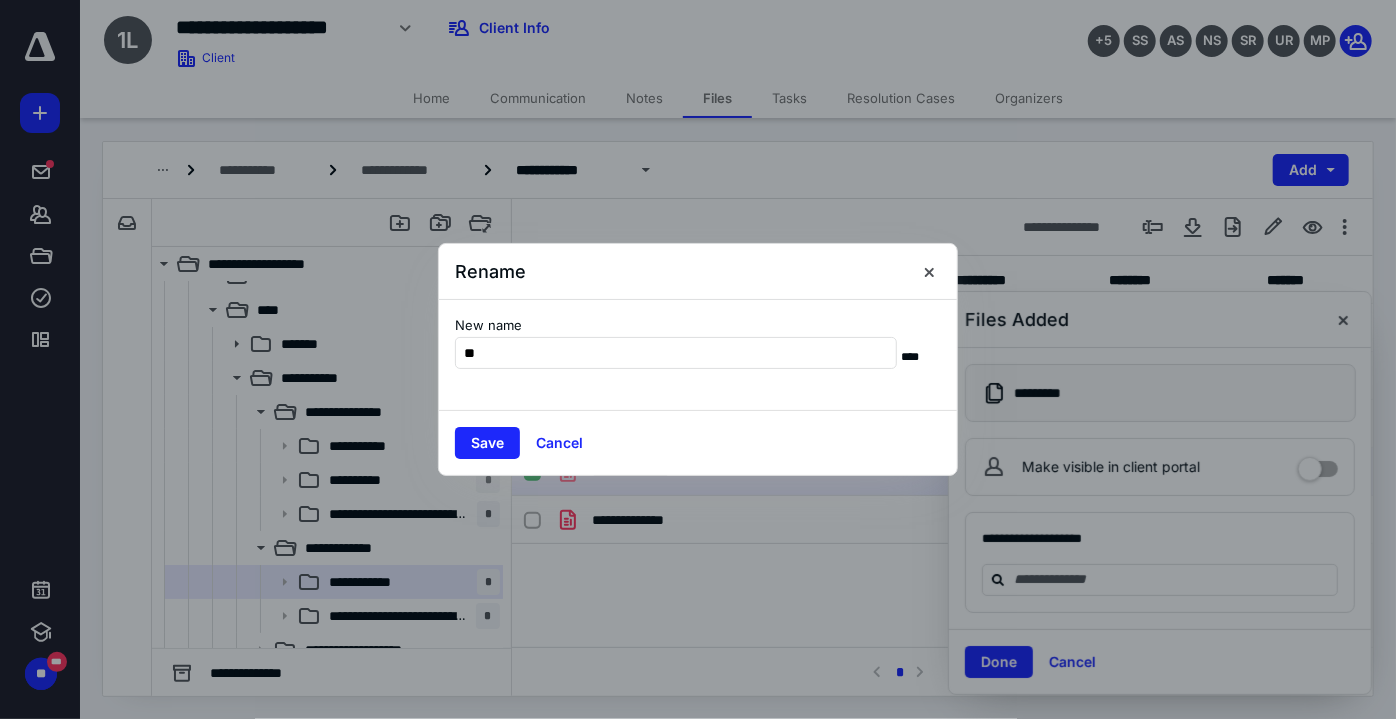 type on "**" 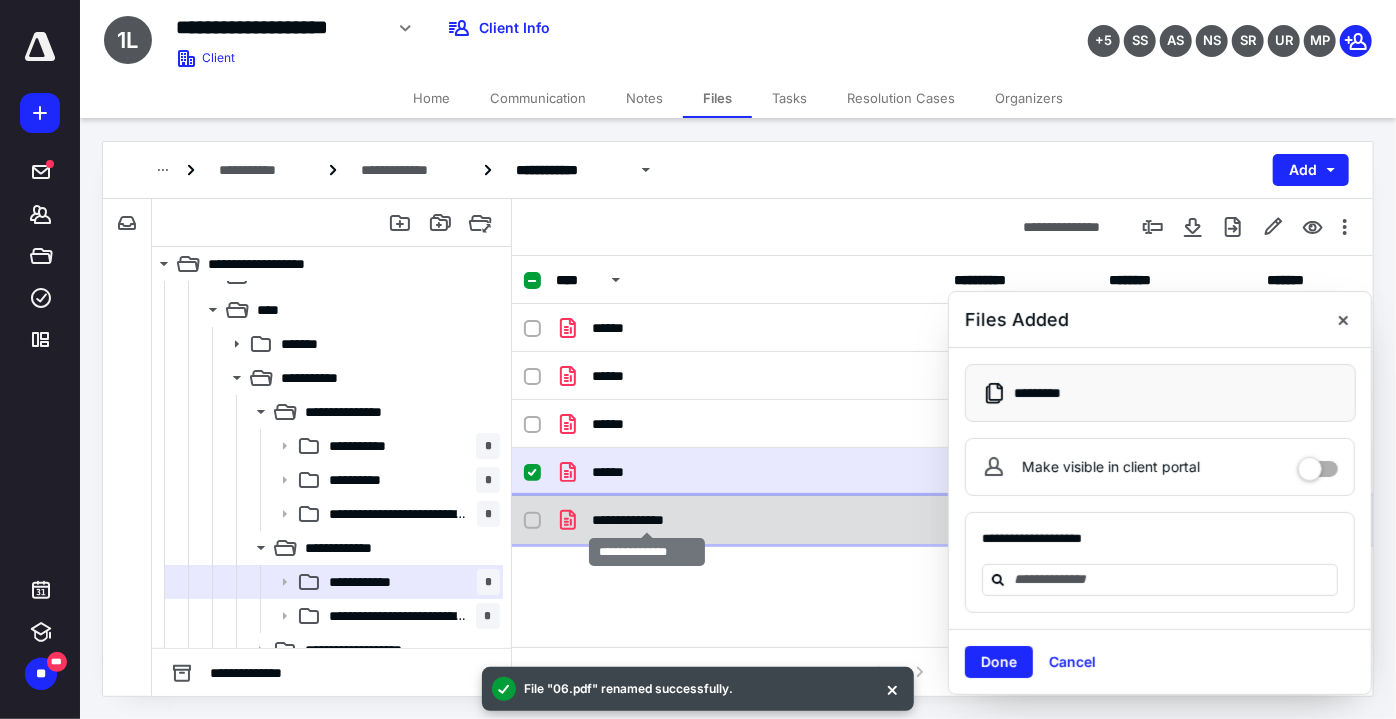 checkbox on "false" 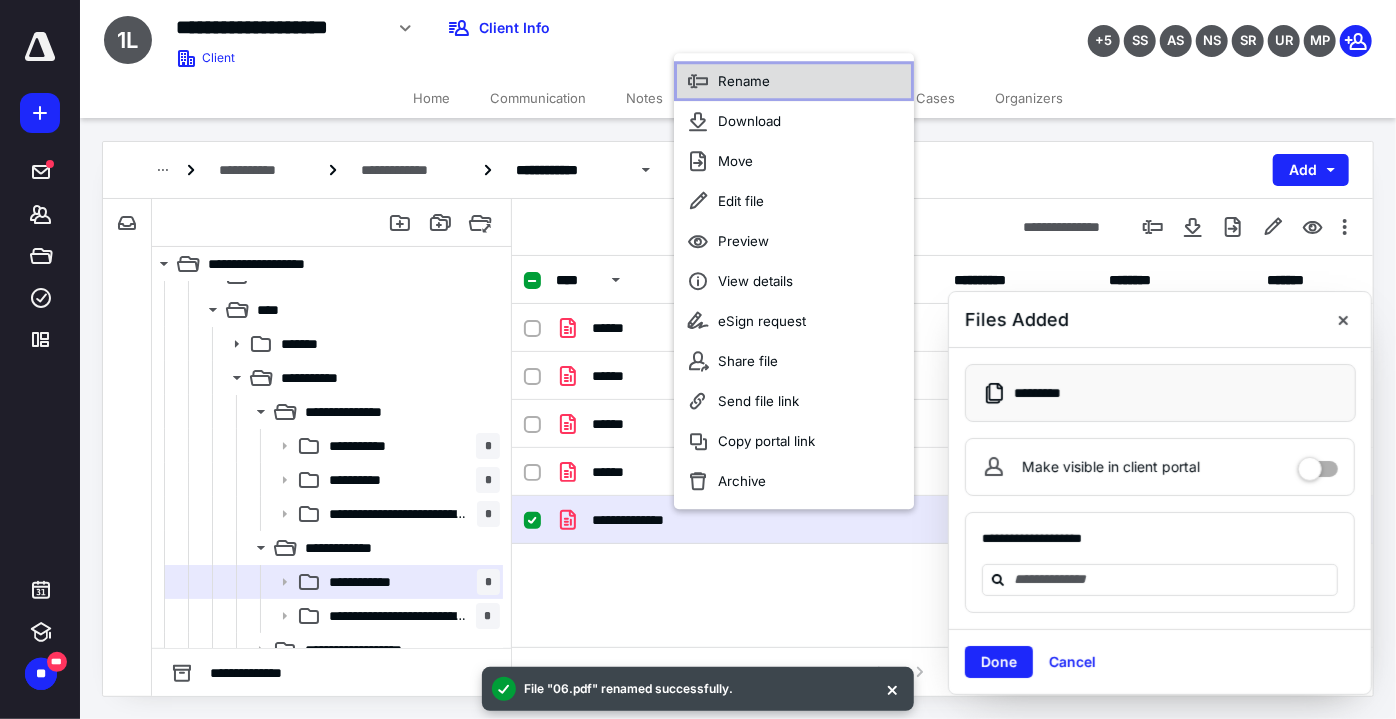 click on "Rename" at bounding box center (794, 82) 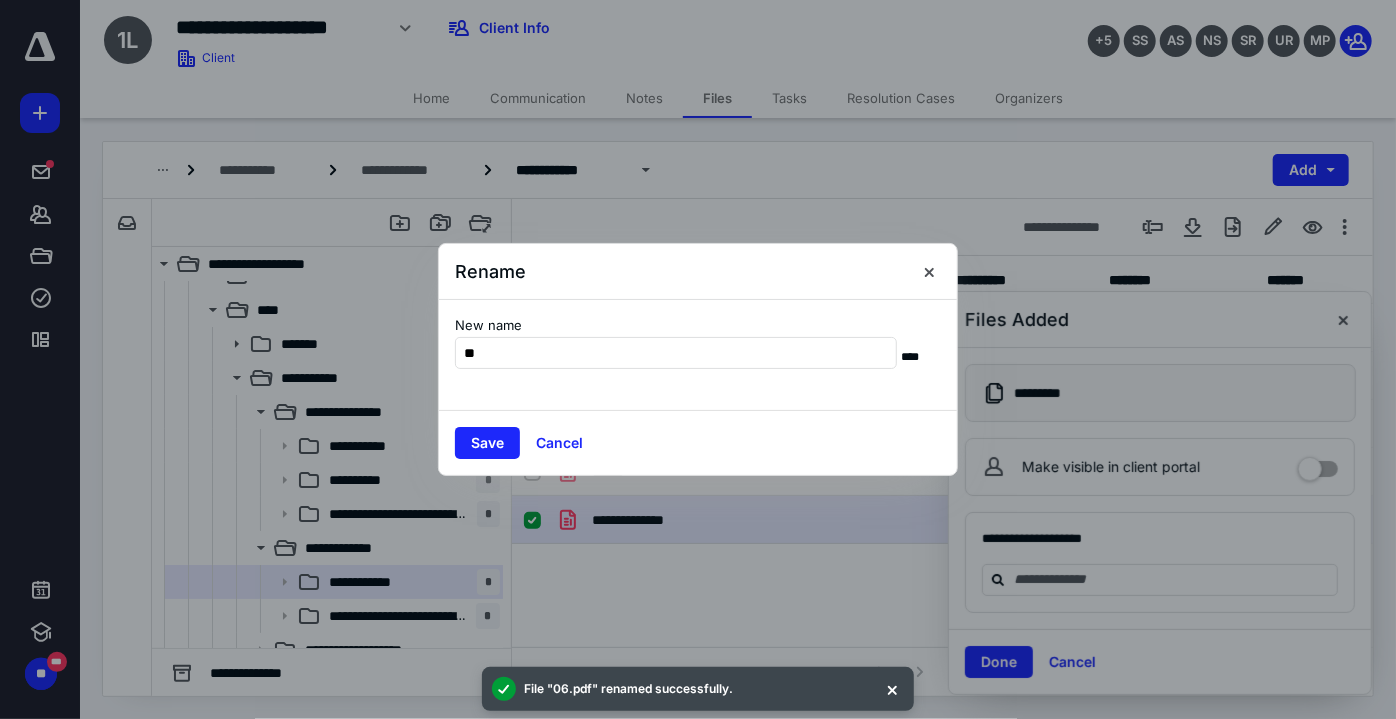 type on "**" 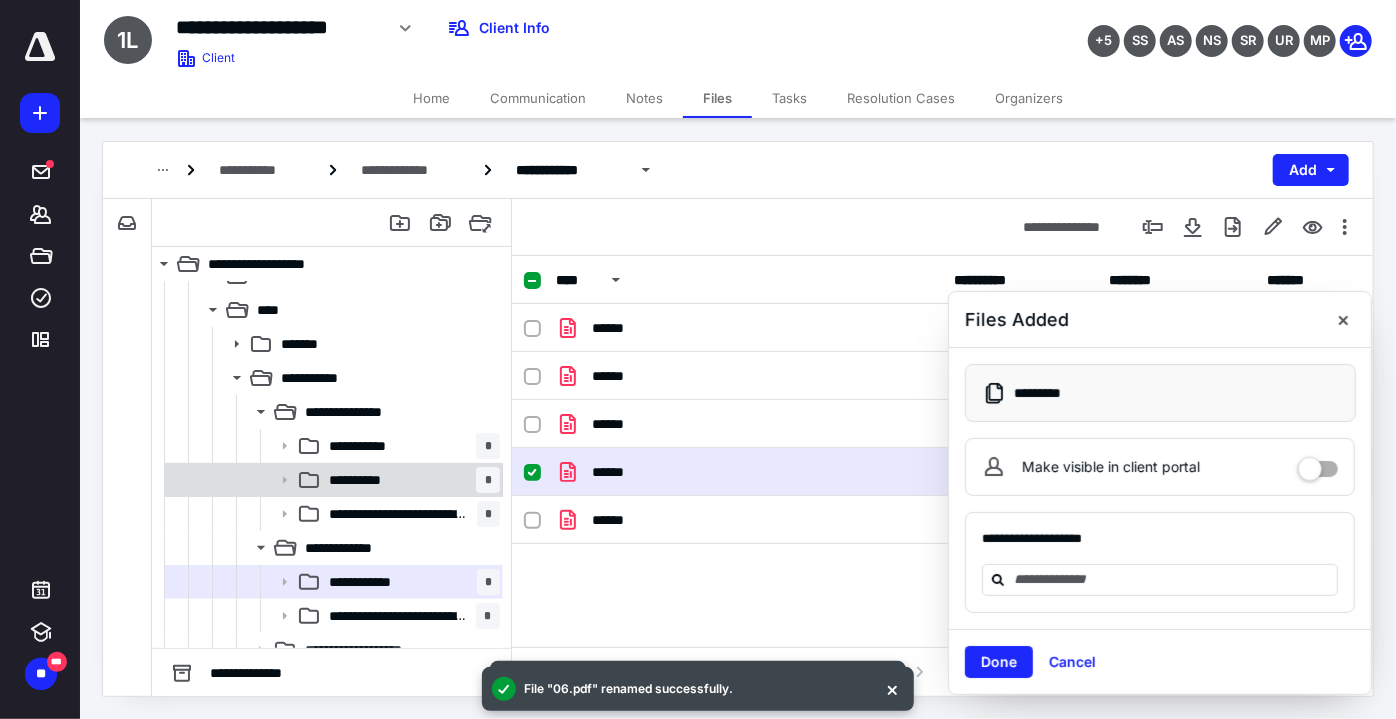 click on "**********" at bounding box center (369, 480) 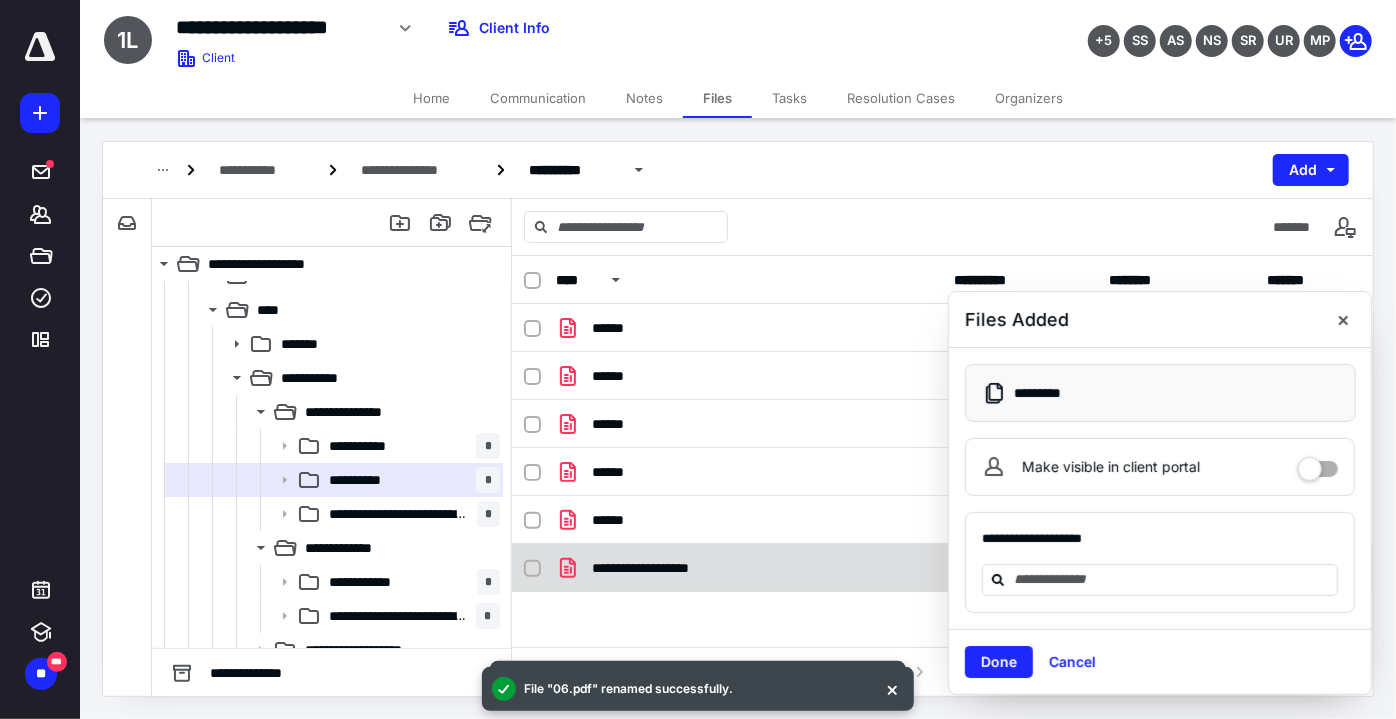 checkbox on "true" 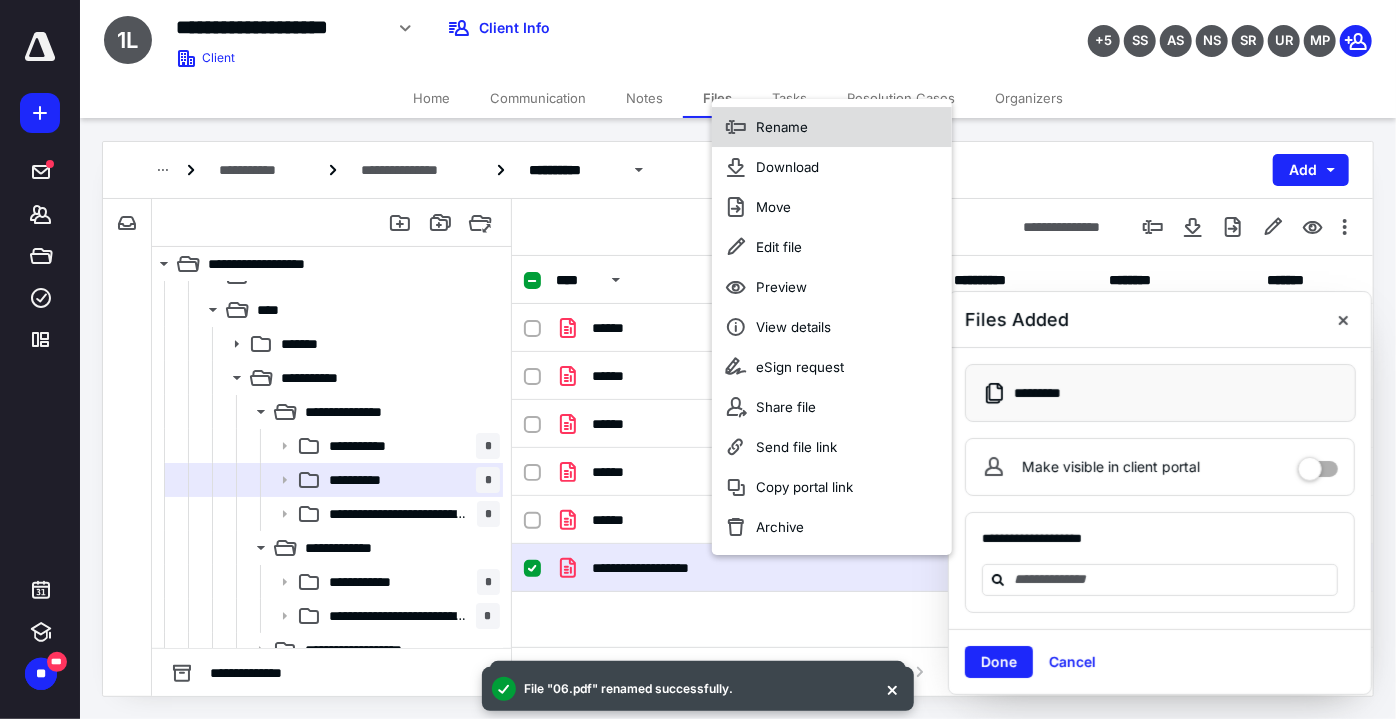 click on "Rename" at bounding box center (832, 127) 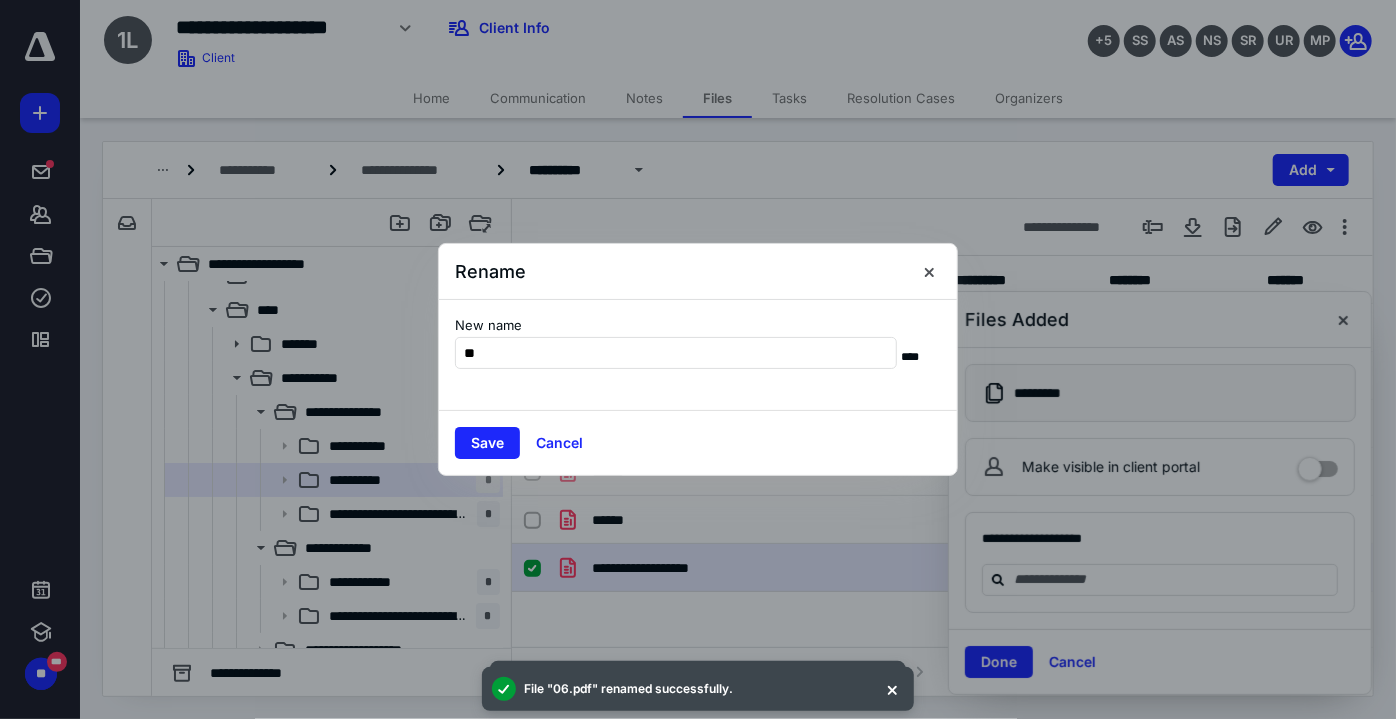 type on "**" 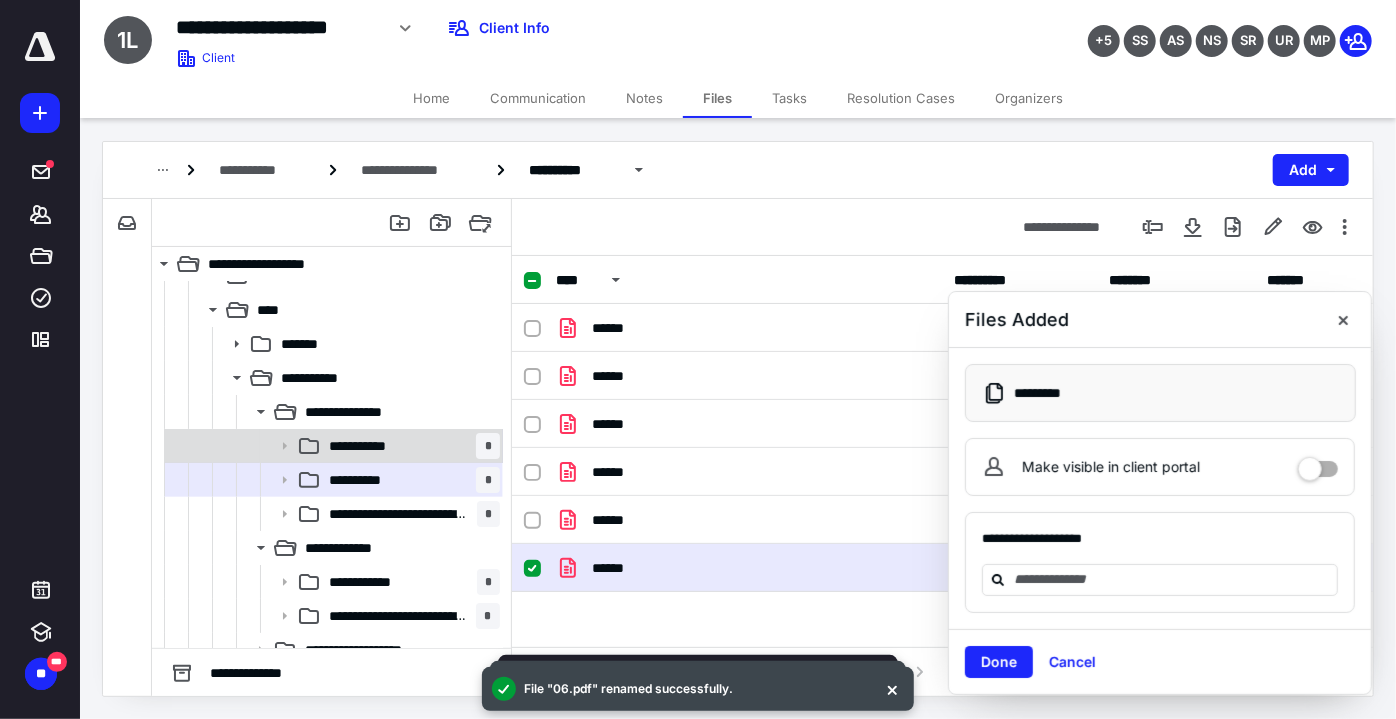 click on "**********" at bounding box center (373, 446) 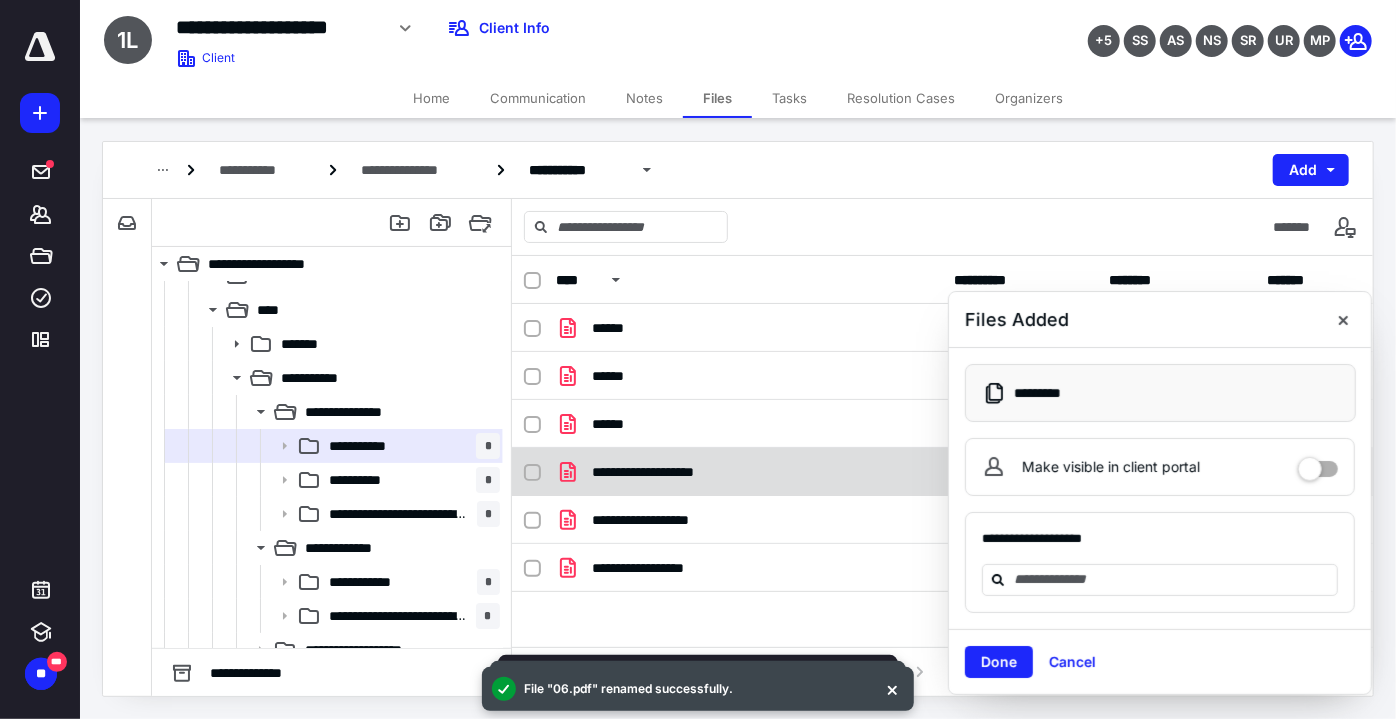 checkbox on "true" 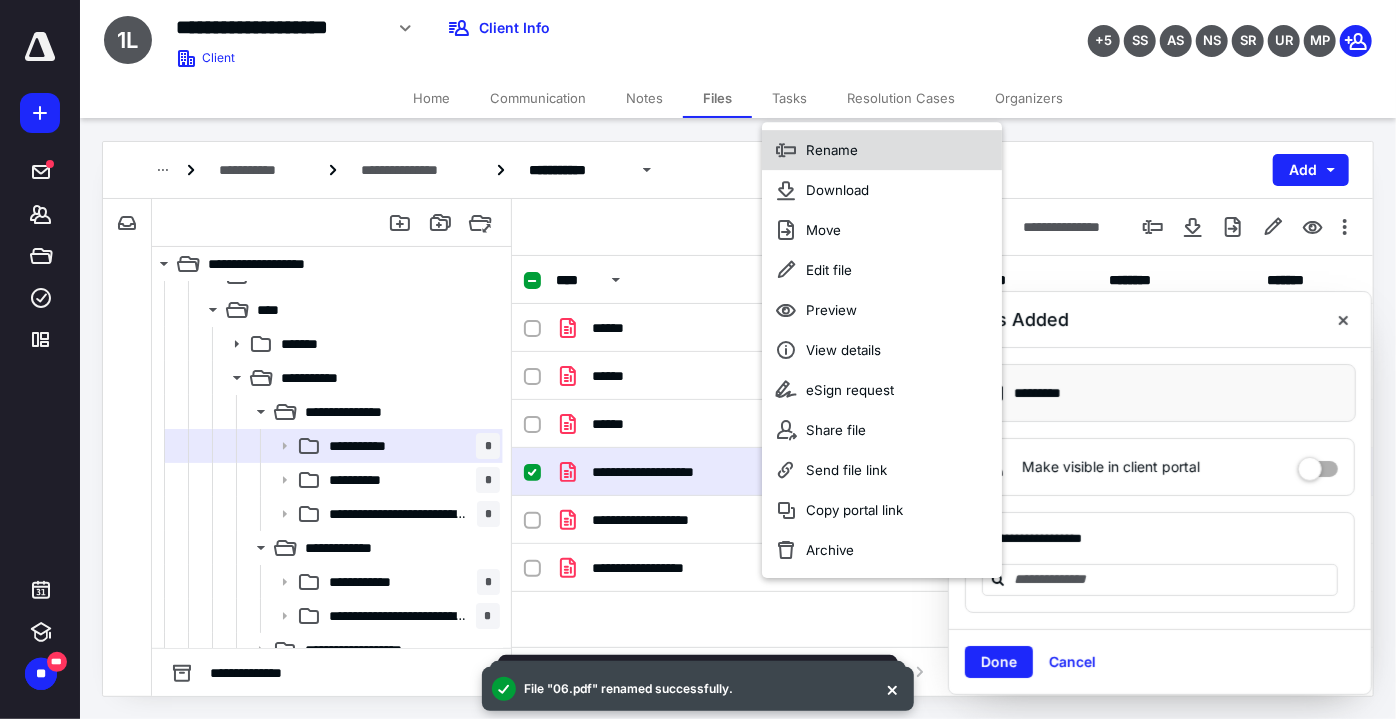 click on "Rename" at bounding box center [882, 150] 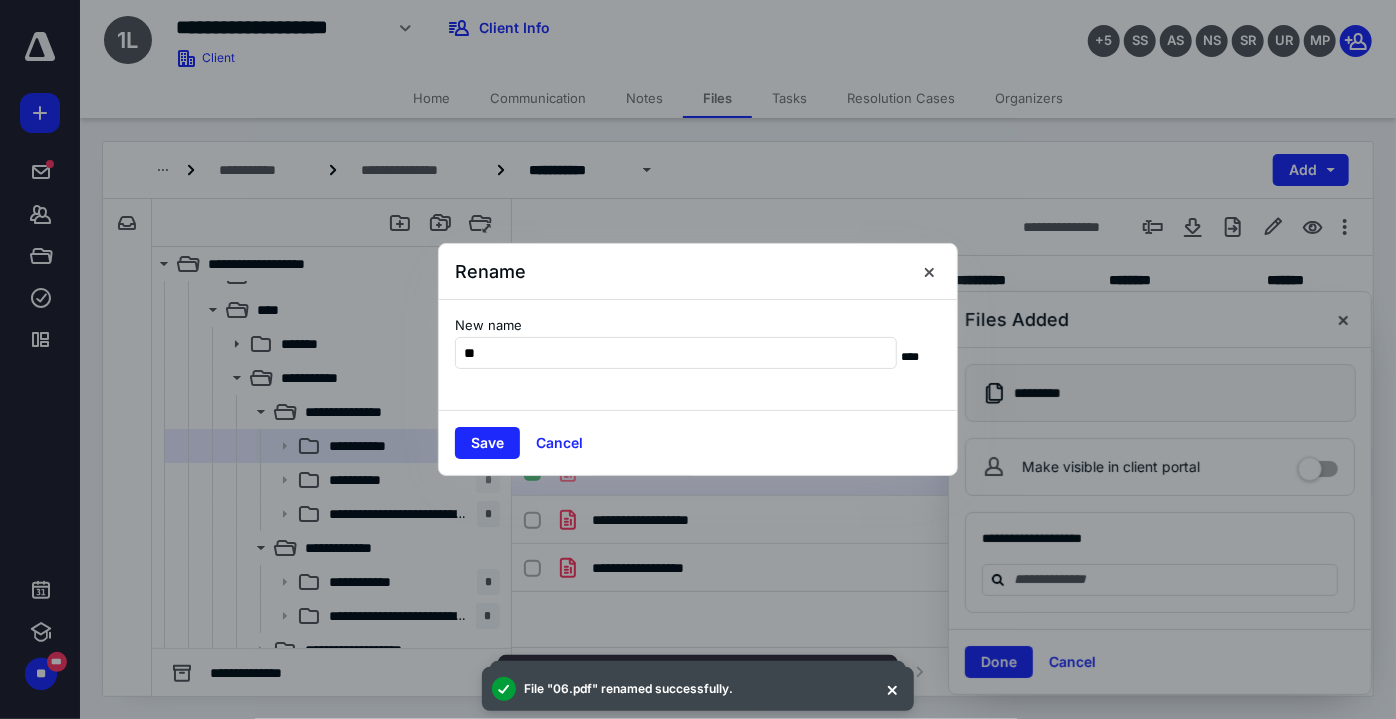 type on "**" 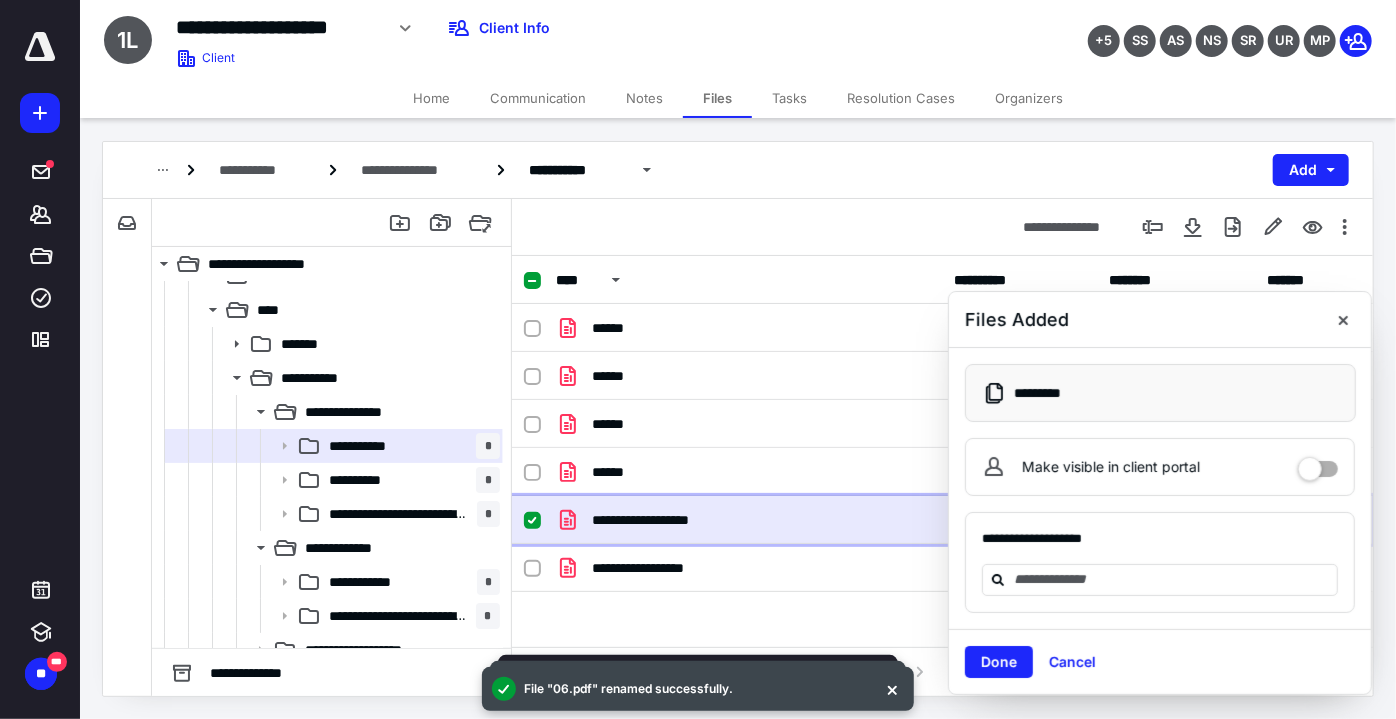 checkbox on "false" 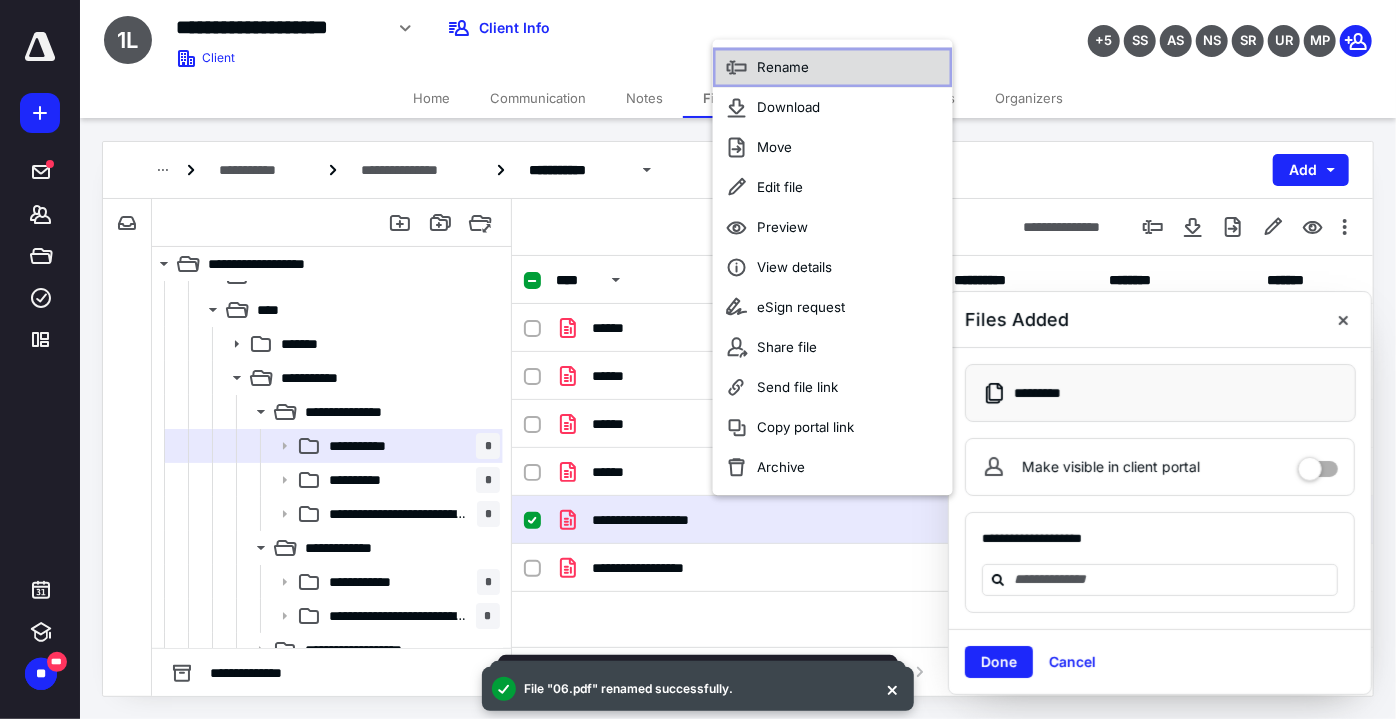 click on "Rename" at bounding box center [833, 68] 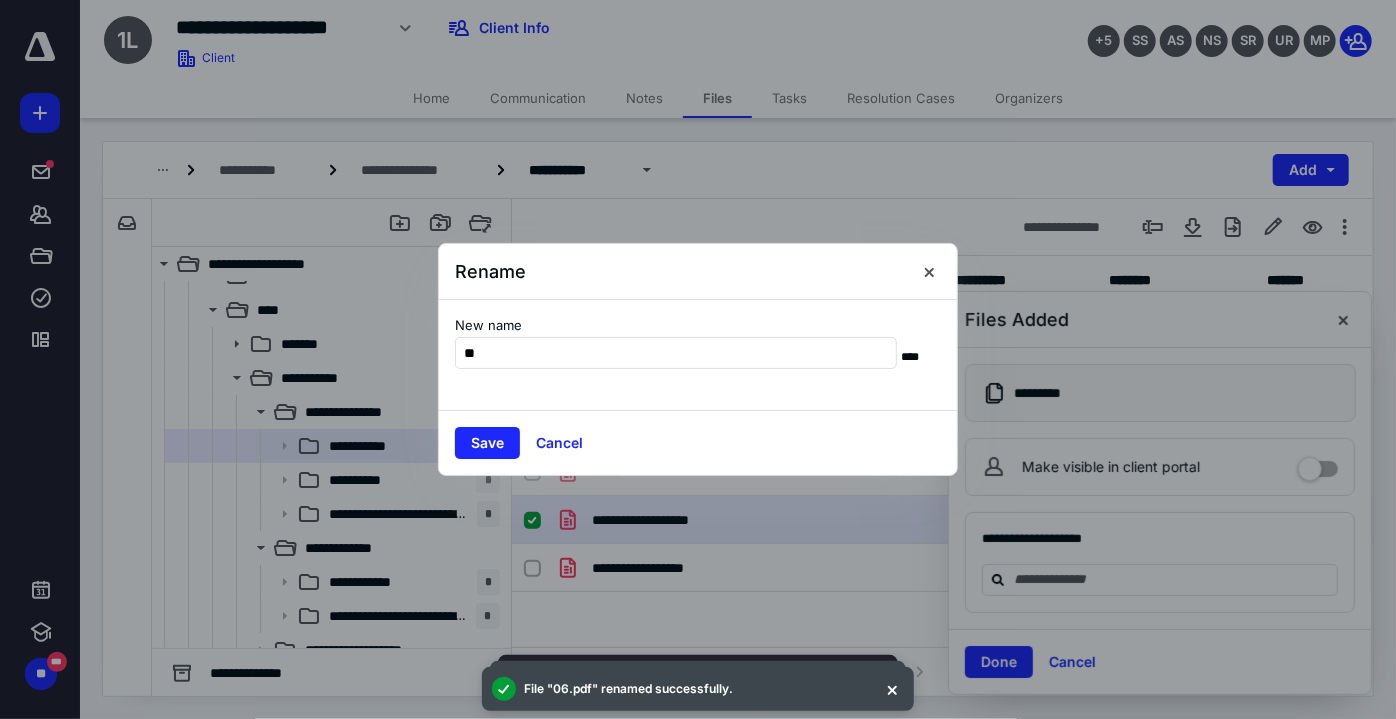 type on "**" 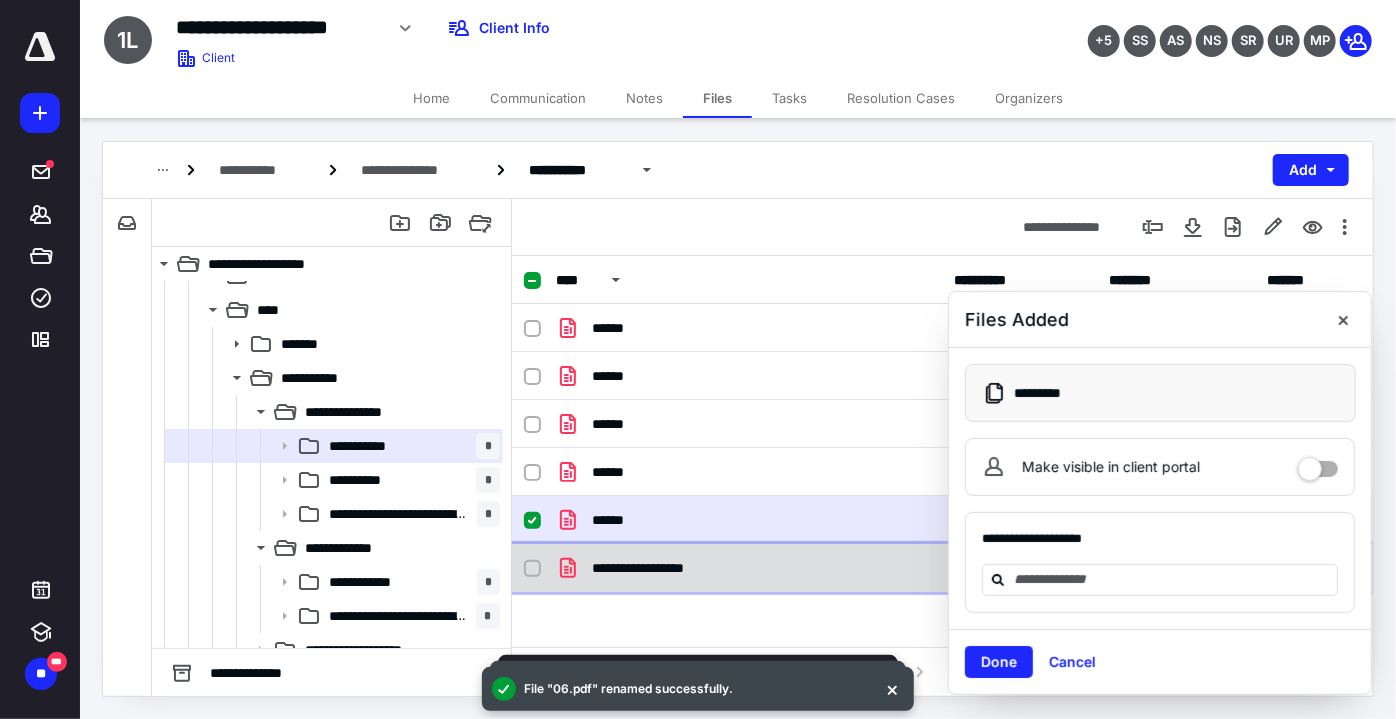 checkbox on "false" 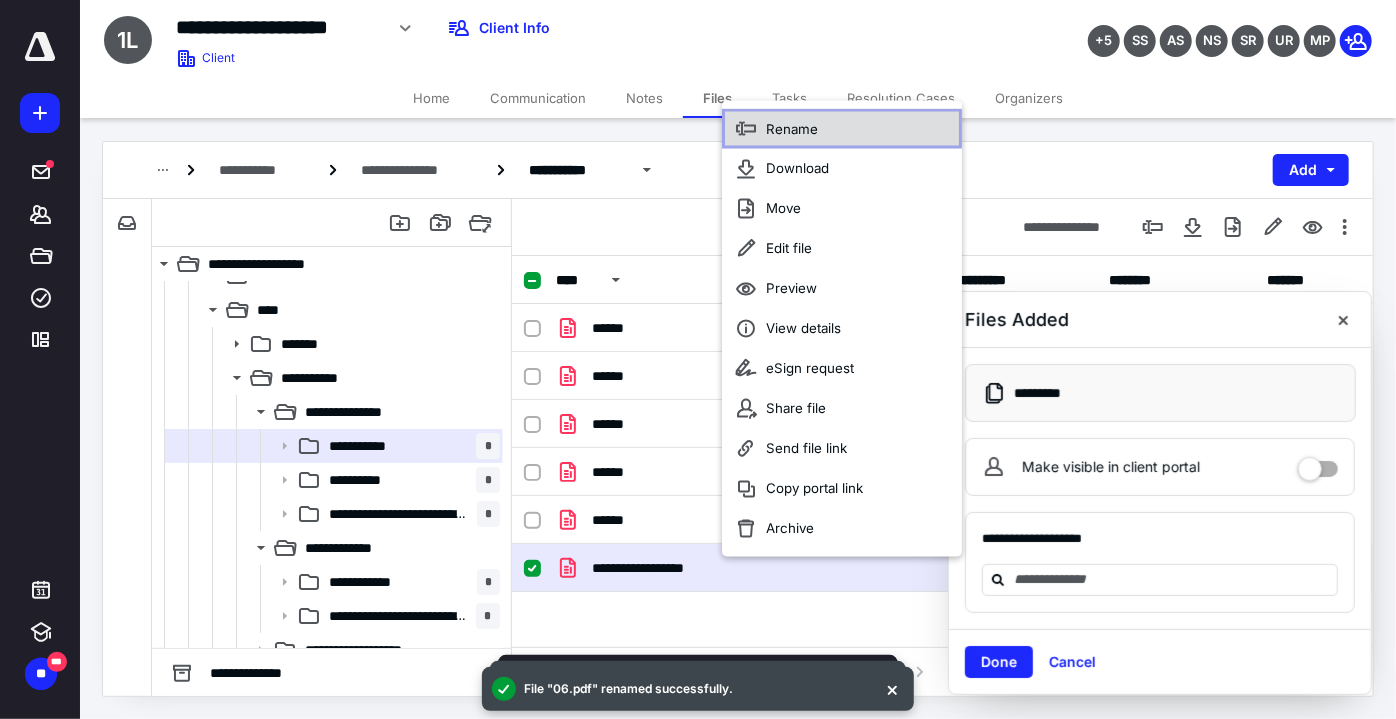 click on "Rename" at bounding box center [842, 129] 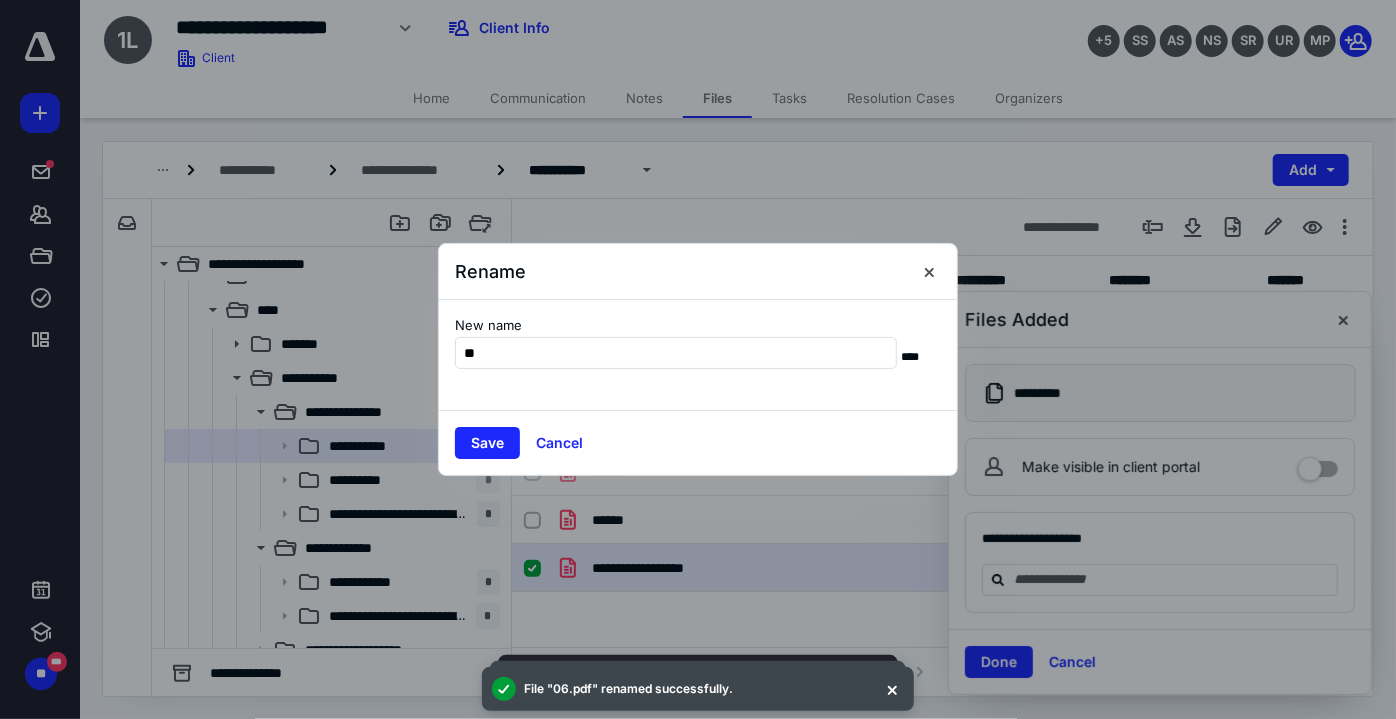 type on "**" 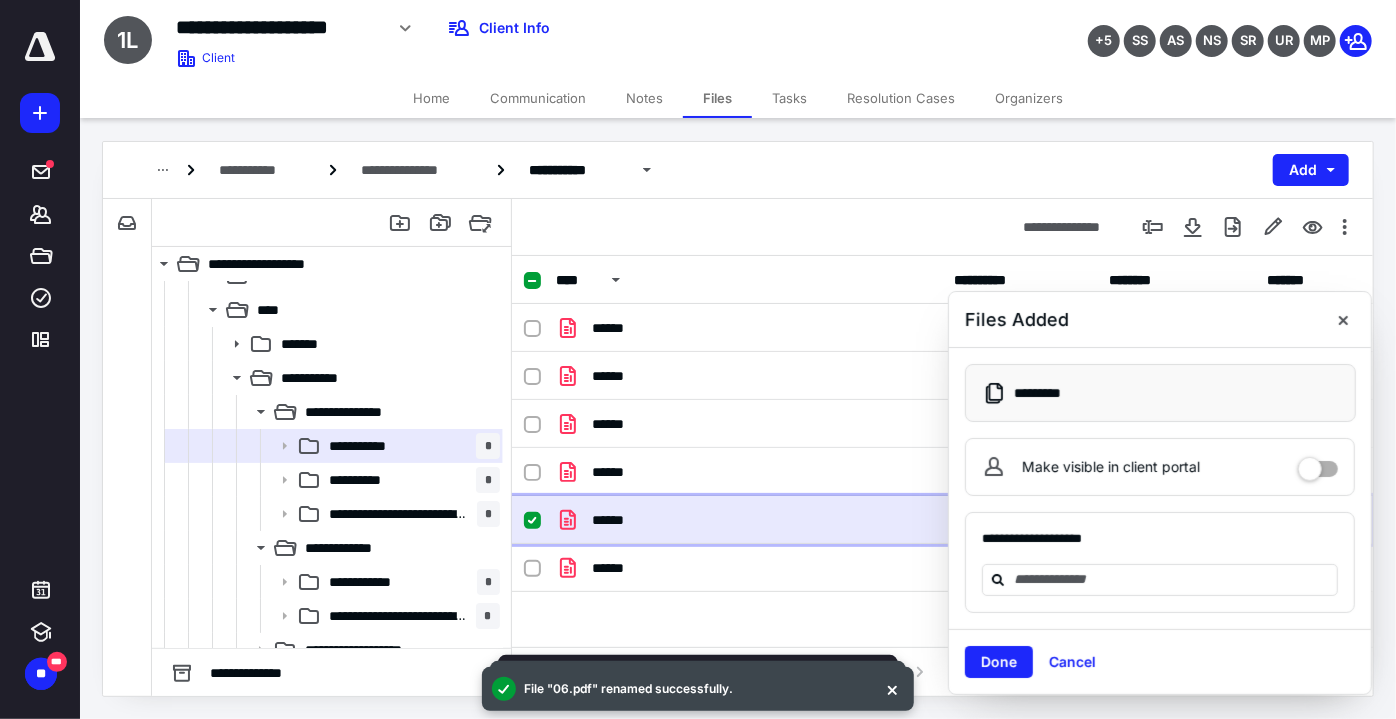 click on "******" at bounding box center (749, 520) 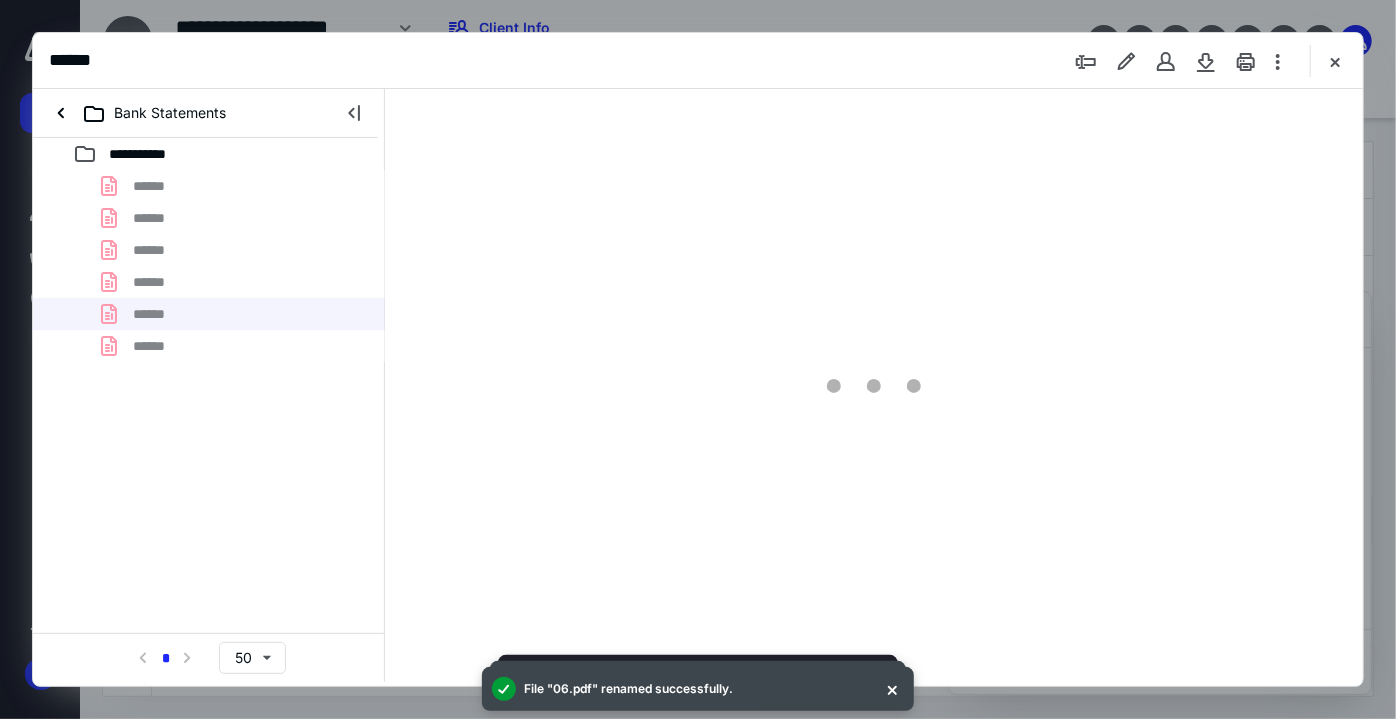 scroll, scrollTop: 0, scrollLeft: 0, axis: both 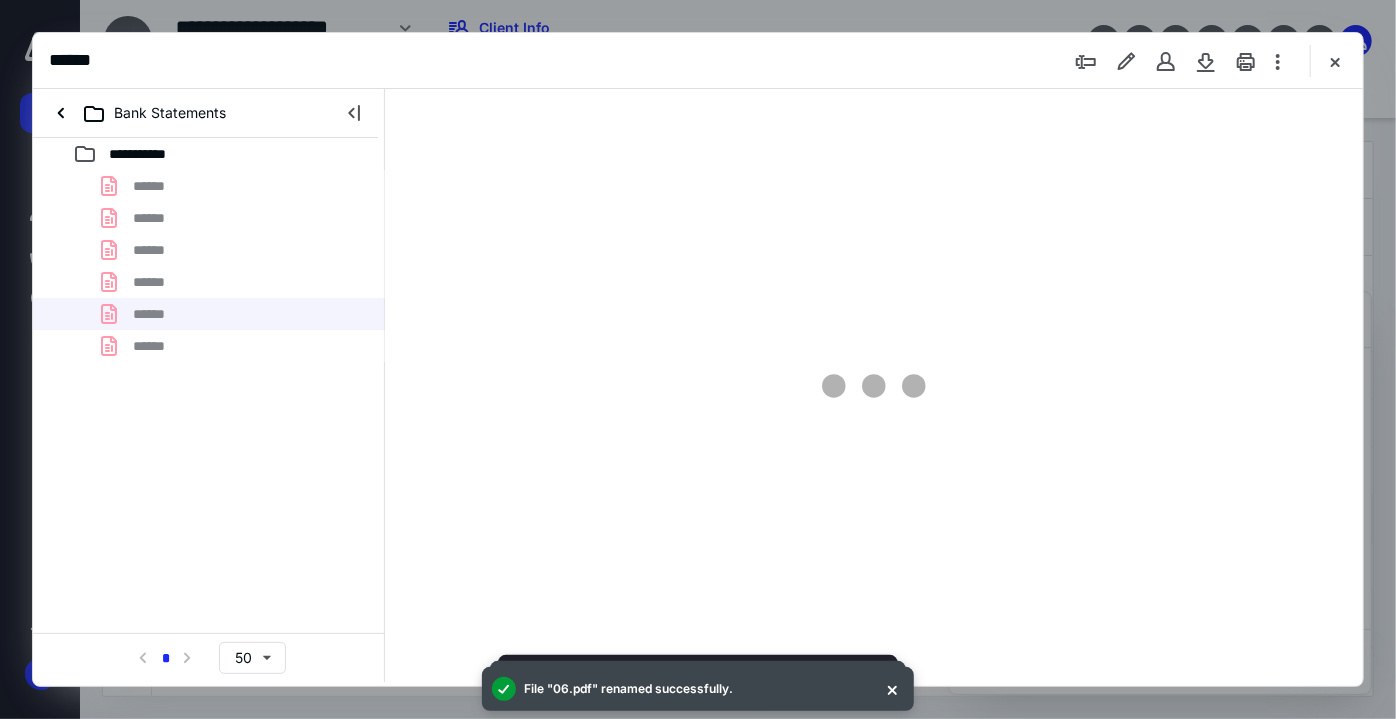 type on "65" 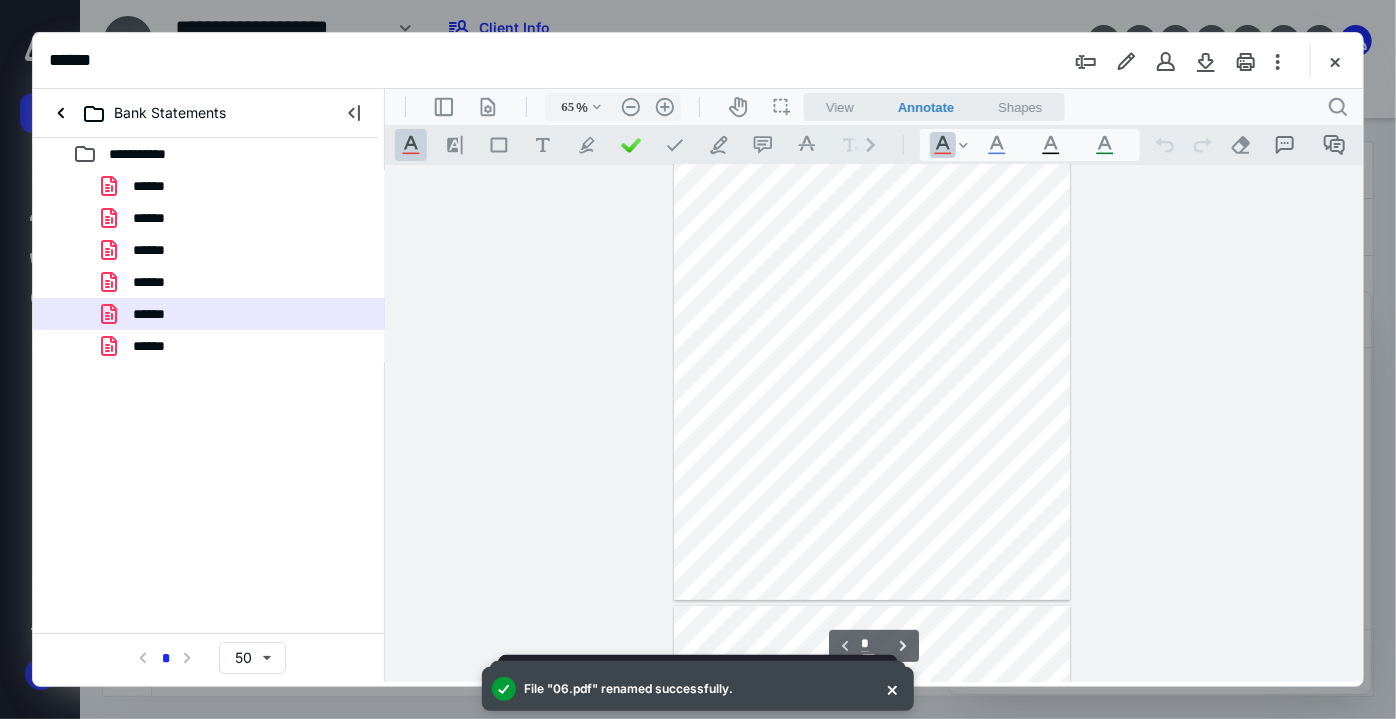 scroll, scrollTop: 0, scrollLeft: 0, axis: both 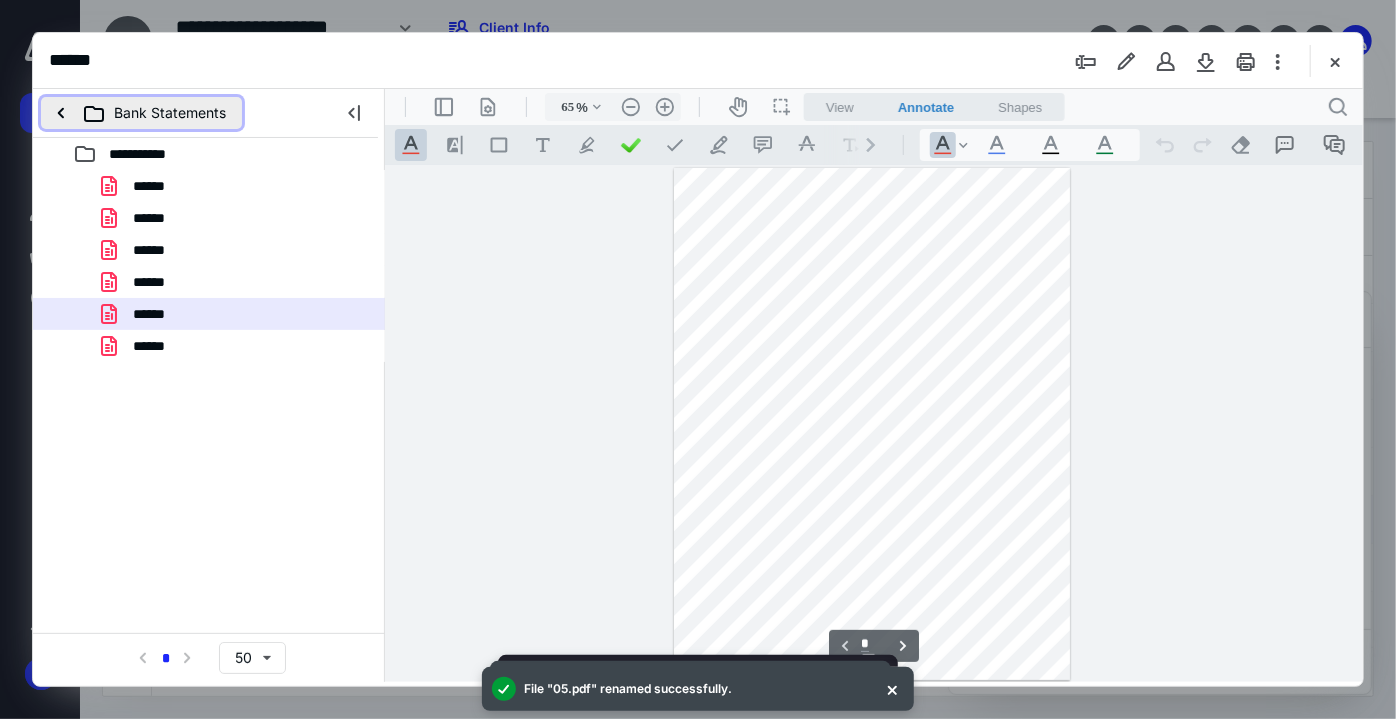 click on "Bank Statements" at bounding box center [141, 113] 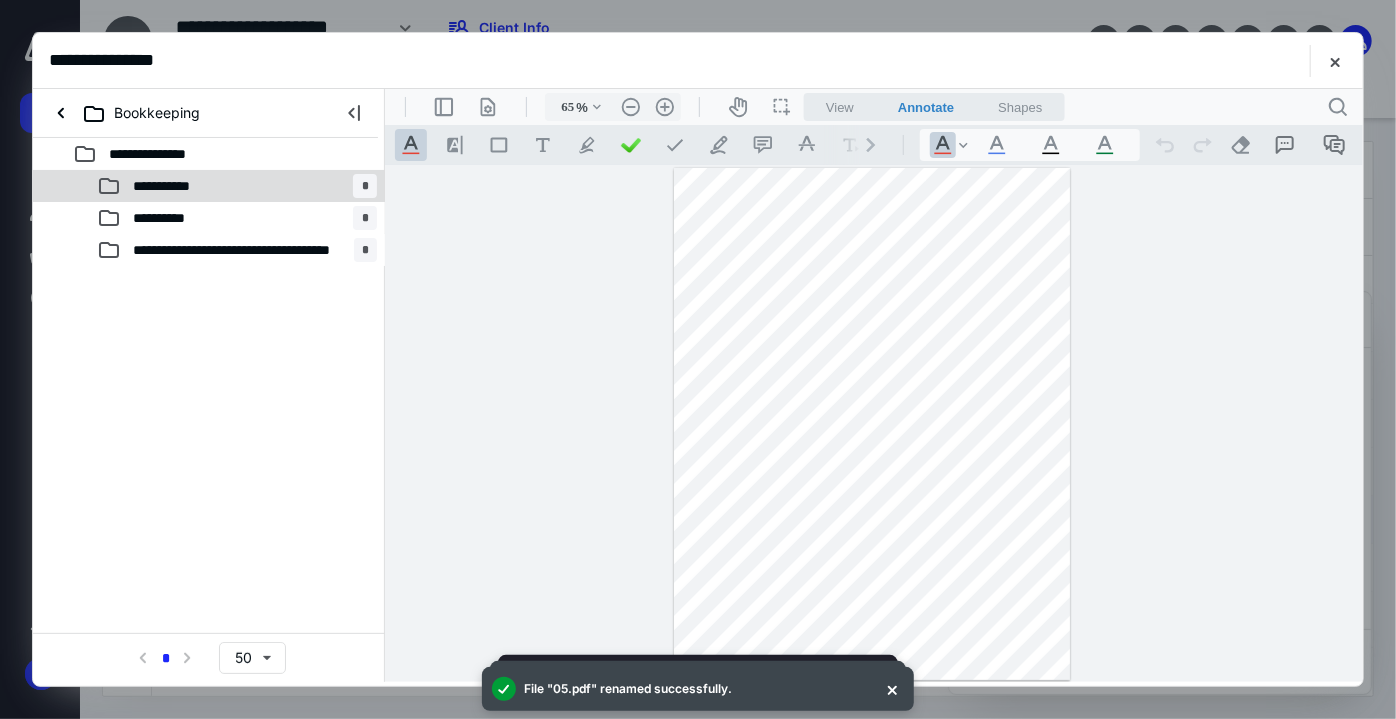 click on "**********" at bounding box center (237, 186) 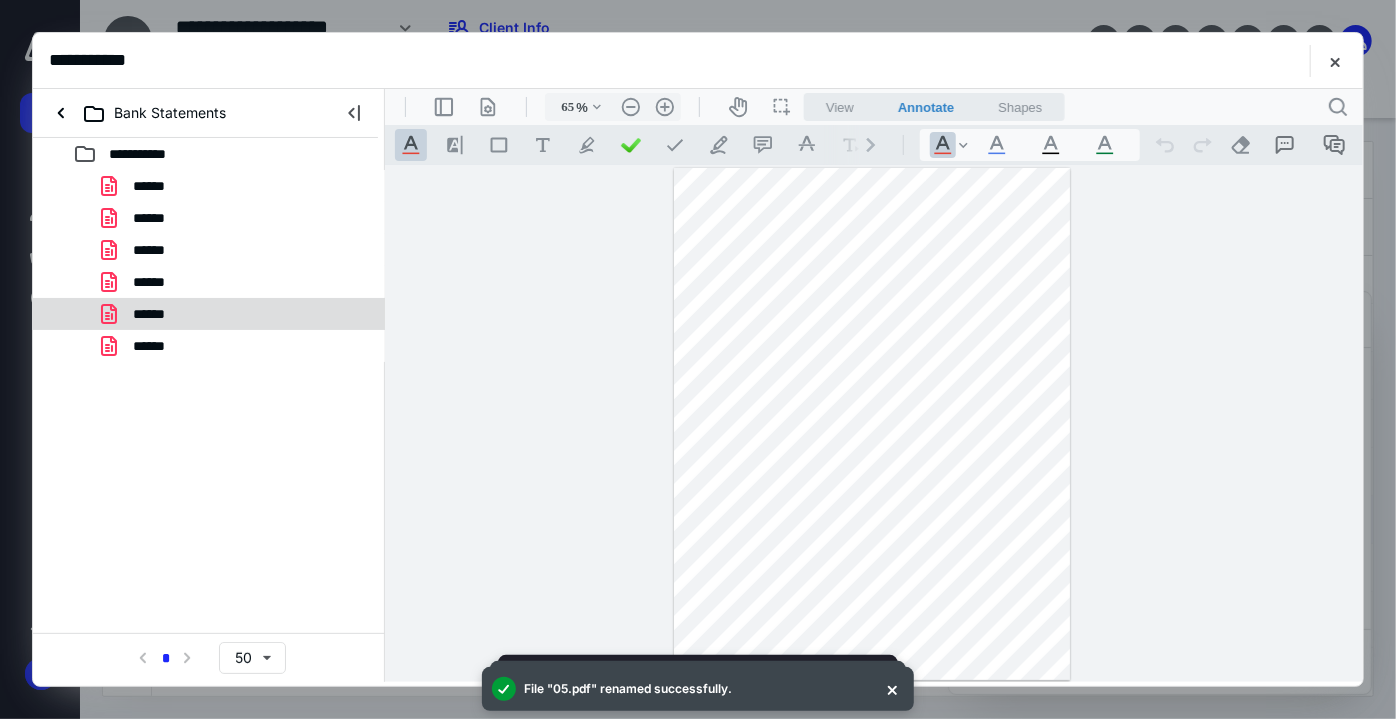 click on "******" at bounding box center (209, 314) 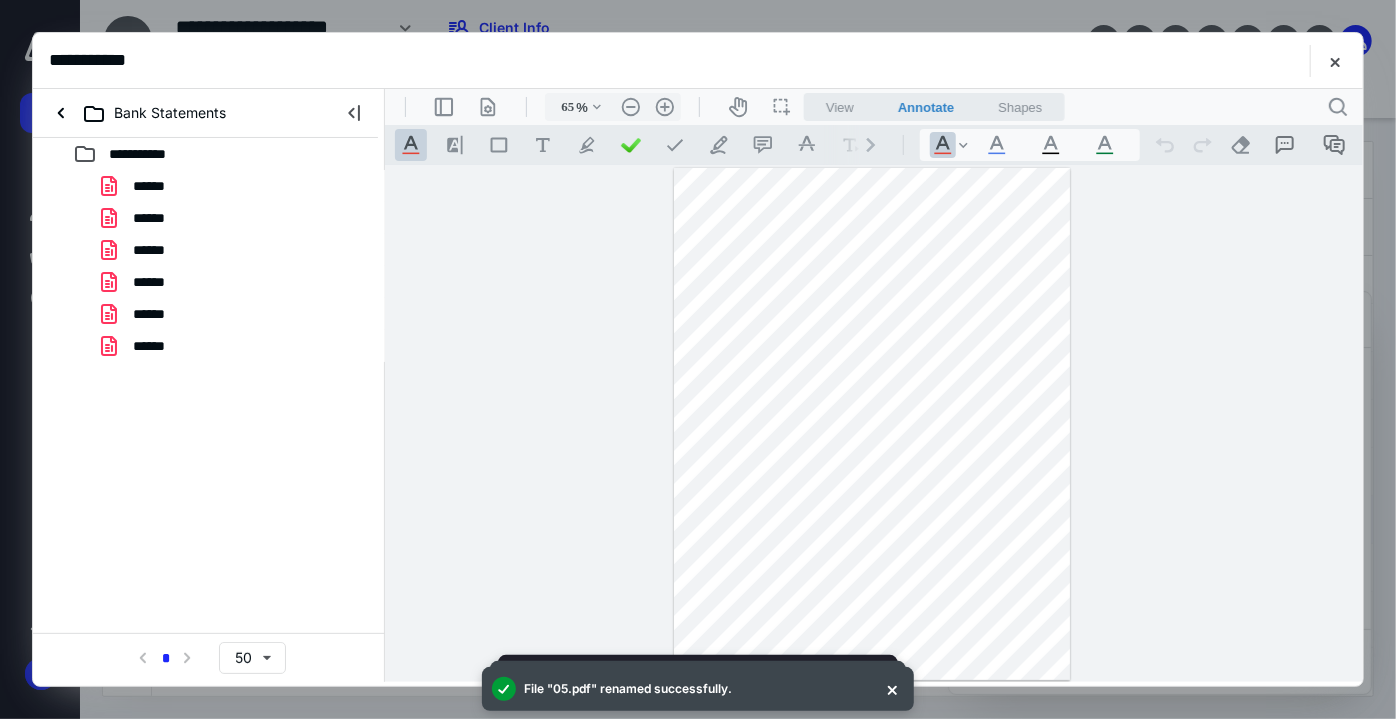 type on "*" 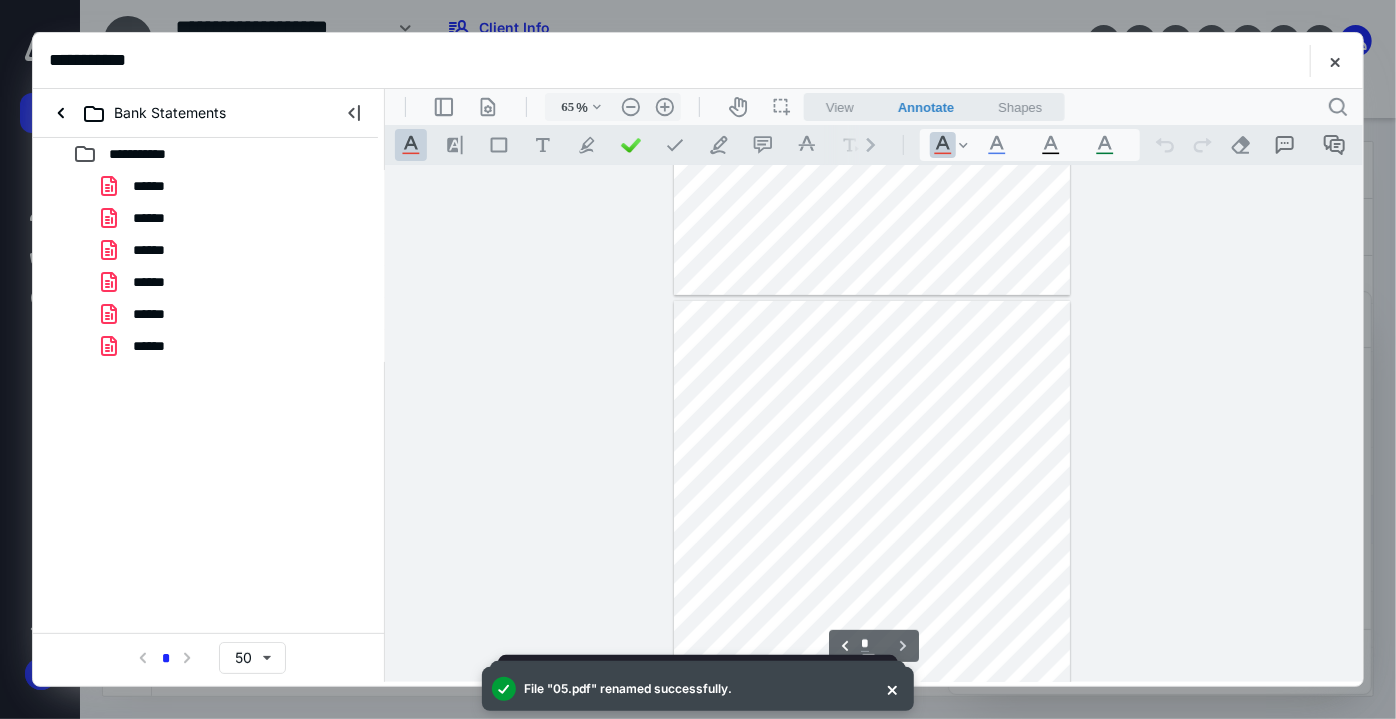 scroll, scrollTop: 517, scrollLeft: 0, axis: vertical 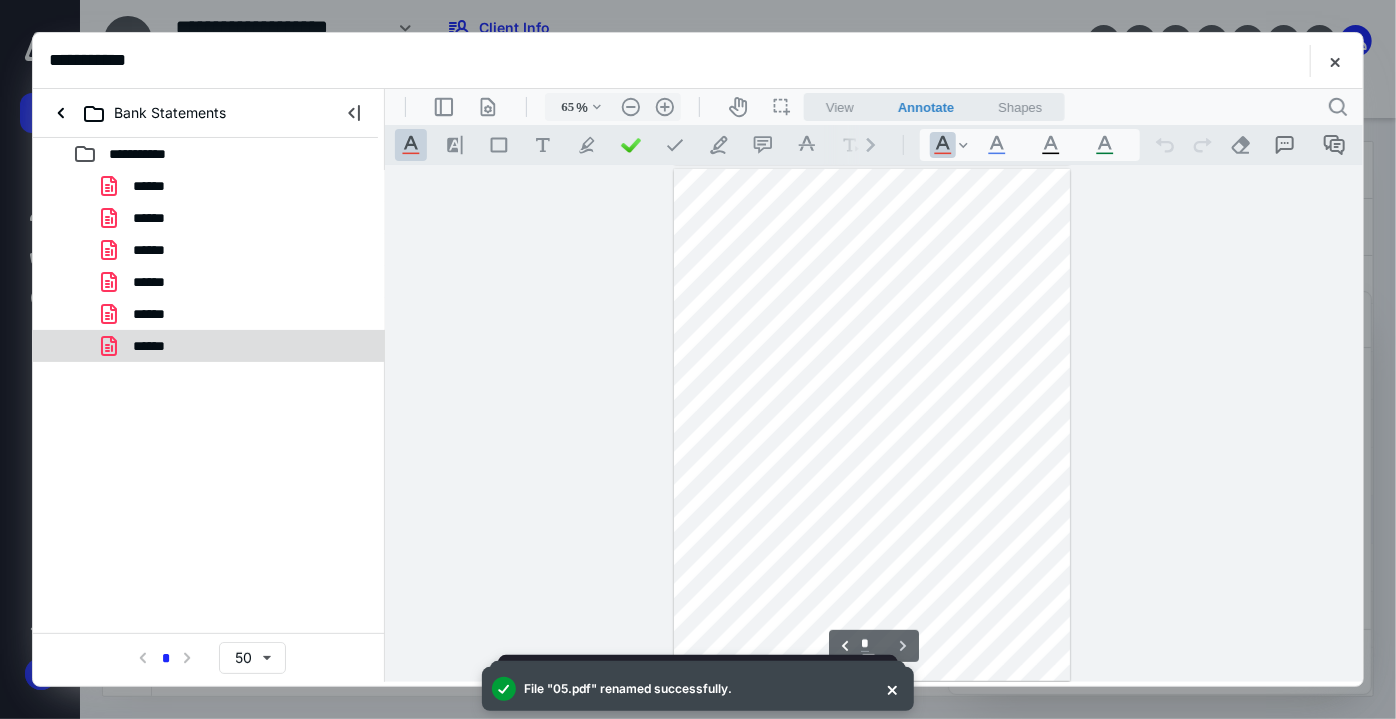 click on "******" at bounding box center [209, 346] 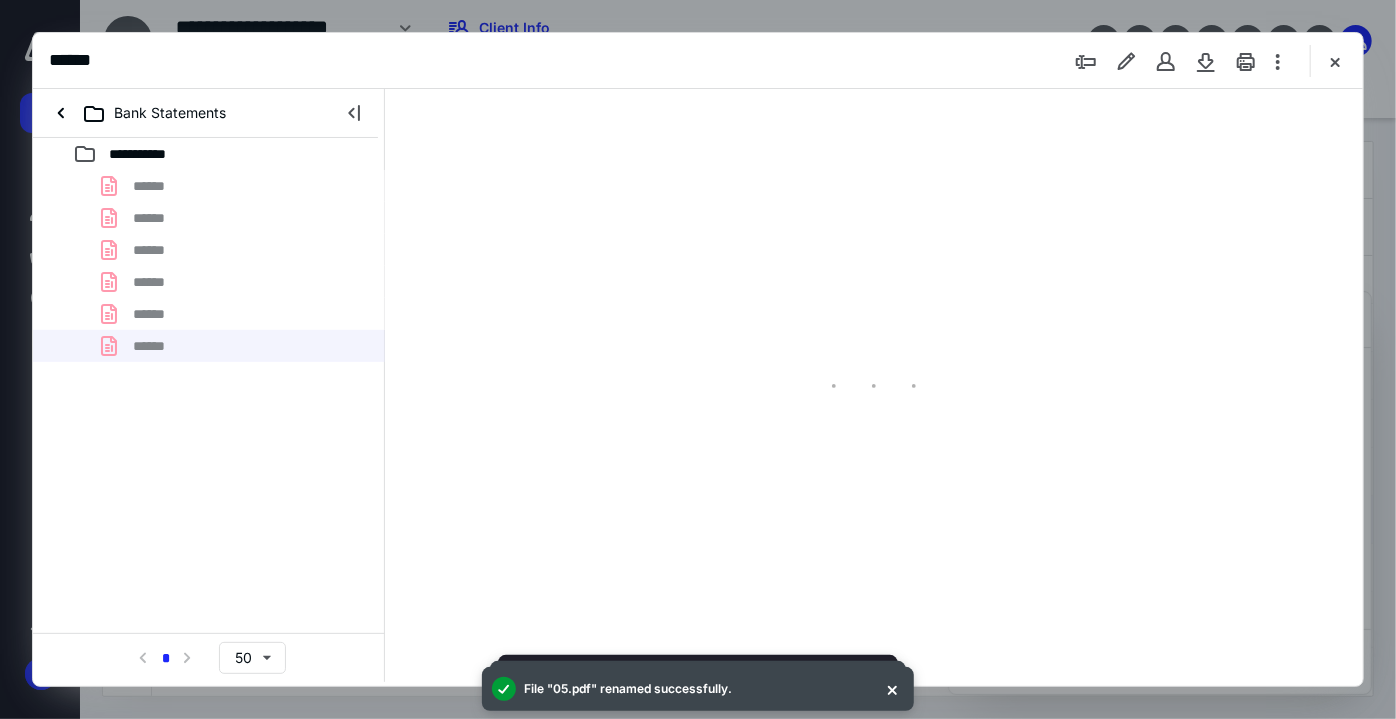 type on "65" 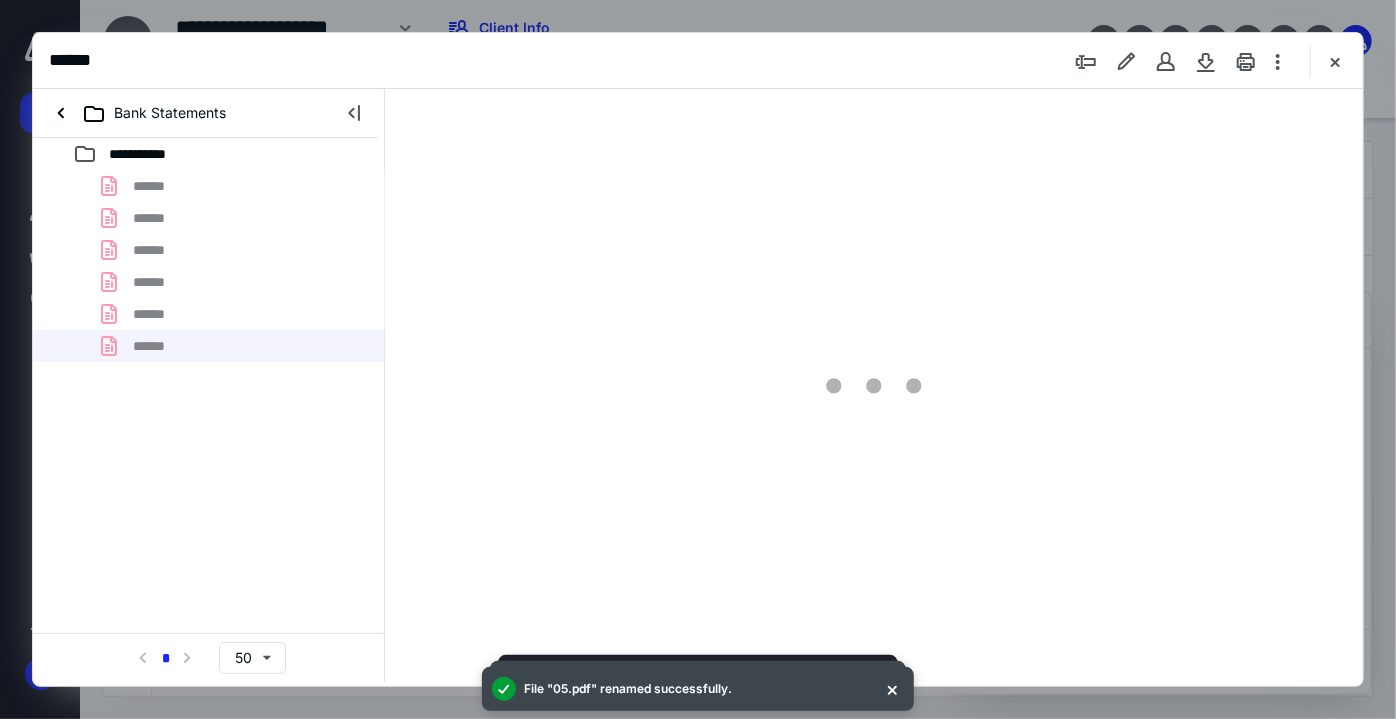 scroll, scrollTop: 0, scrollLeft: 0, axis: both 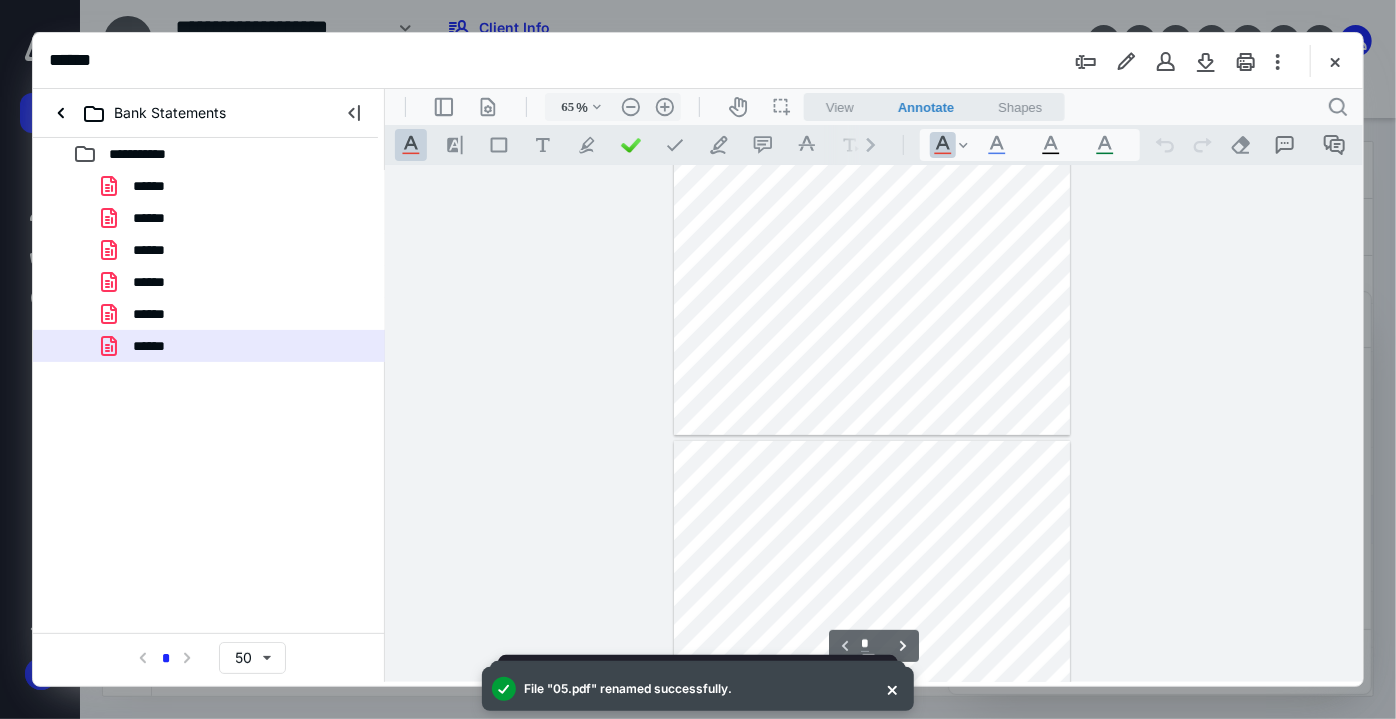 type on "*" 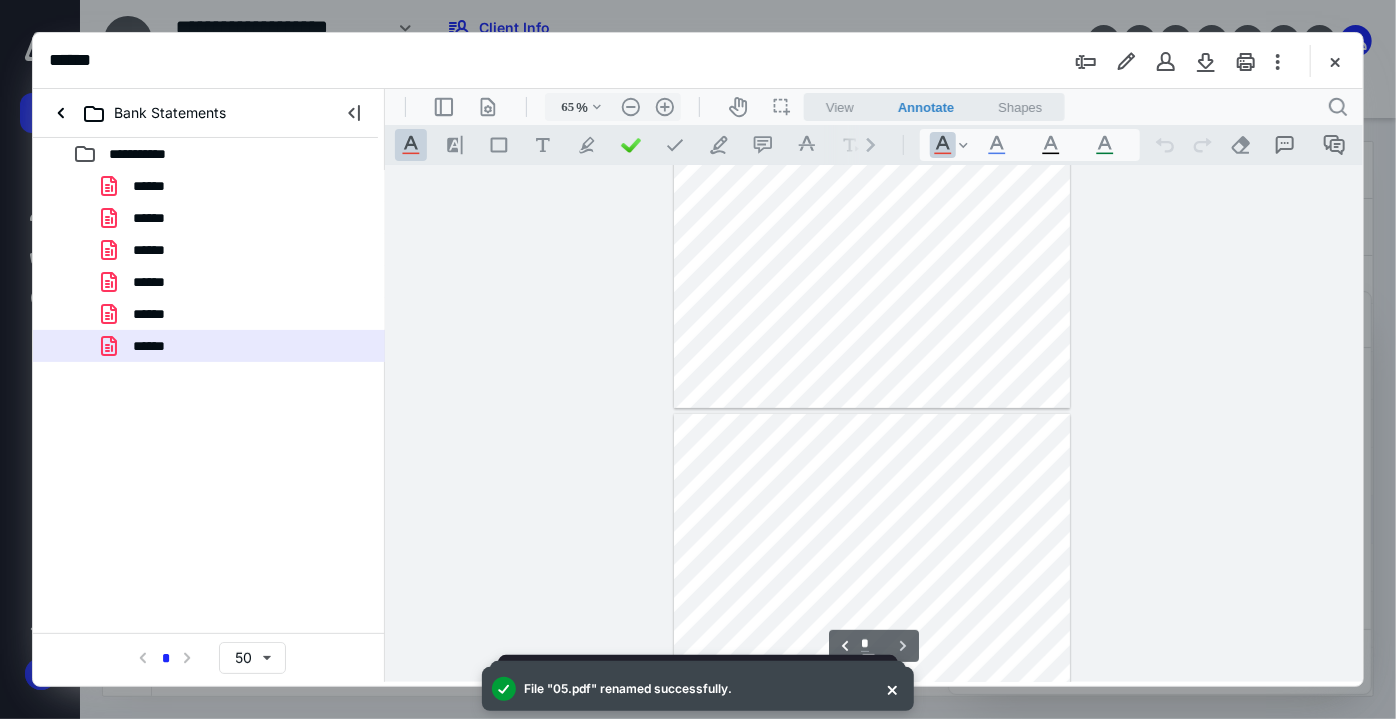 scroll, scrollTop: 517, scrollLeft: 0, axis: vertical 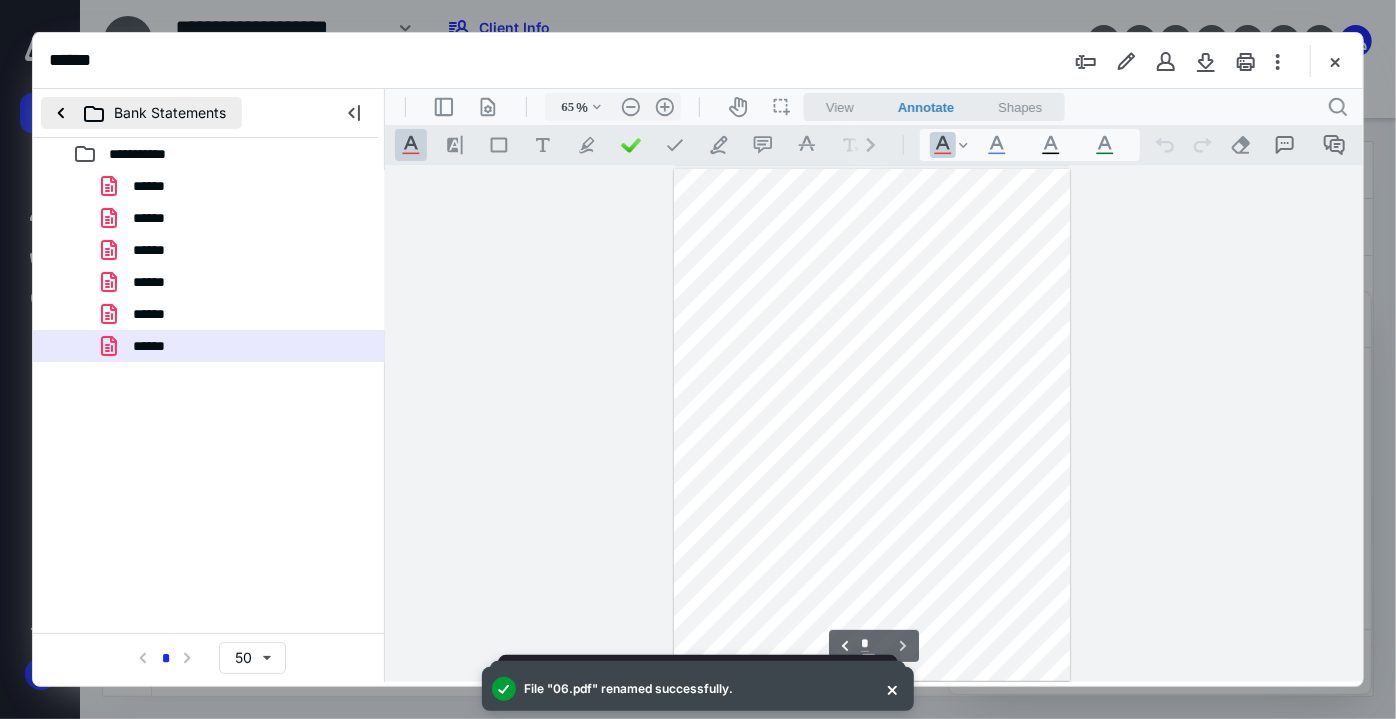 click on "Bank Statements" at bounding box center (141, 113) 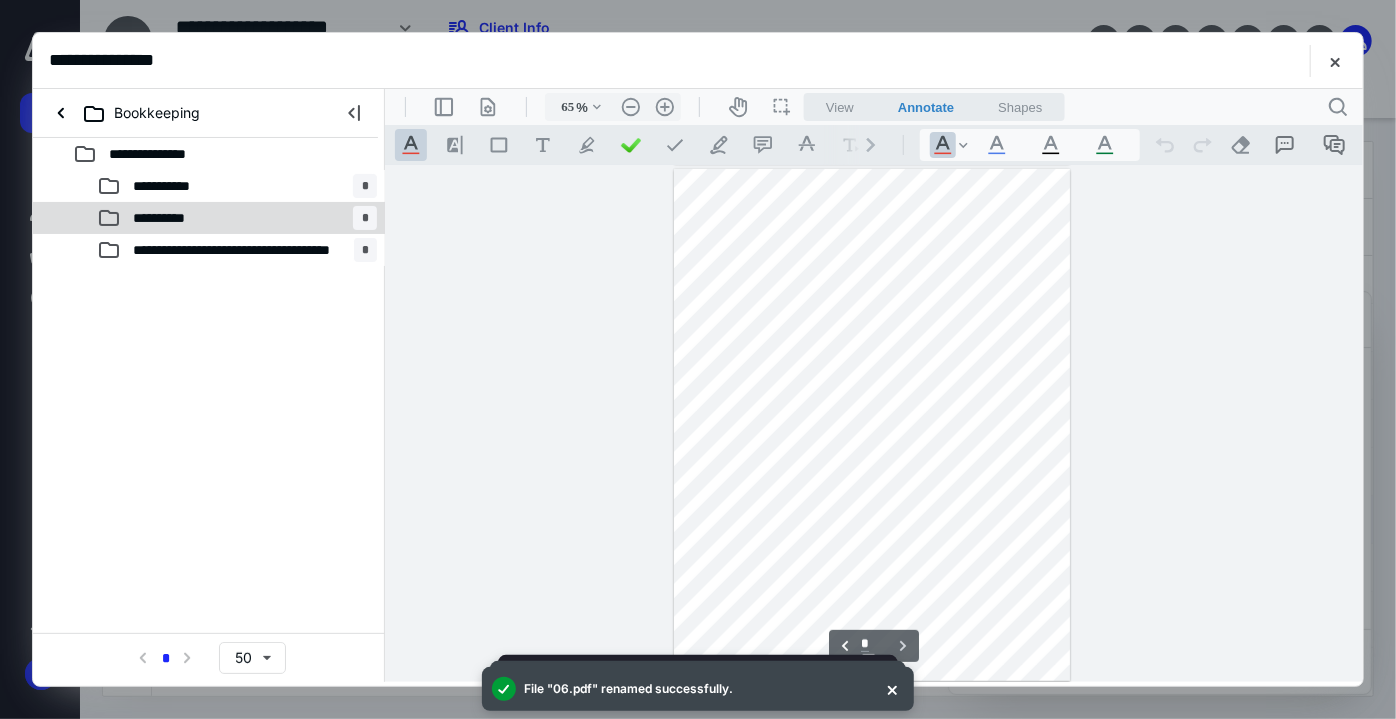 click on "**********" at bounding box center [237, 218] 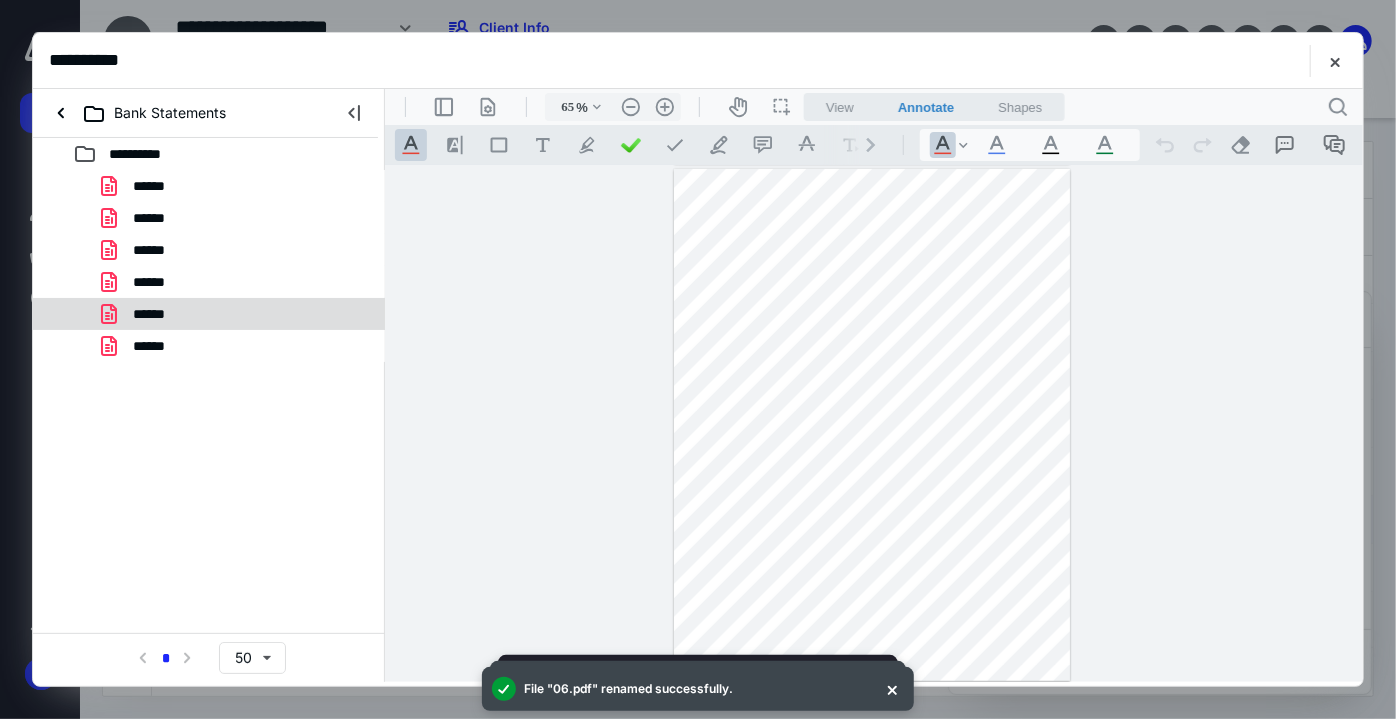 click on "******" at bounding box center [209, 314] 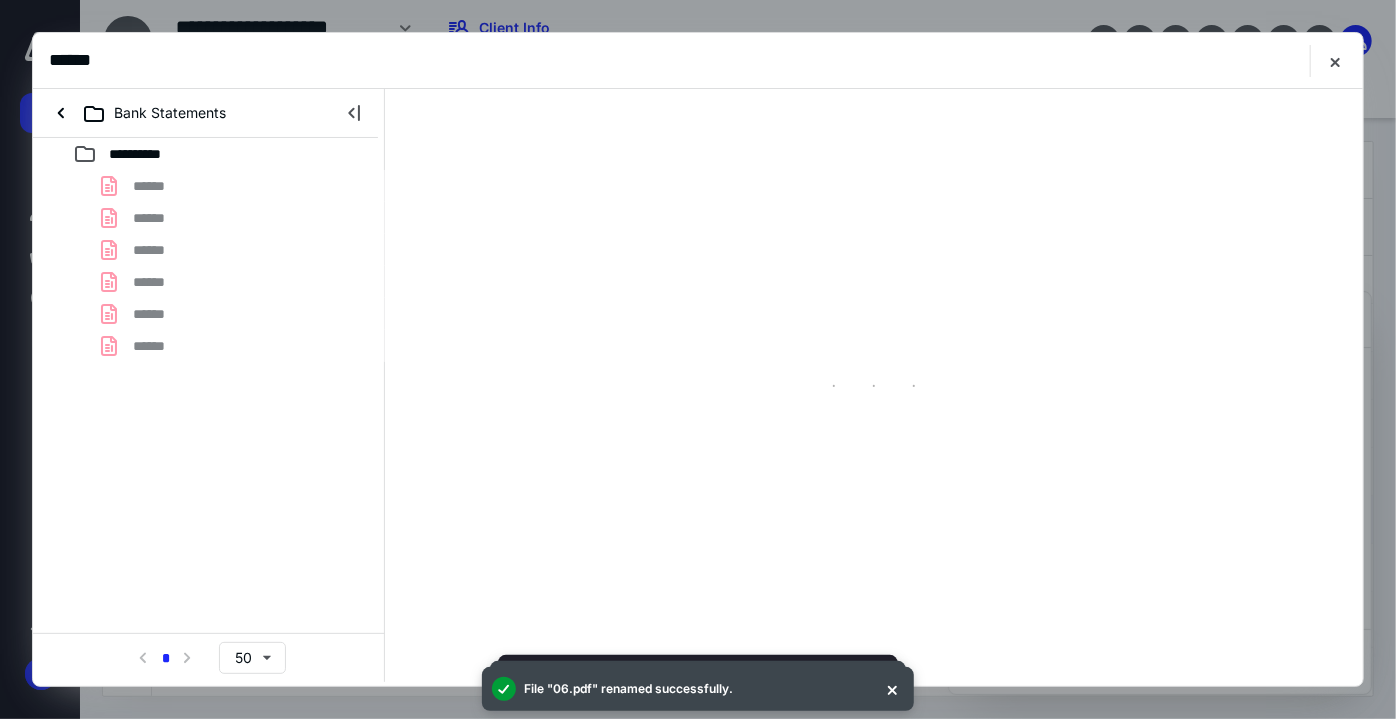 click on "****** ****** ****** ****** ****** ******" at bounding box center (209, 266) 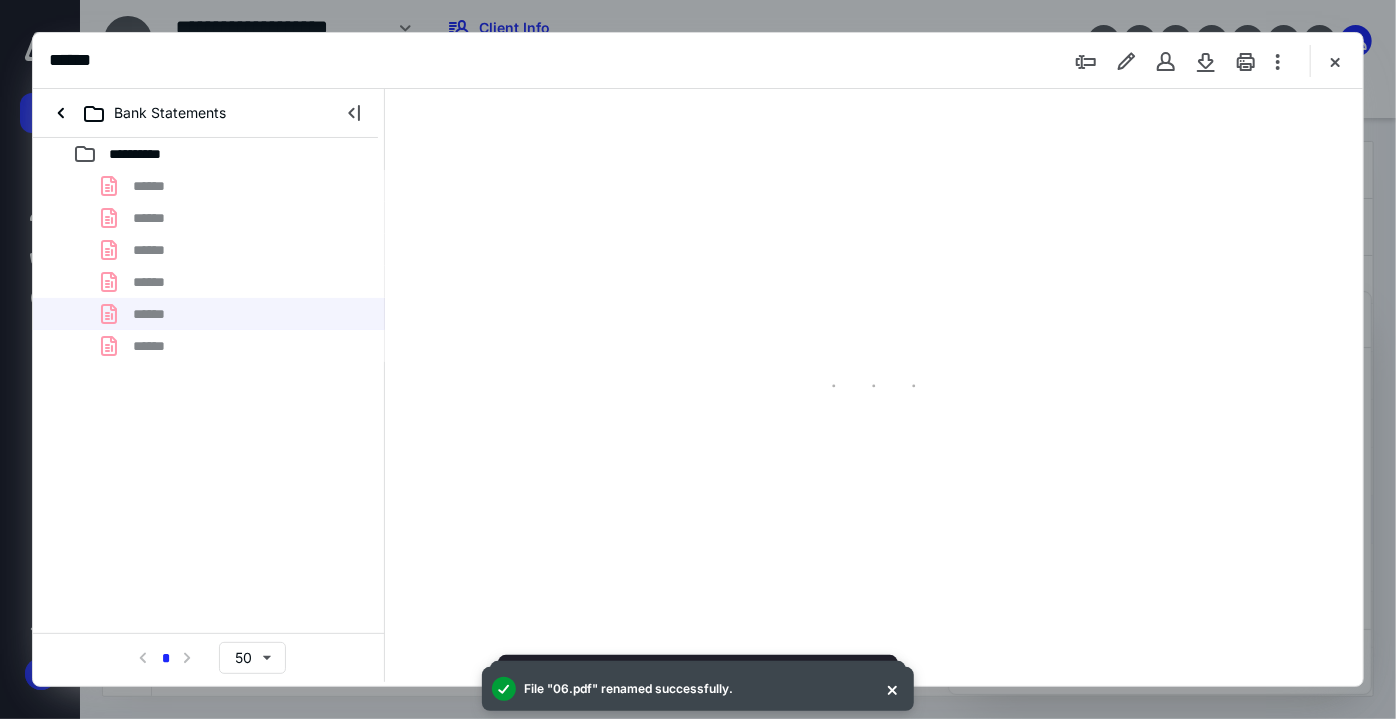type on "65" 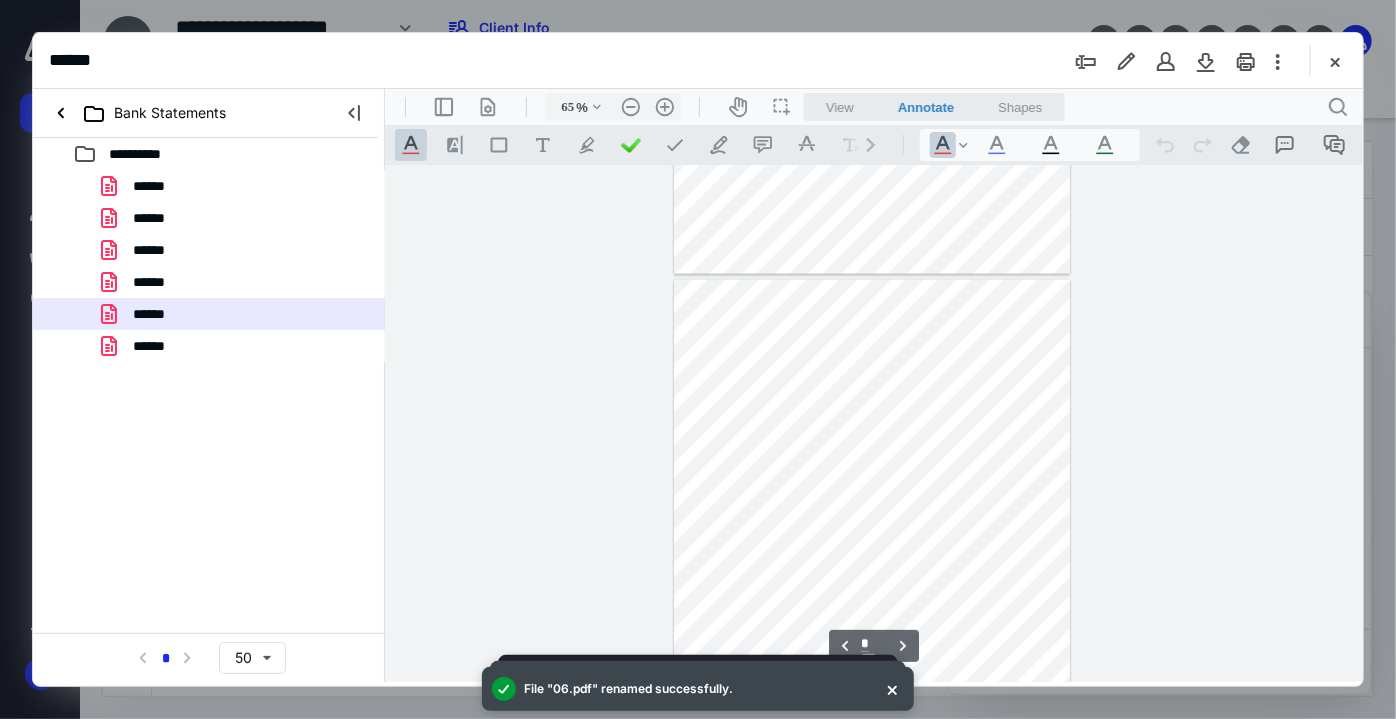 type on "*" 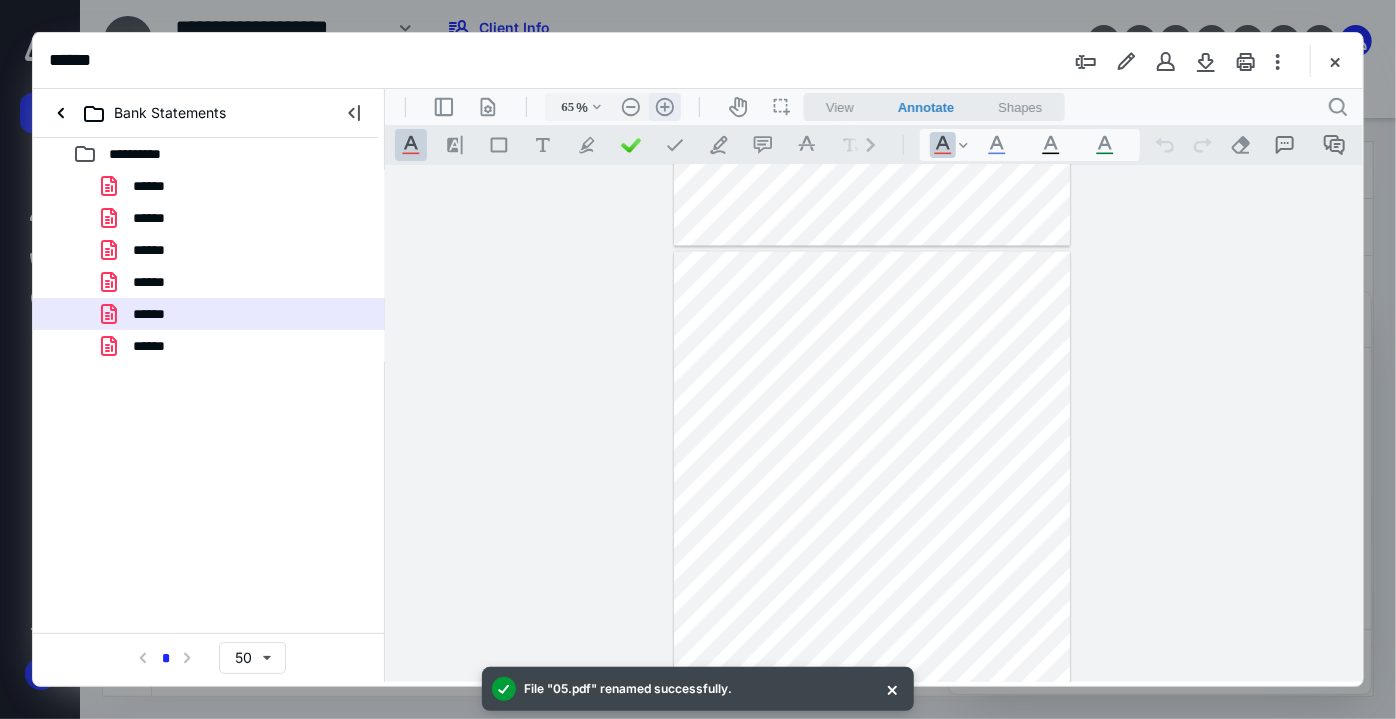click on ".cls-1{fill:#abb0c4;} icon - header - zoom - in - line" at bounding box center [664, 106] 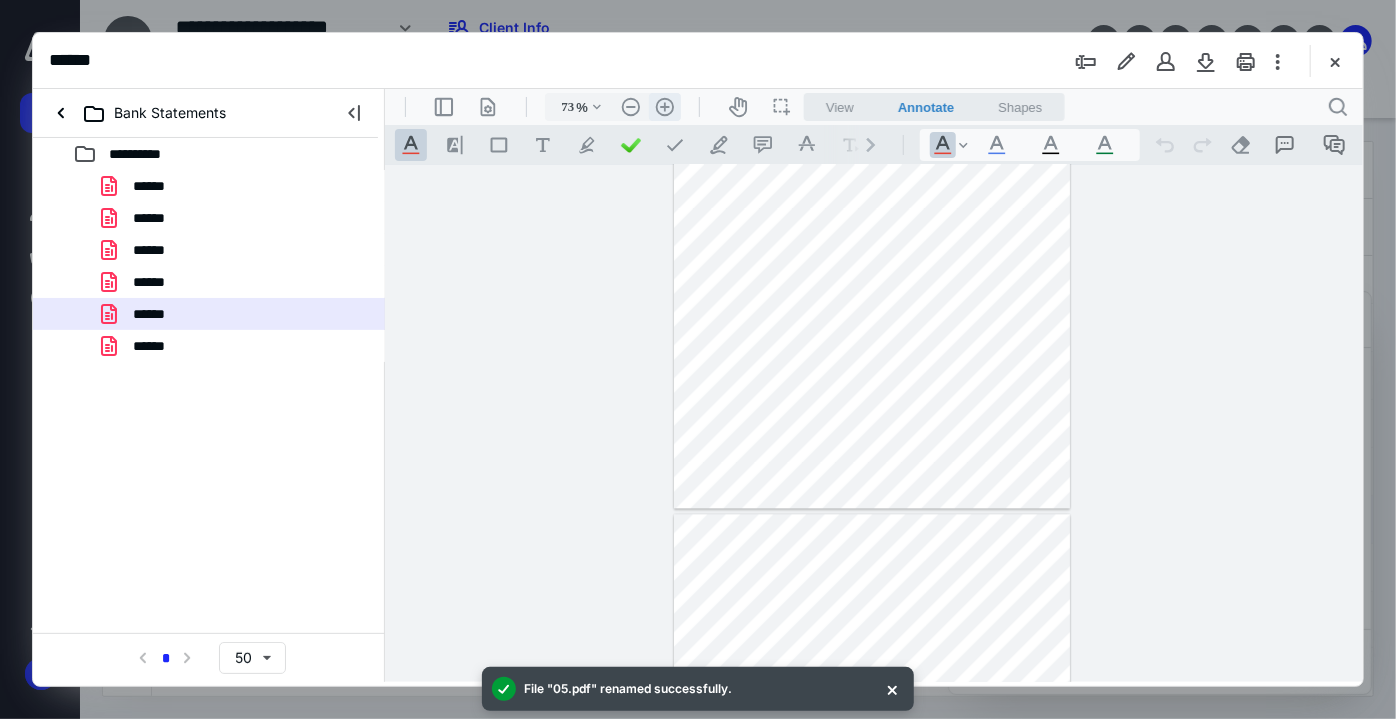 click on ".cls-1{fill:#abb0c4;} icon - header - zoom - in - line" at bounding box center [664, 106] 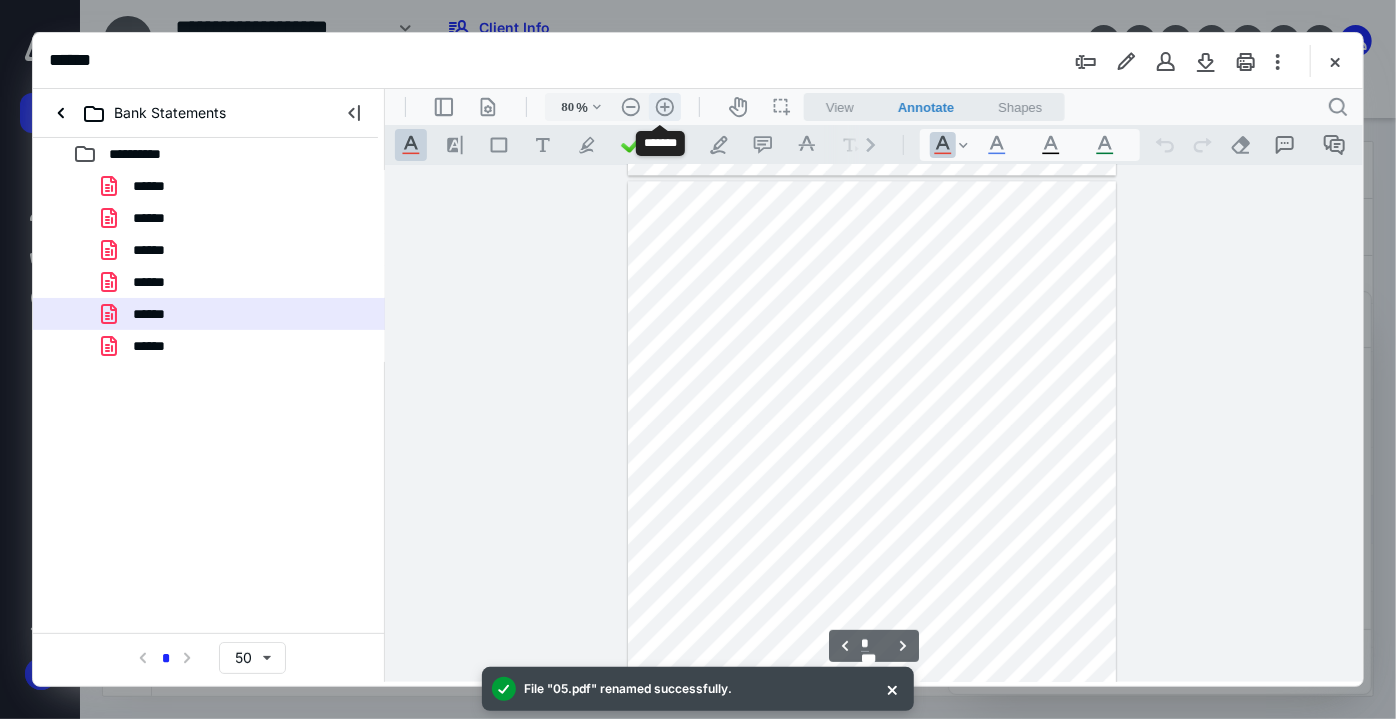click on ".cls-1{fill:#abb0c4;} icon - header - zoom - in - line" at bounding box center (664, 106) 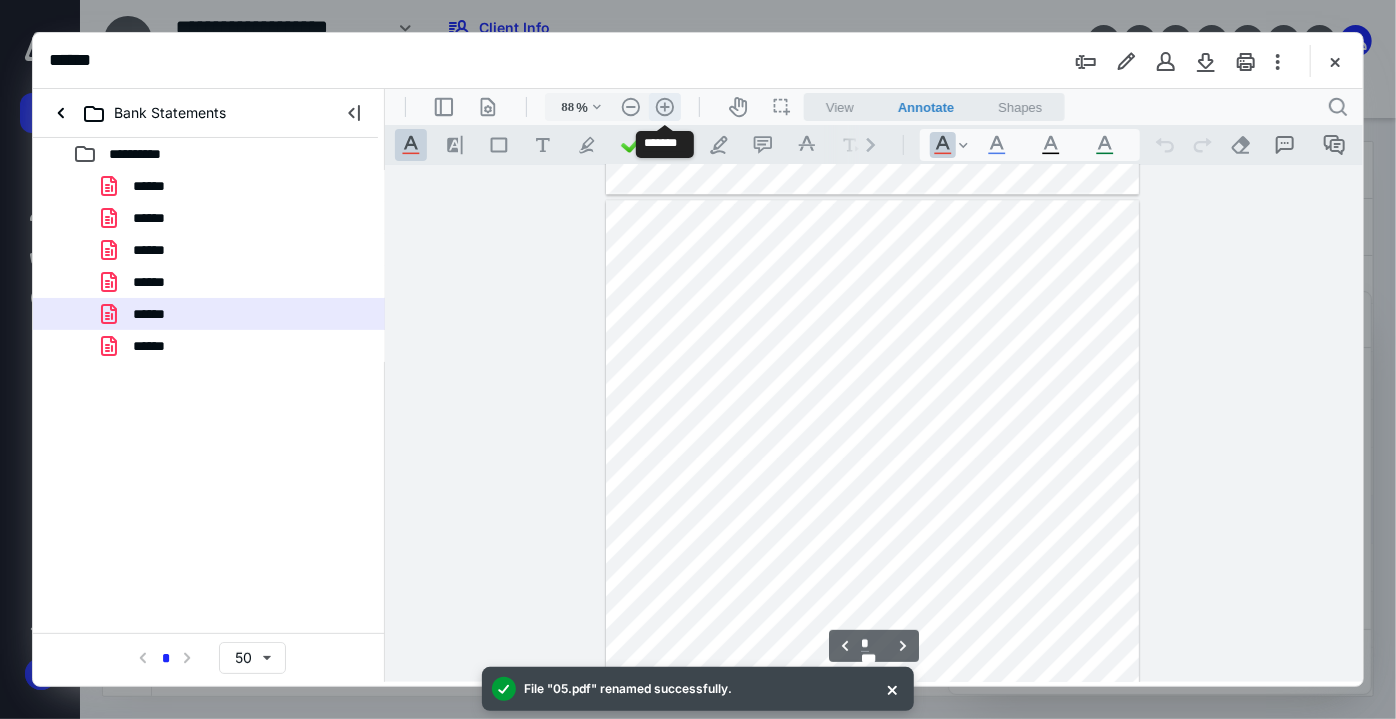click on ".cls-1{fill:#abb0c4;} icon - header - zoom - in - line" at bounding box center (664, 106) 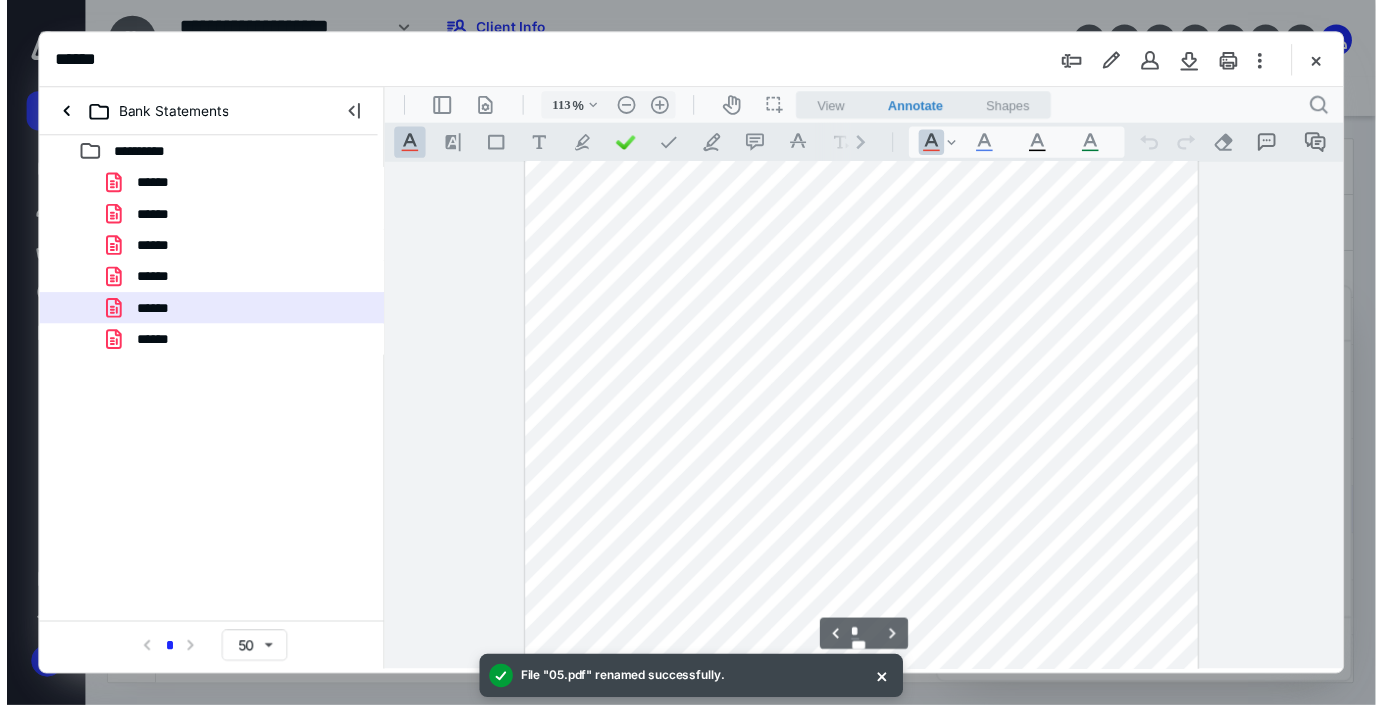 scroll, scrollTop: 3882, scrollLeft: 0, axis: vertical 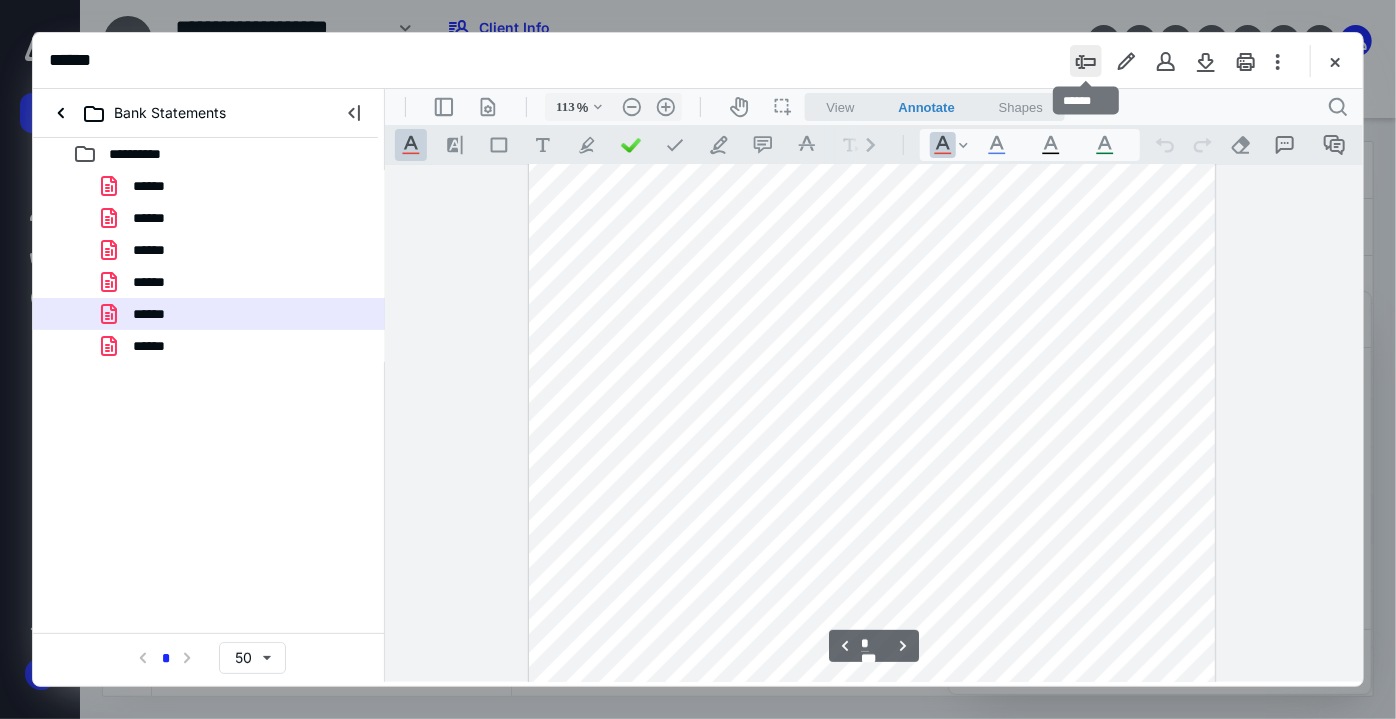 click at bounding box center [1086, 61] 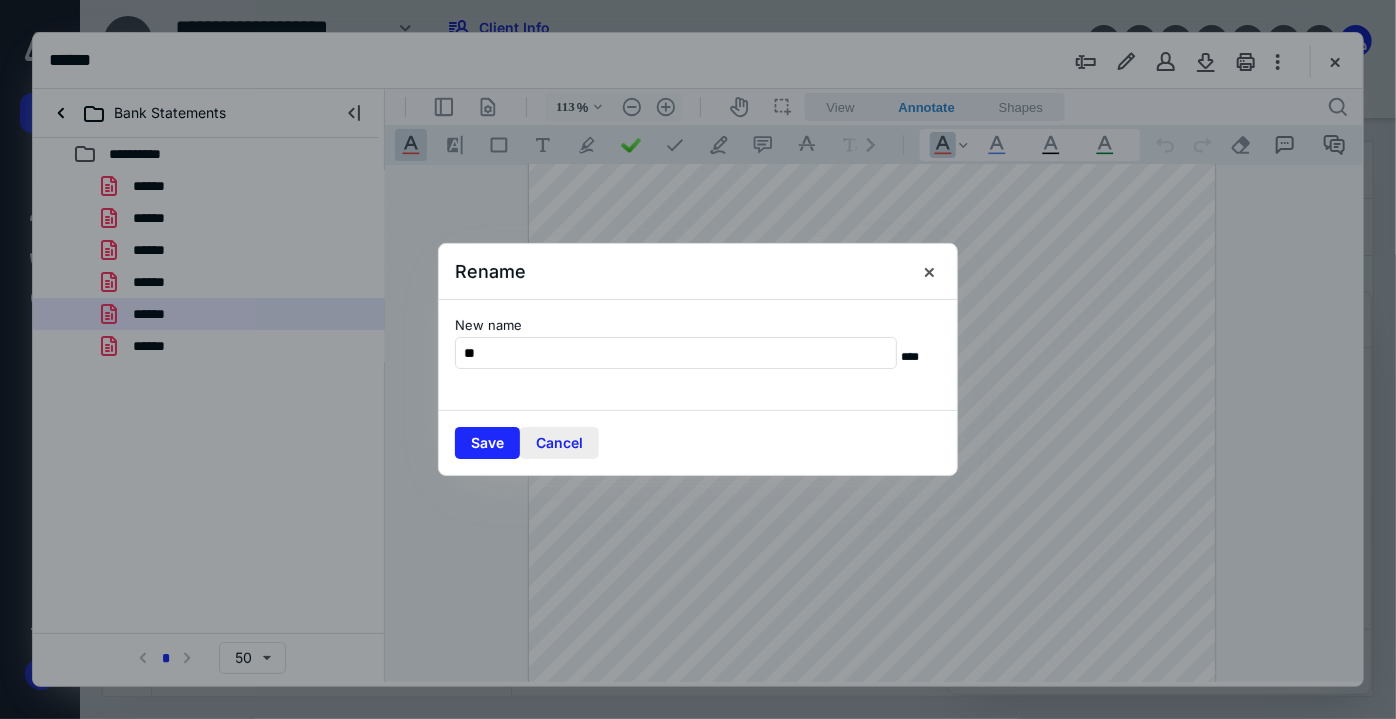 click on "Cancel" at bounding box center (559, 443) 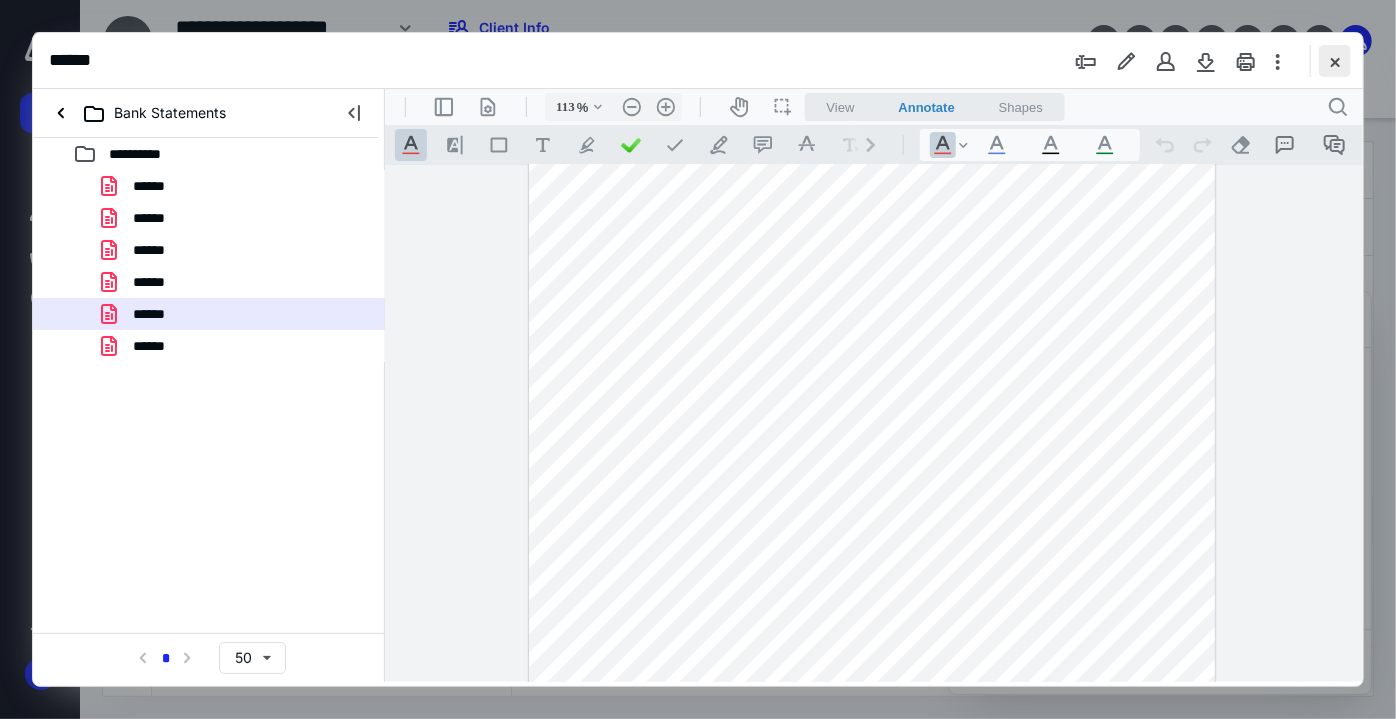click at bounding box center (1335, 61) 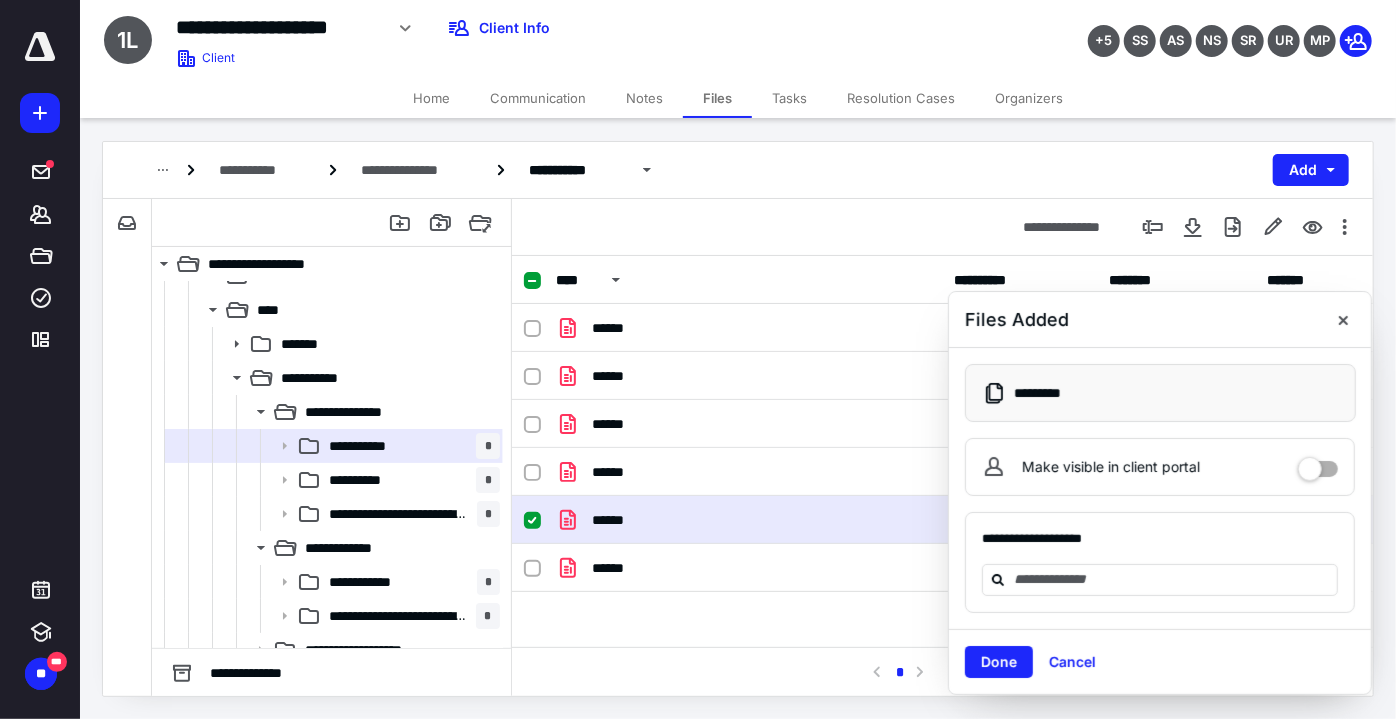 click on "Tasks" at bounding box center (789, 98) 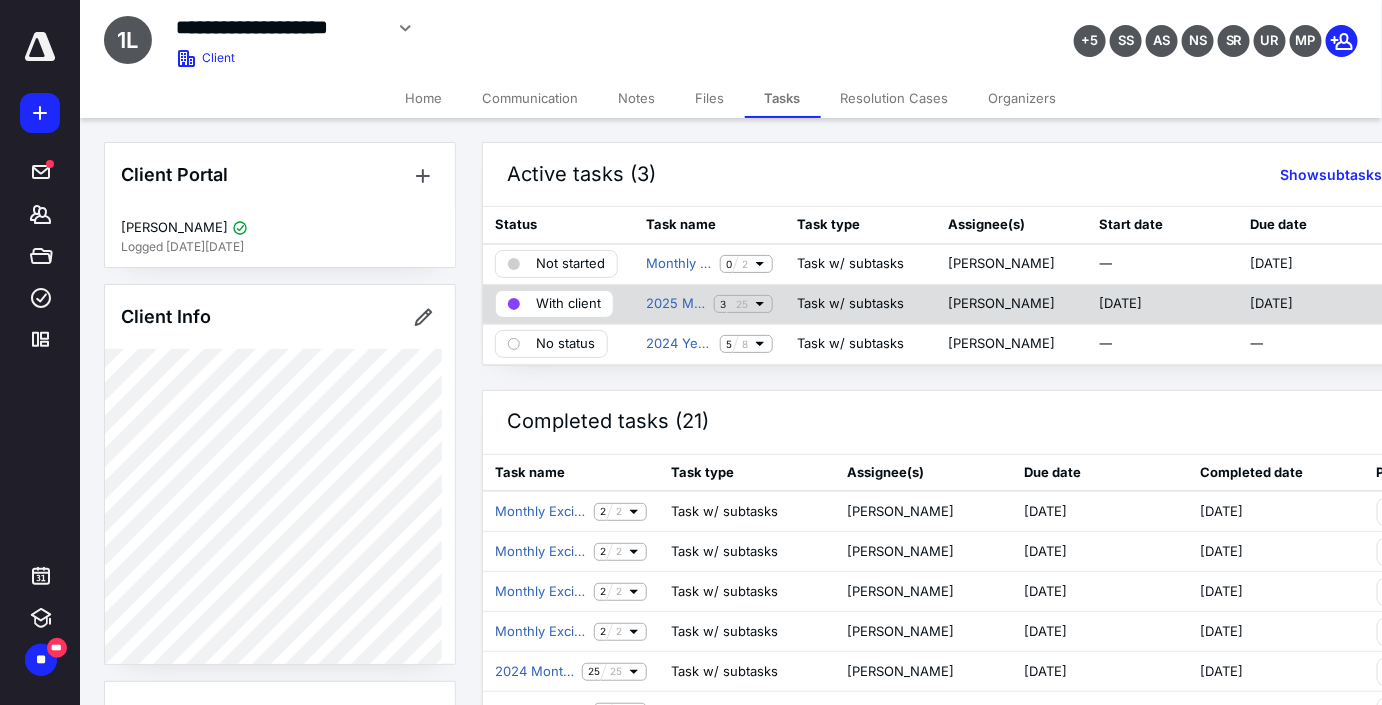 click 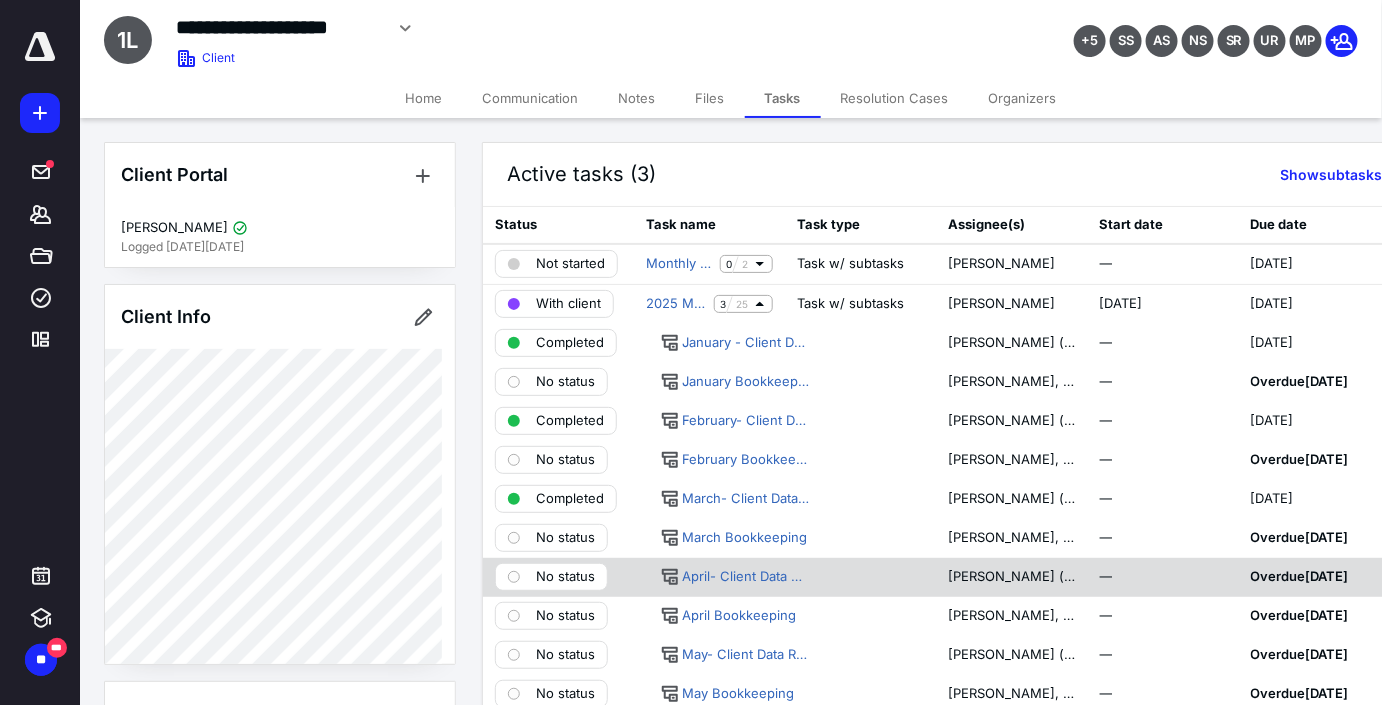 click on "No status" at bounding box center (565, 577) 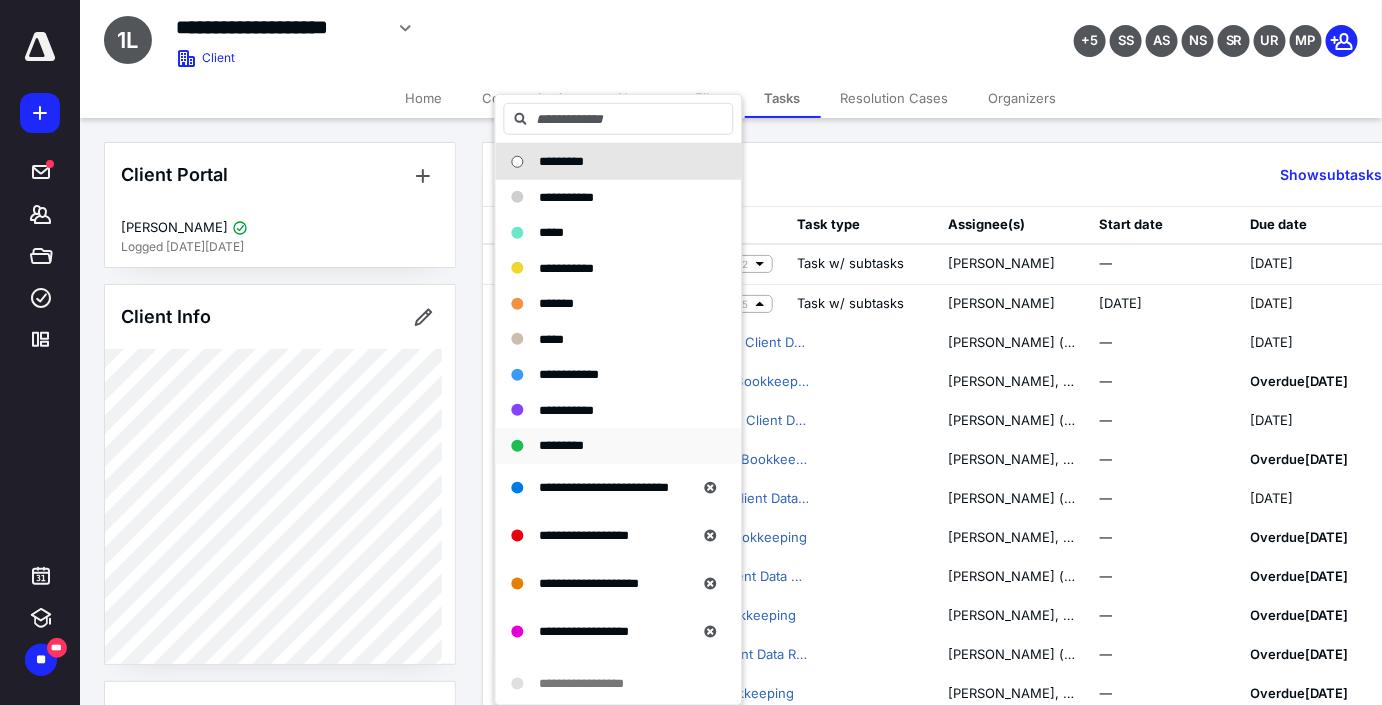 click on "*********" at bounding box center (619, 446) 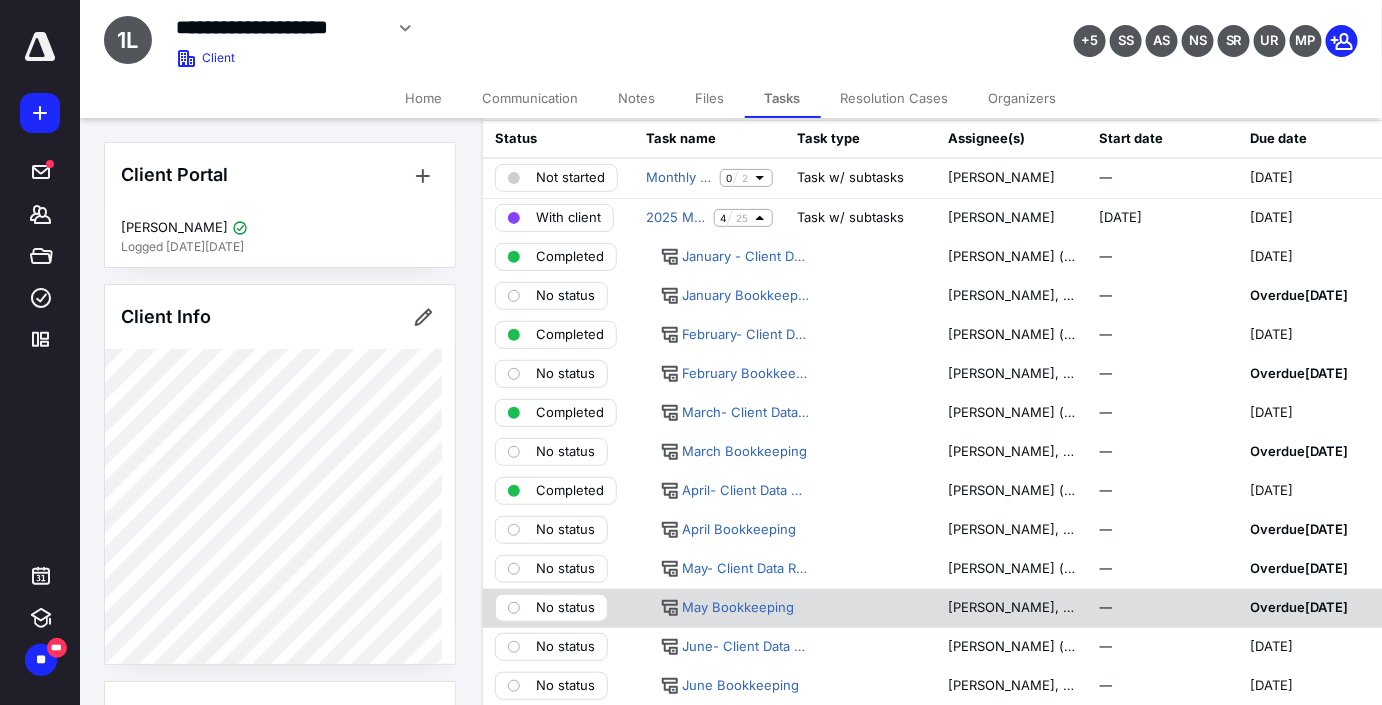 scroll, scrollTop: 90, scrollLeft: 0, axis: vertical 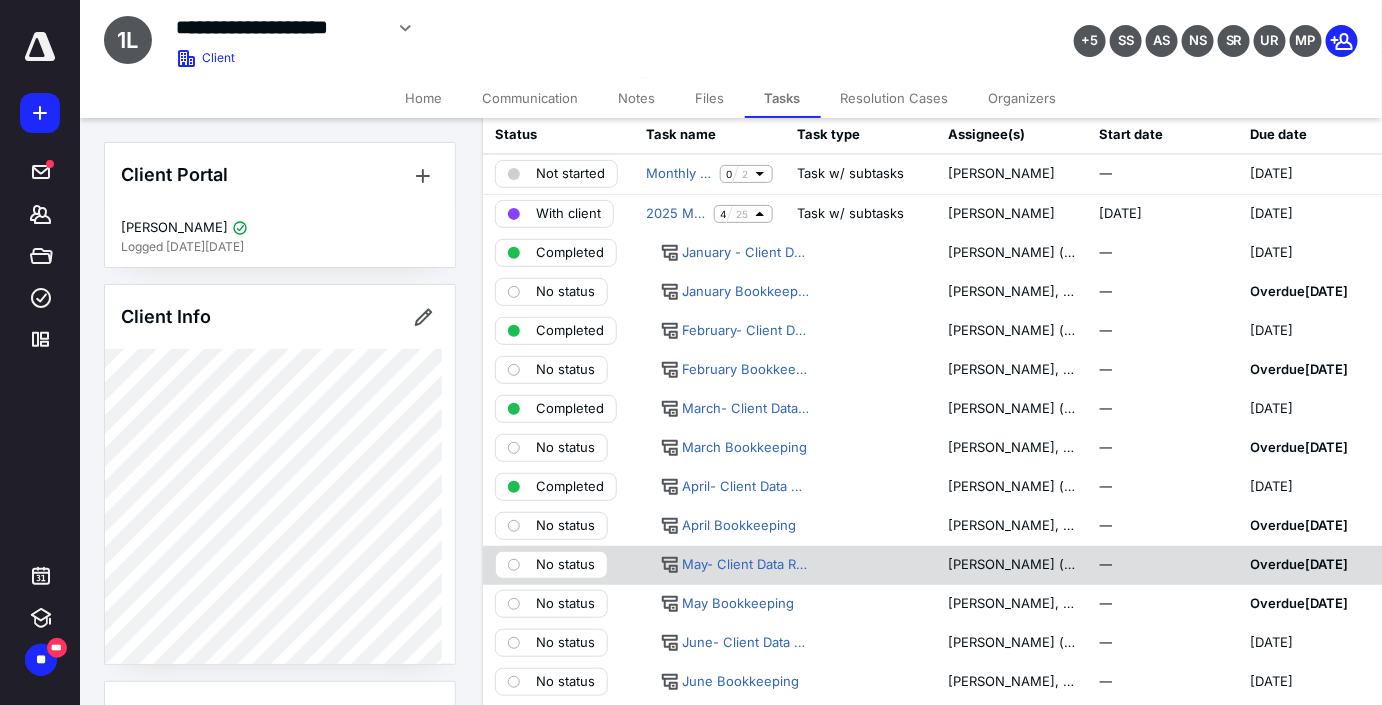 click on "No status" at bounding box center [565, 565] 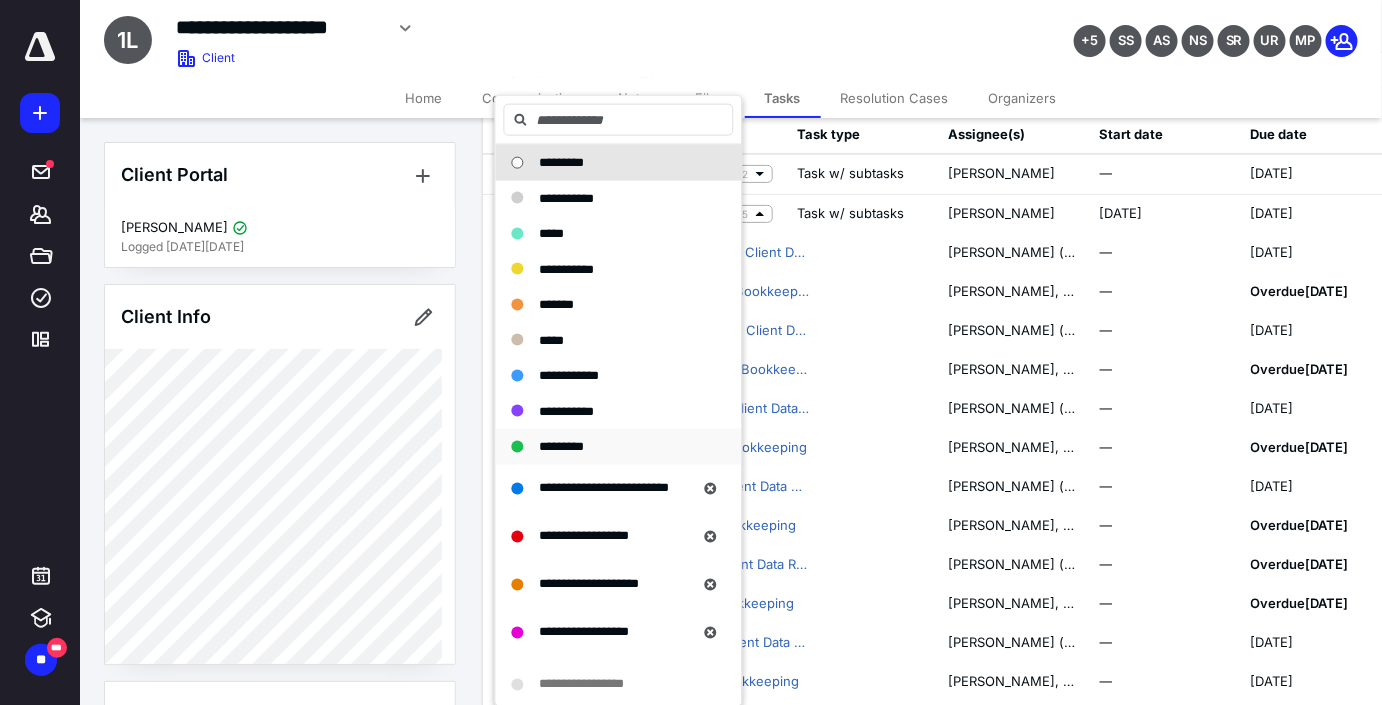 click on "*********" at bounding box center [607, 447] 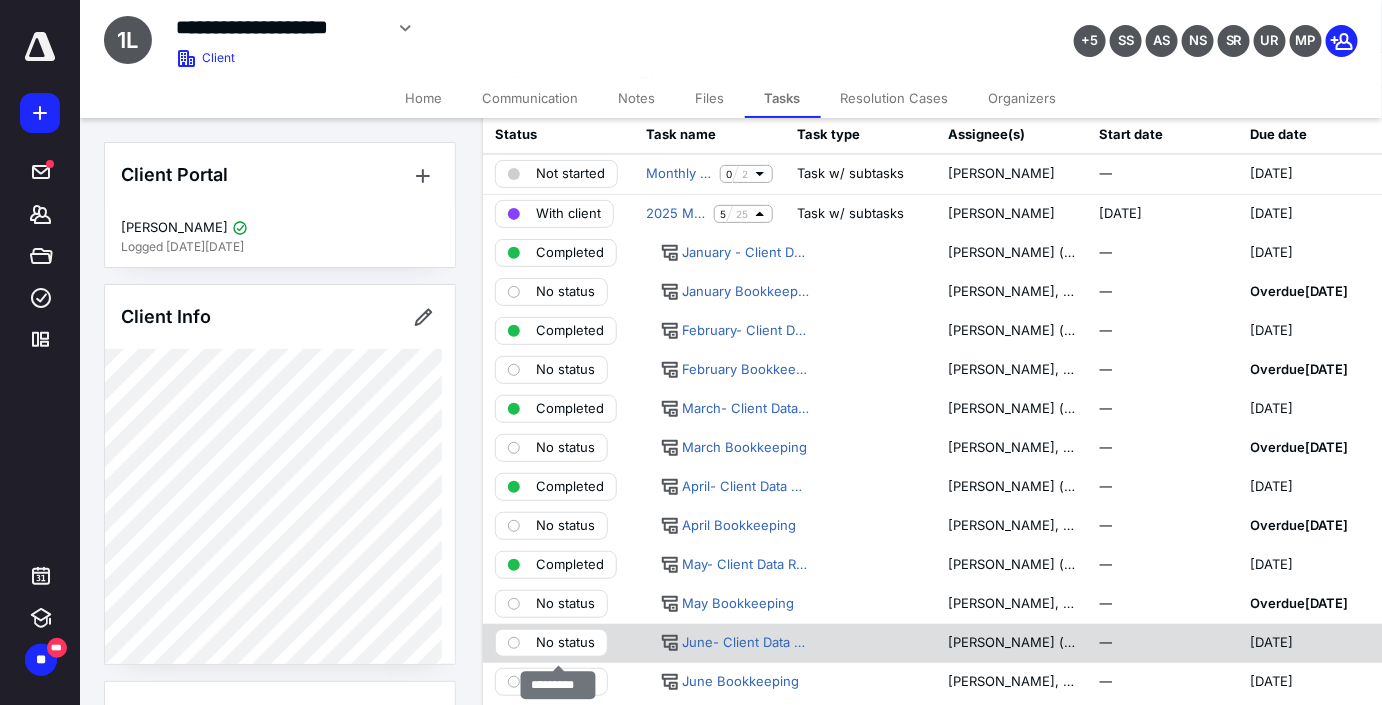 click on "No status" at bounding box center (565, 643) 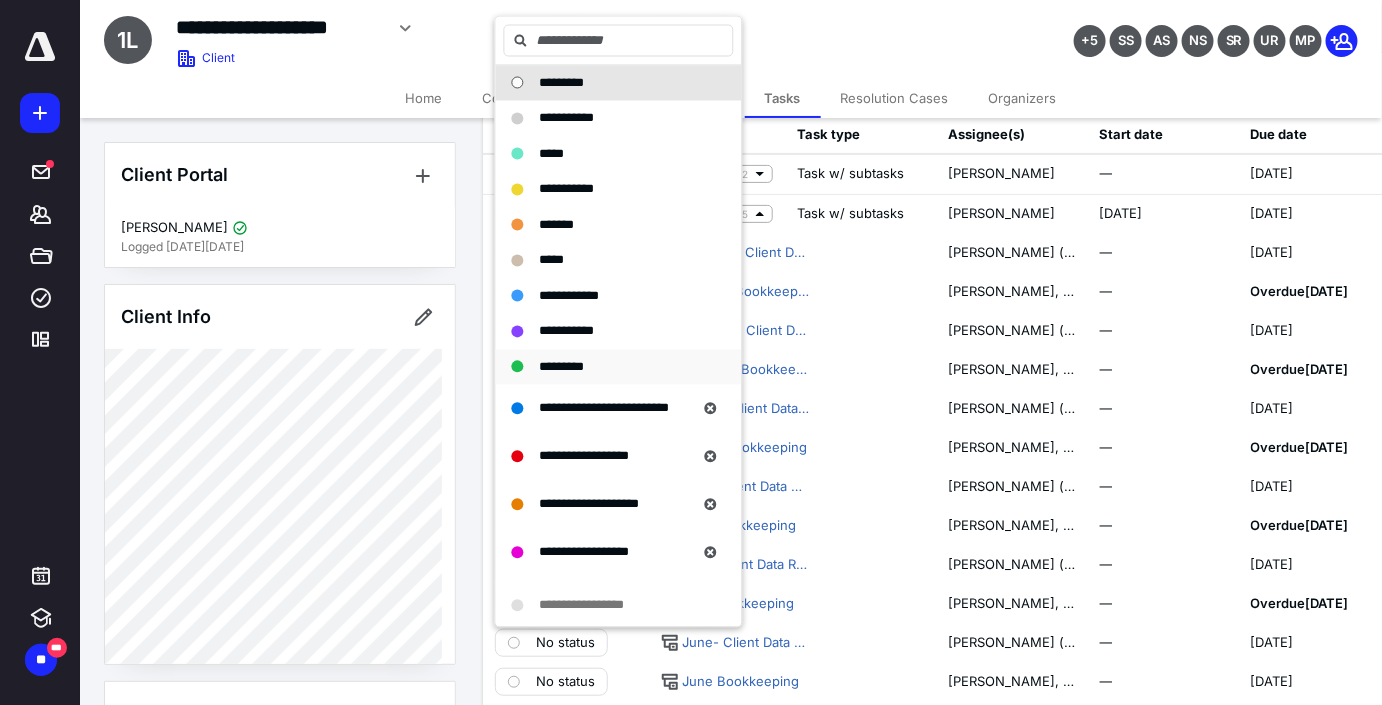 click on "*********" at bounding box center (619, 367) 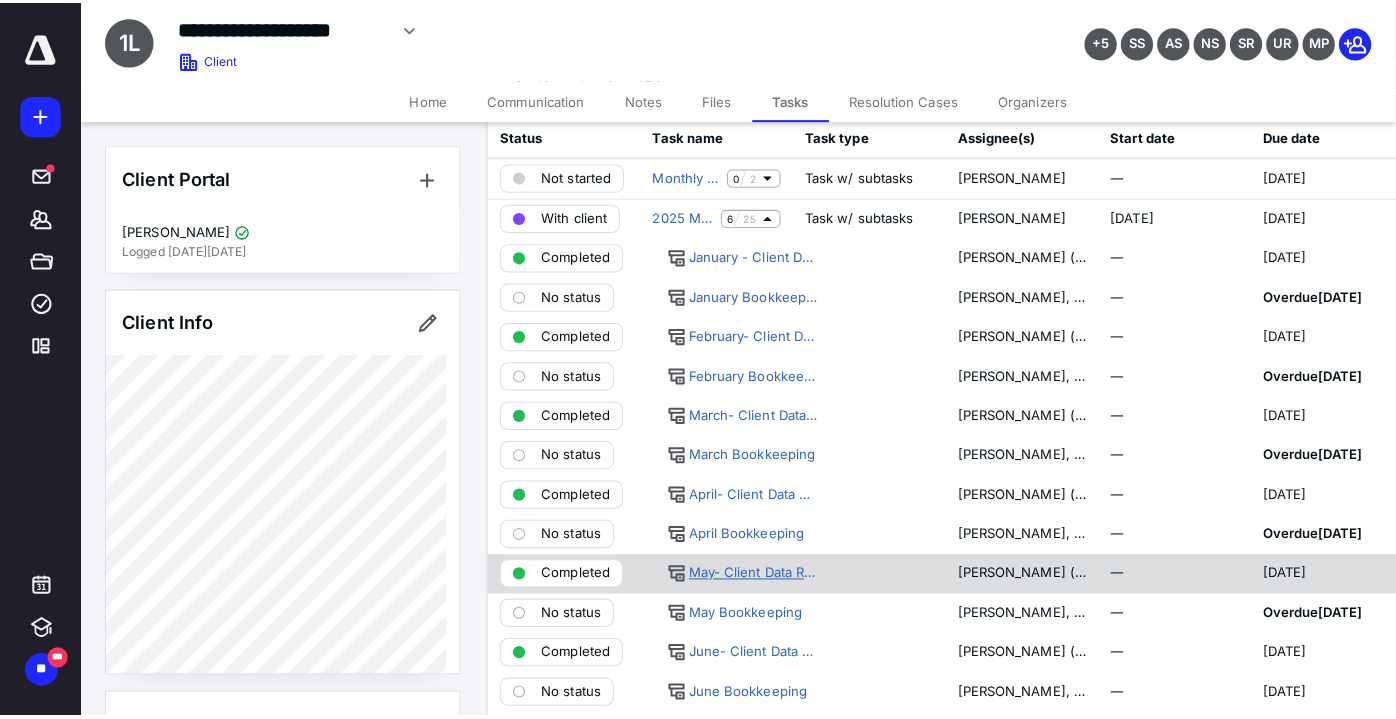 scroll, scrollTop: 0, scrollLeft: 0, axis: both 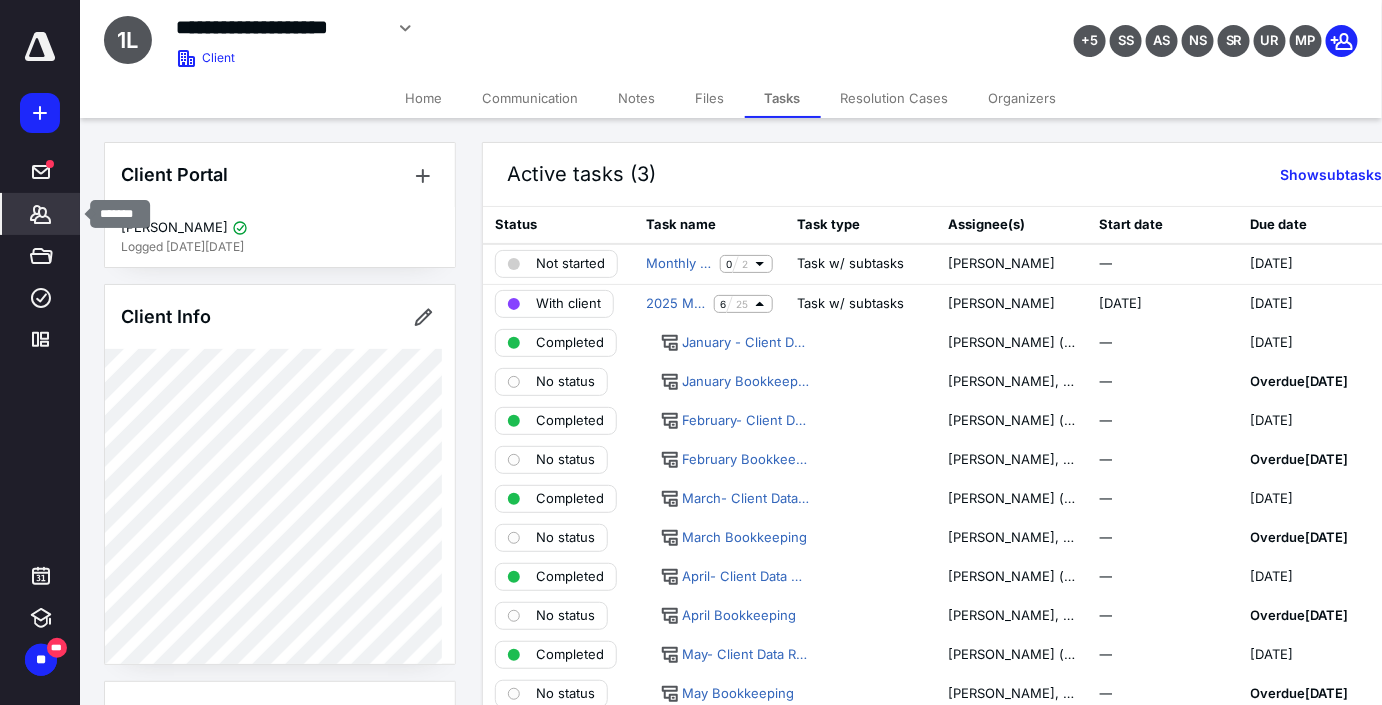 click on "*******" at bounding box center [41, 214] 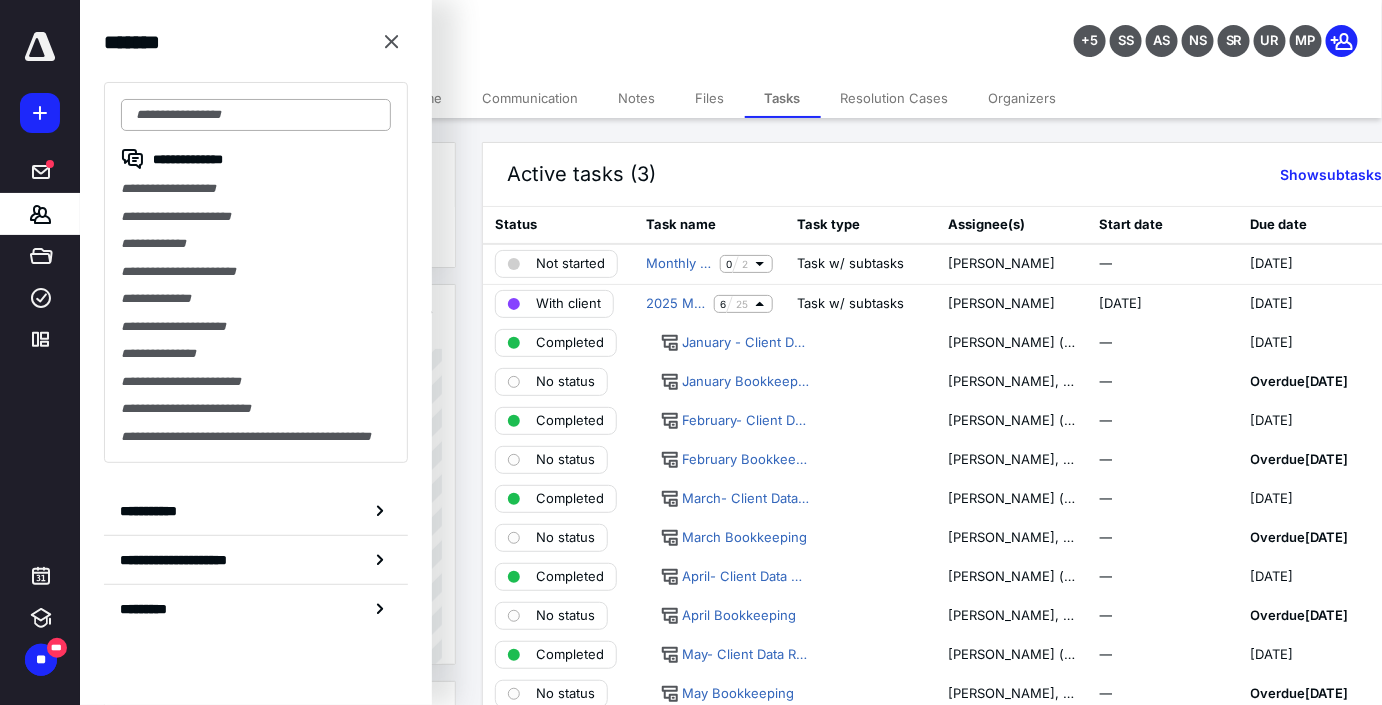 click at bounding box center (256, 115) 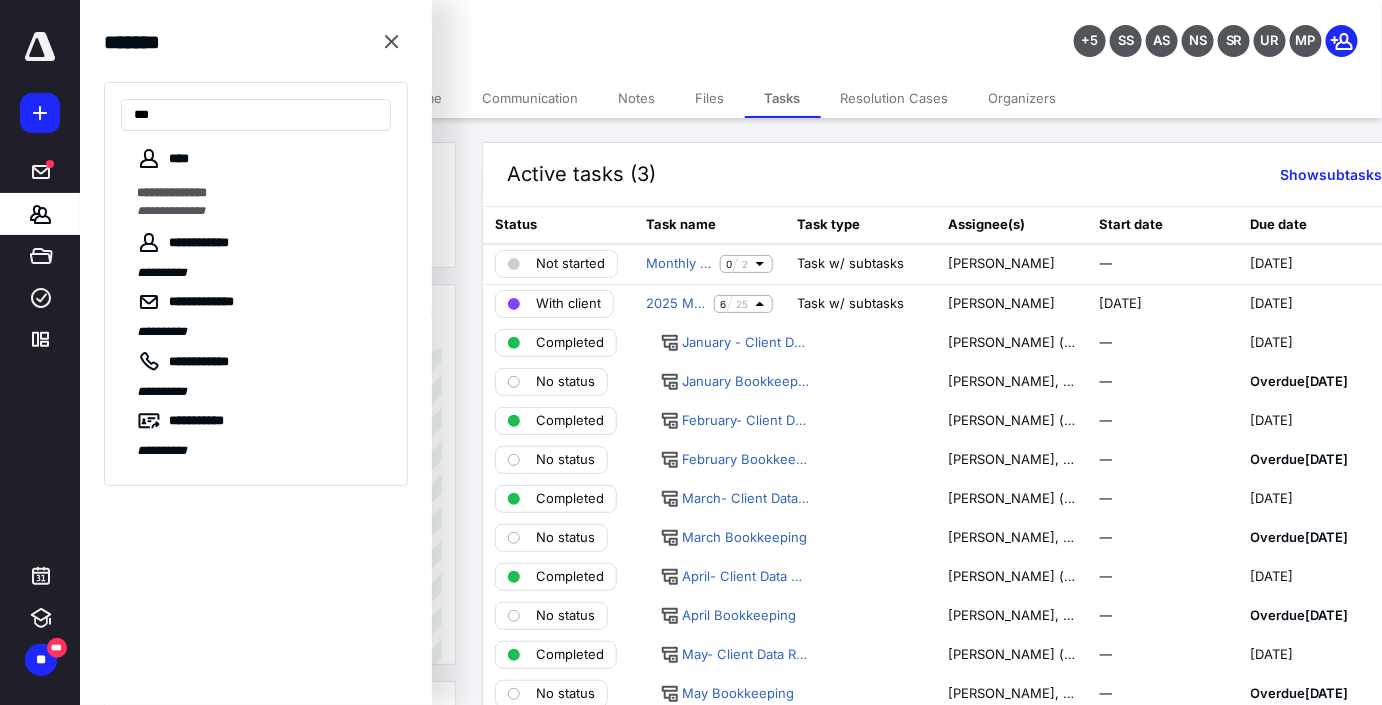 type on "**" 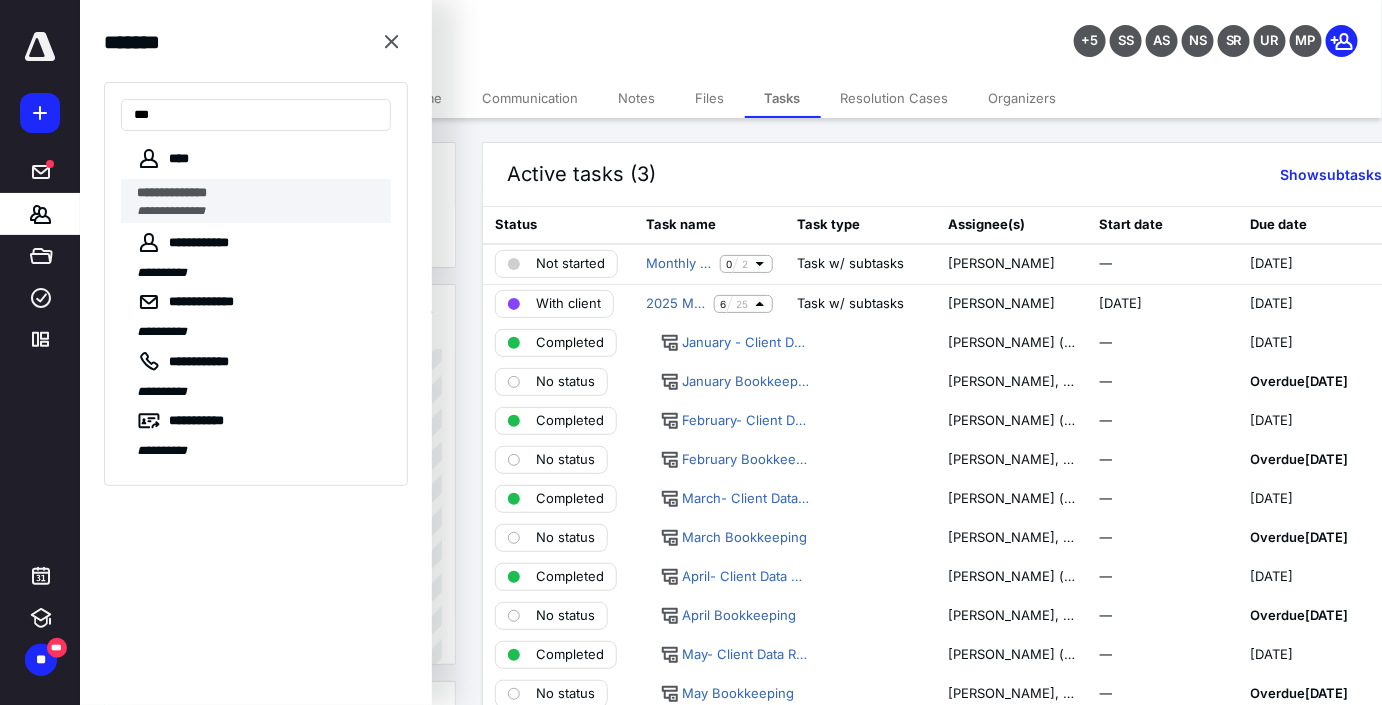 click on "**********" at bounding box center [258, 193] 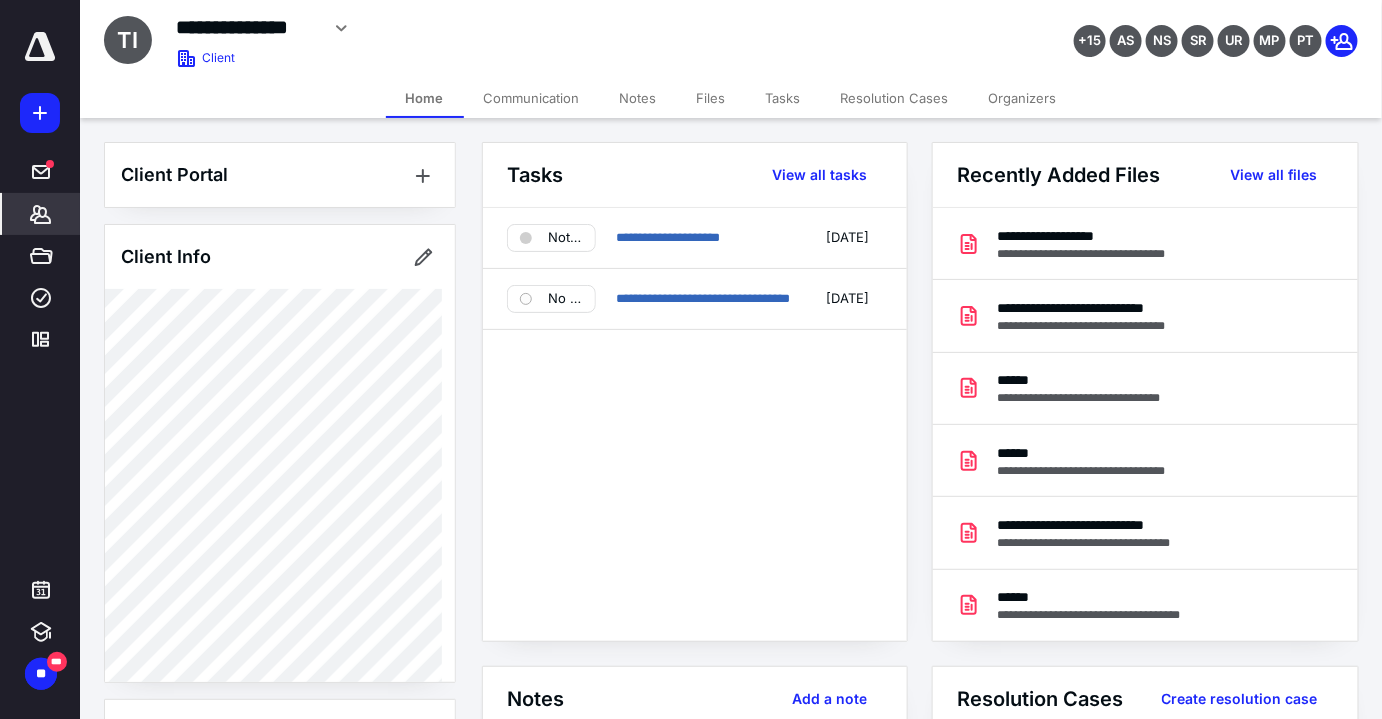 click on "Files" at bounding box center (711, 98) 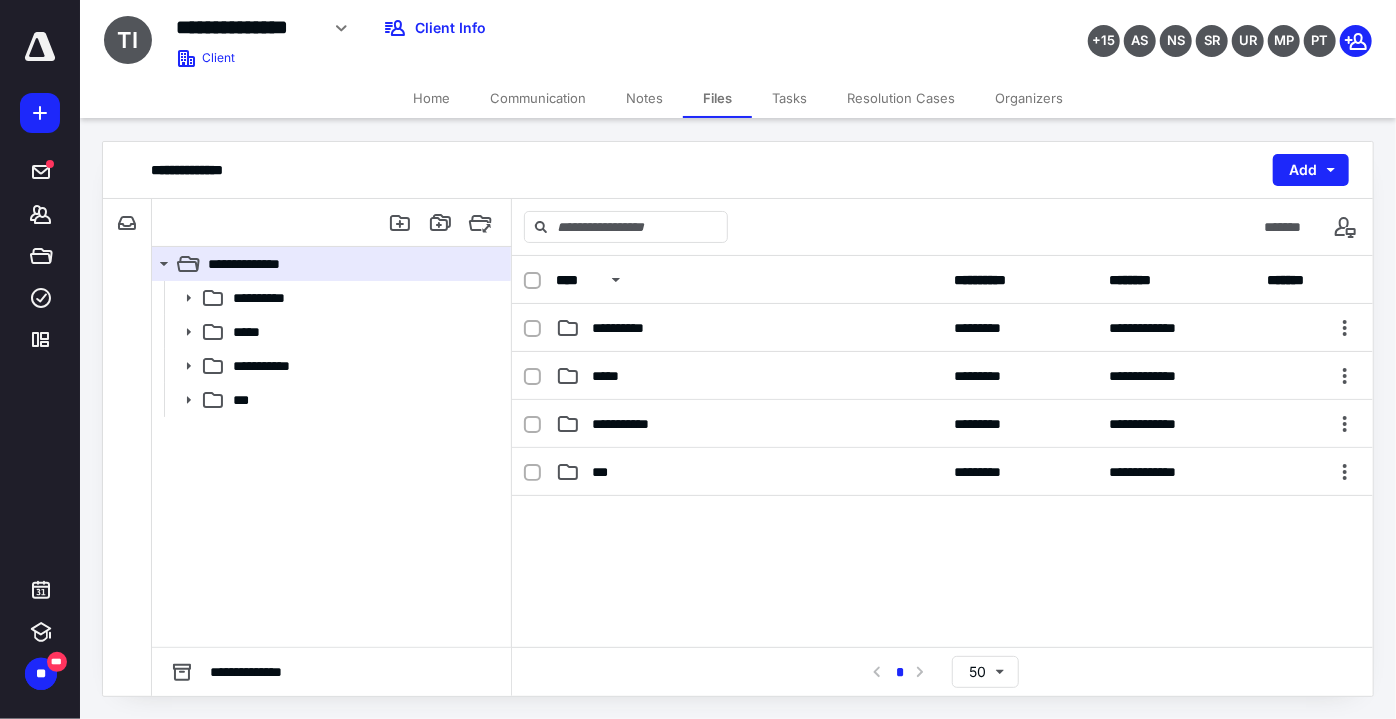 click on "**********" at bounding box center (749, 328) 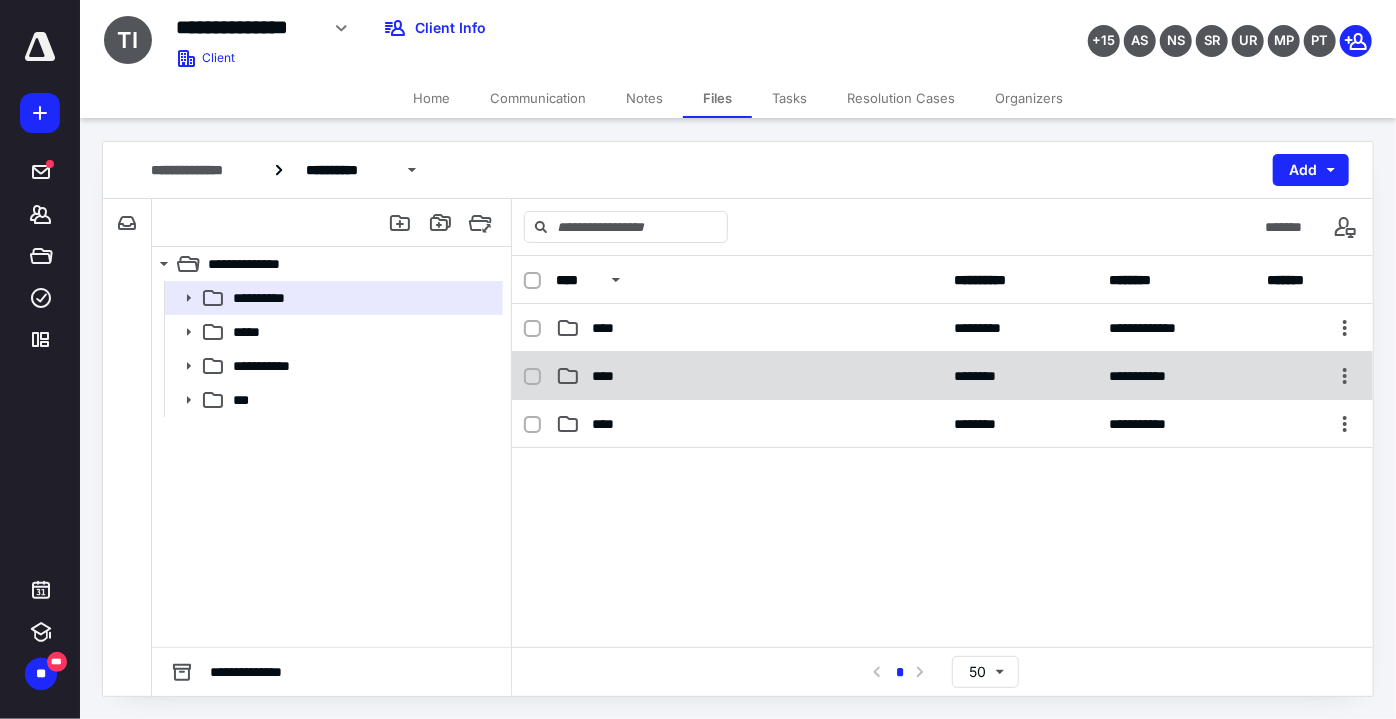click on "**********" at bounding box center [942, 376] 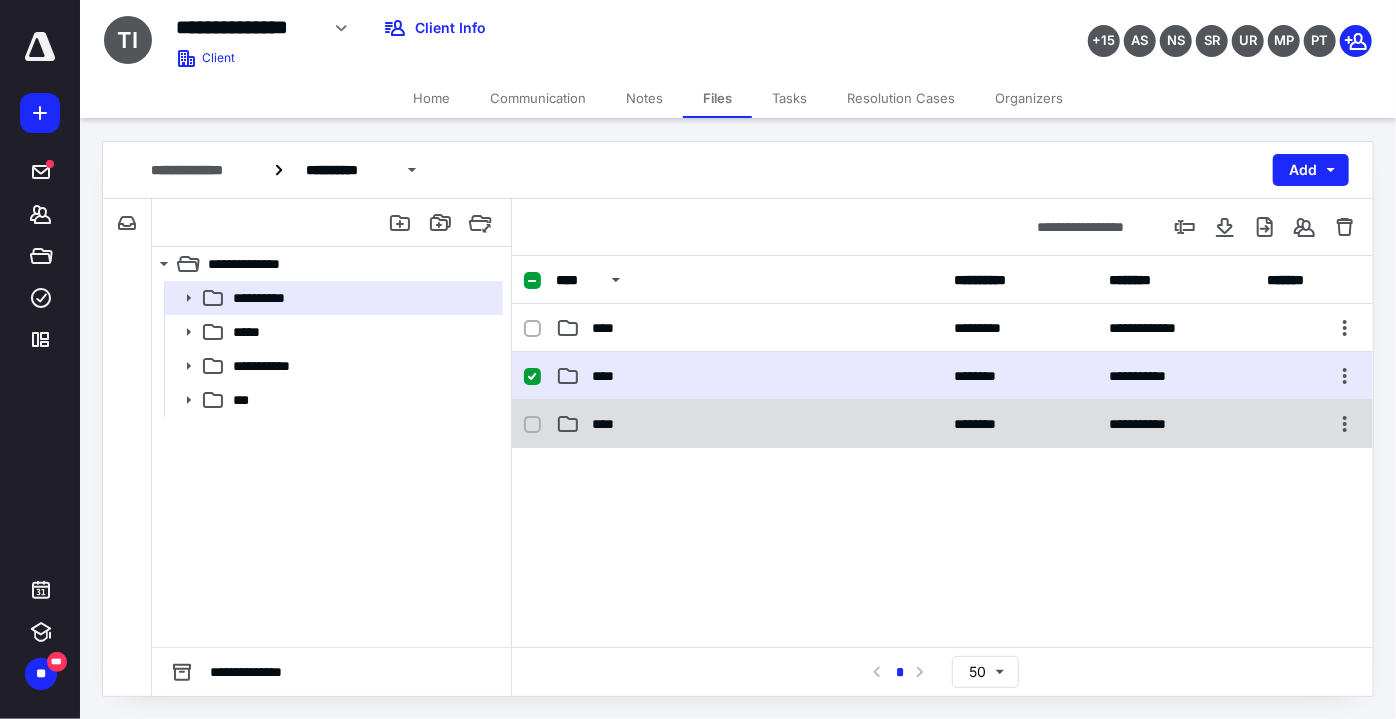 click on "****" at bounding box center [749, 424] 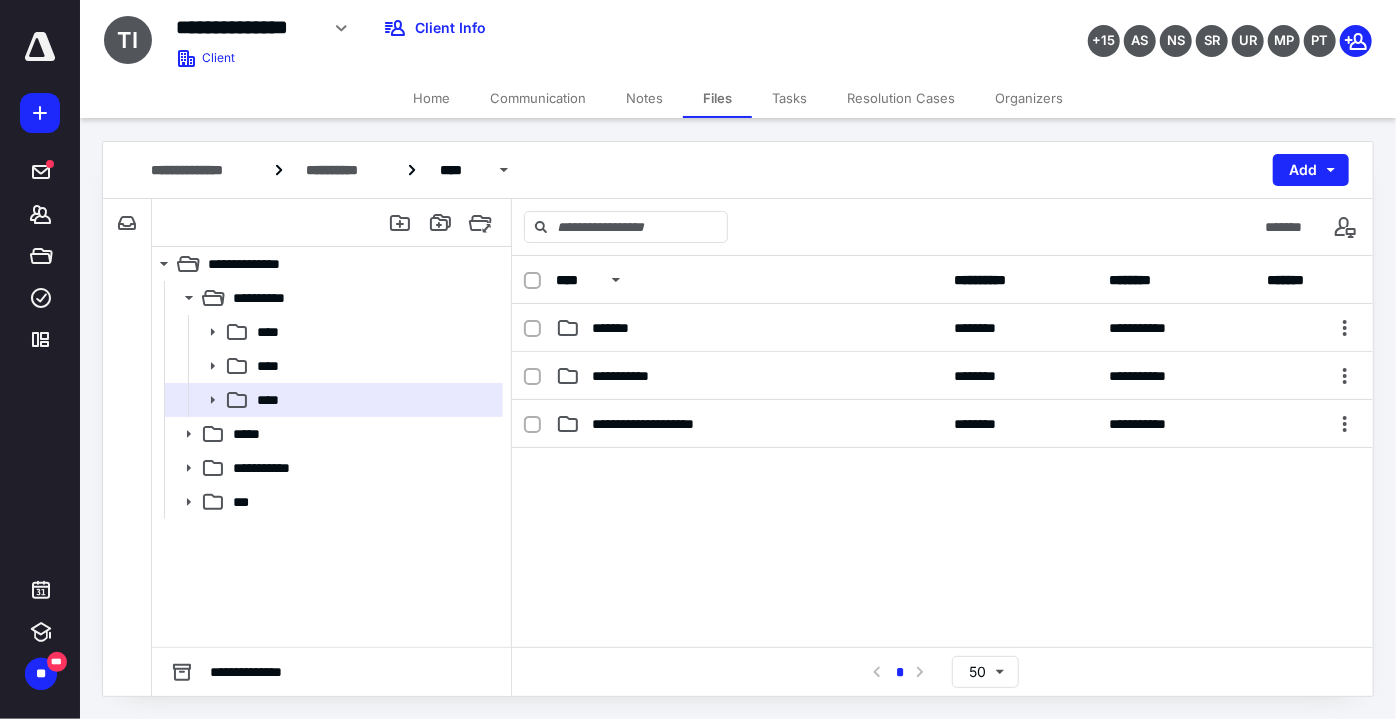 click on "**********" at bounding box center (749, 376) 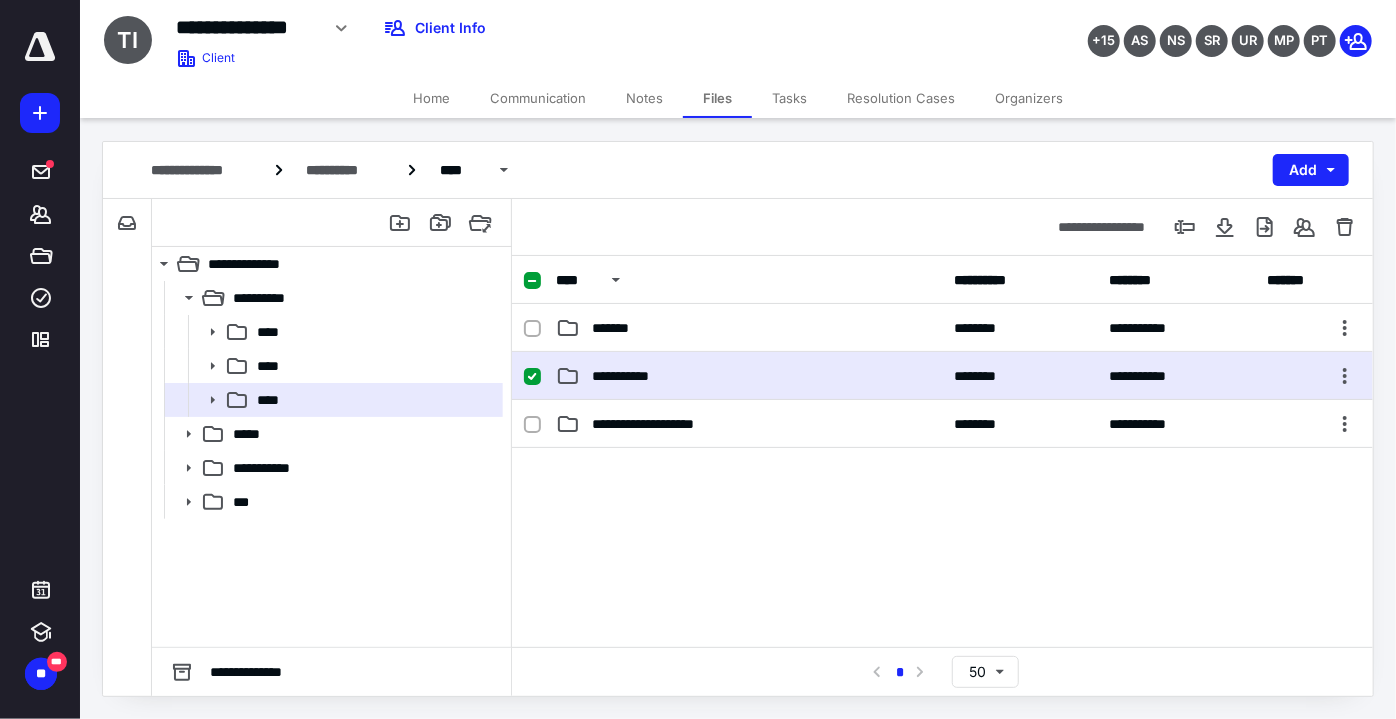 click on "**********" at bounding box center [749, 376] 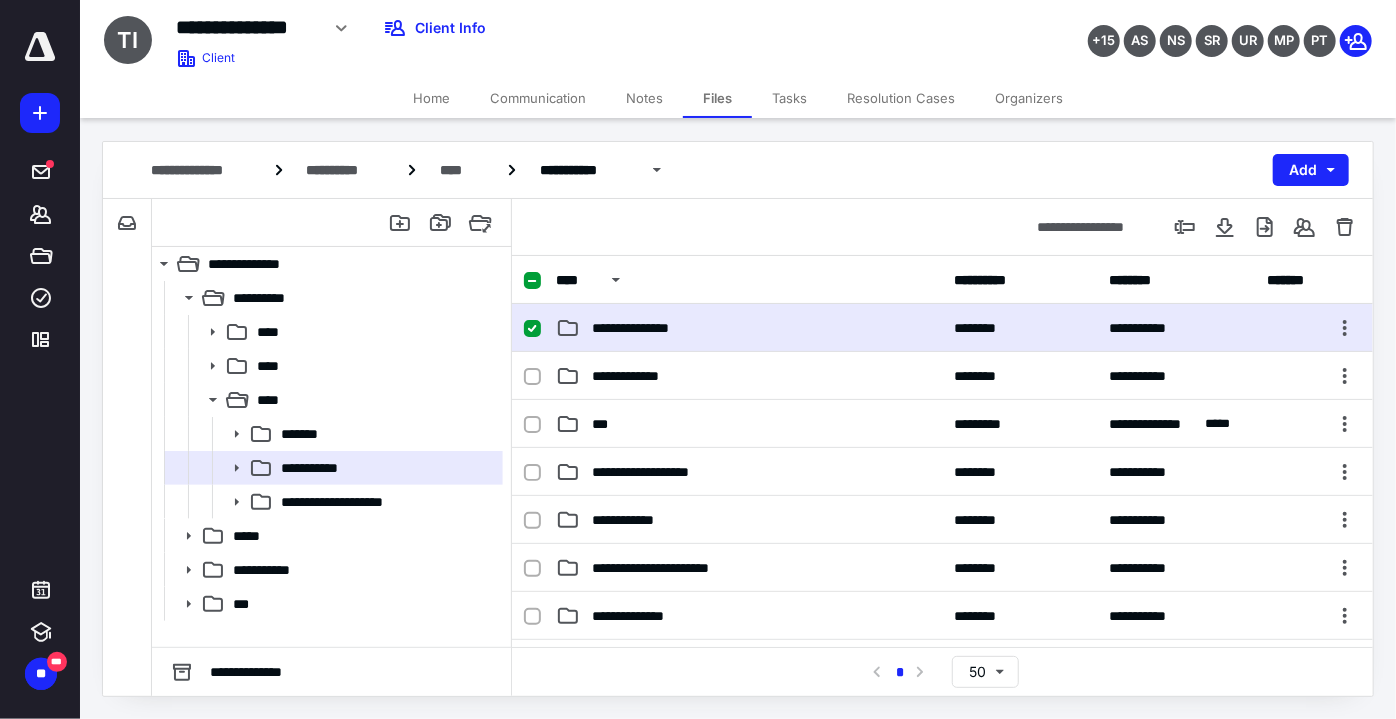 click on "**********" at bounding box center (942, 328) 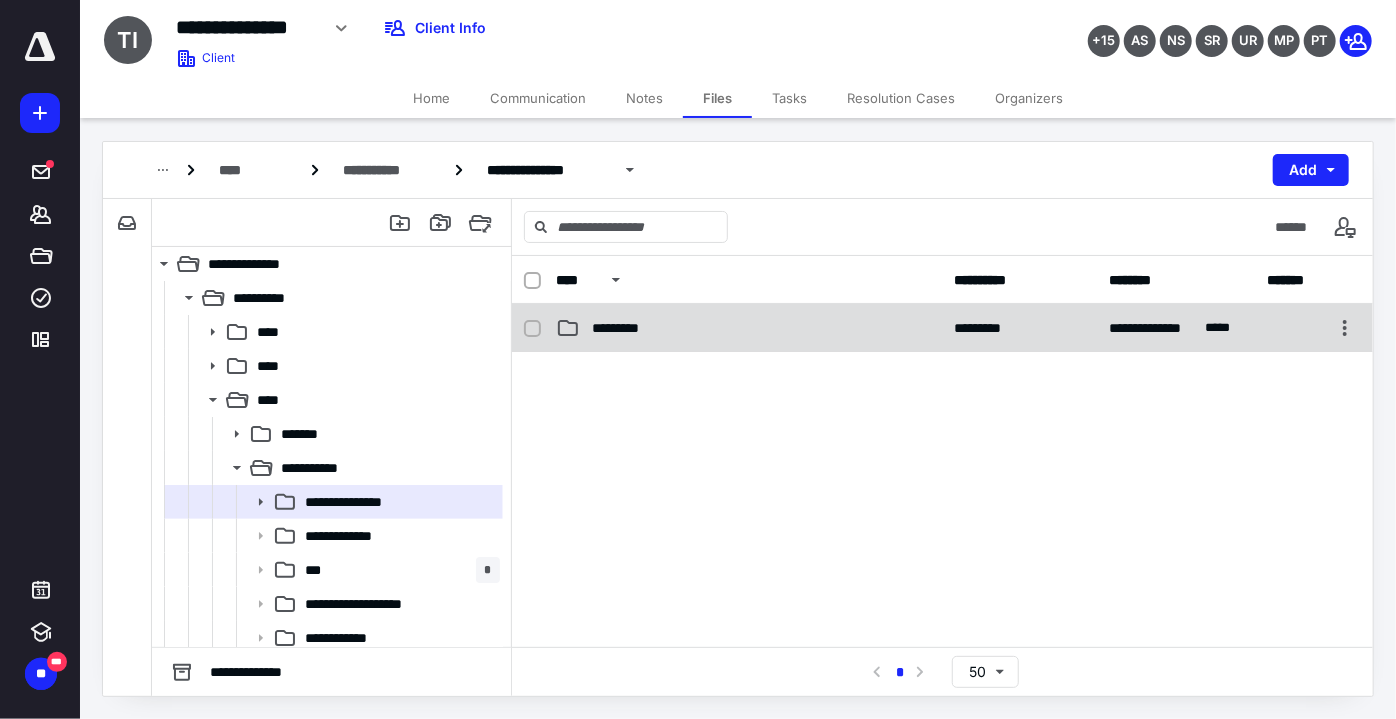 click on "*********" at bounding box center [749, 328] 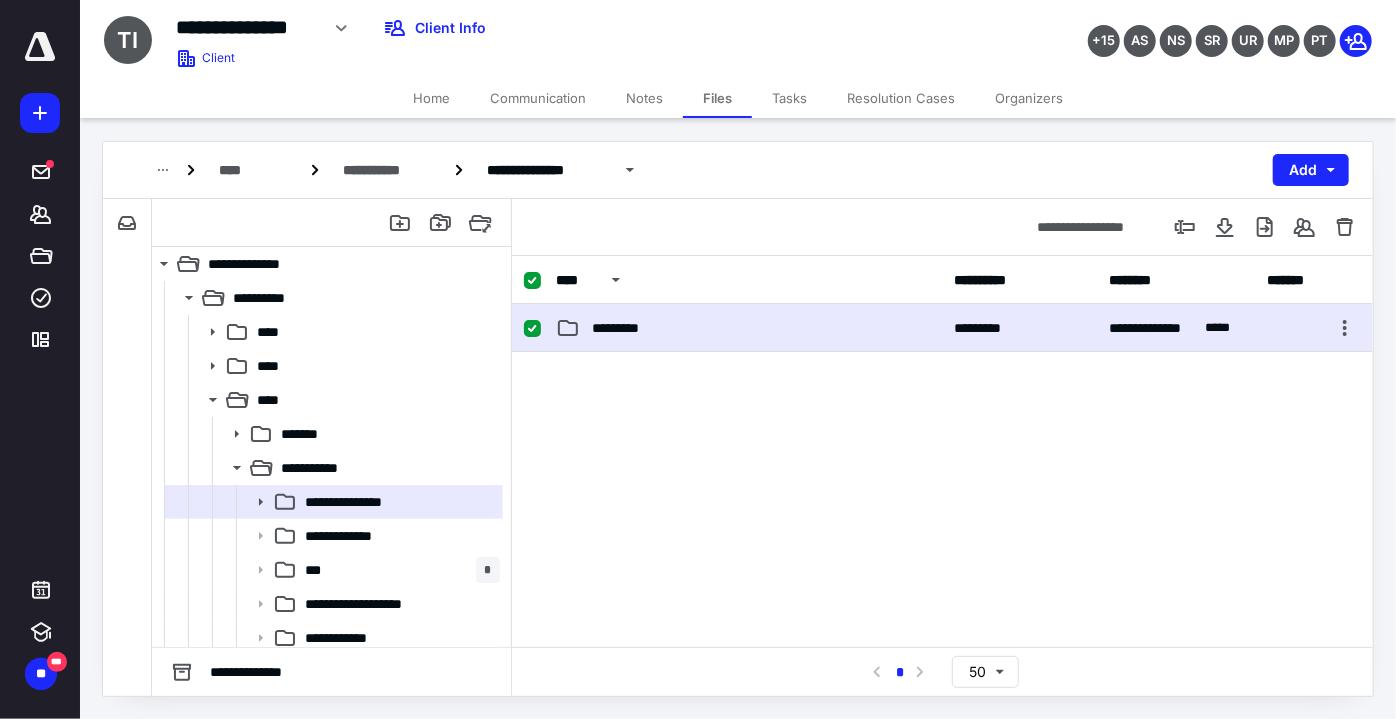 click on "*********" at bounding box center (749, 328) 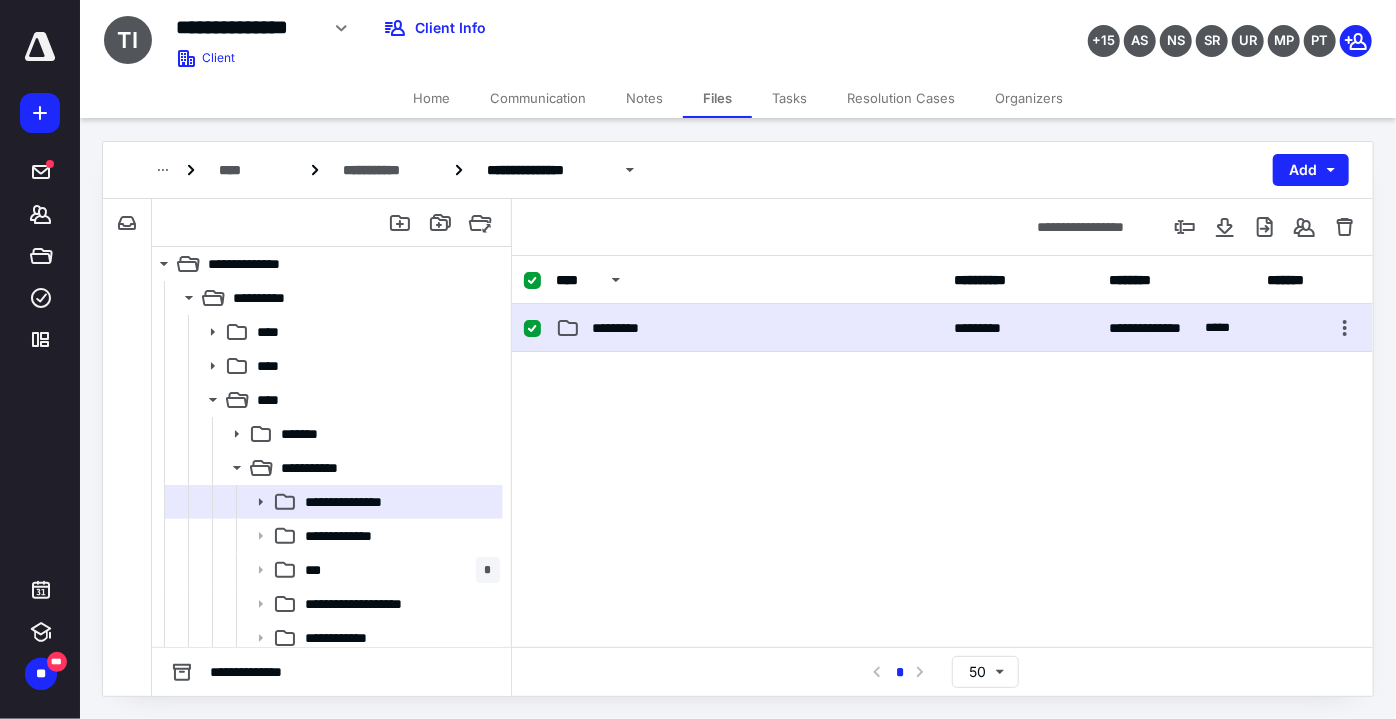 checkbox on "false" 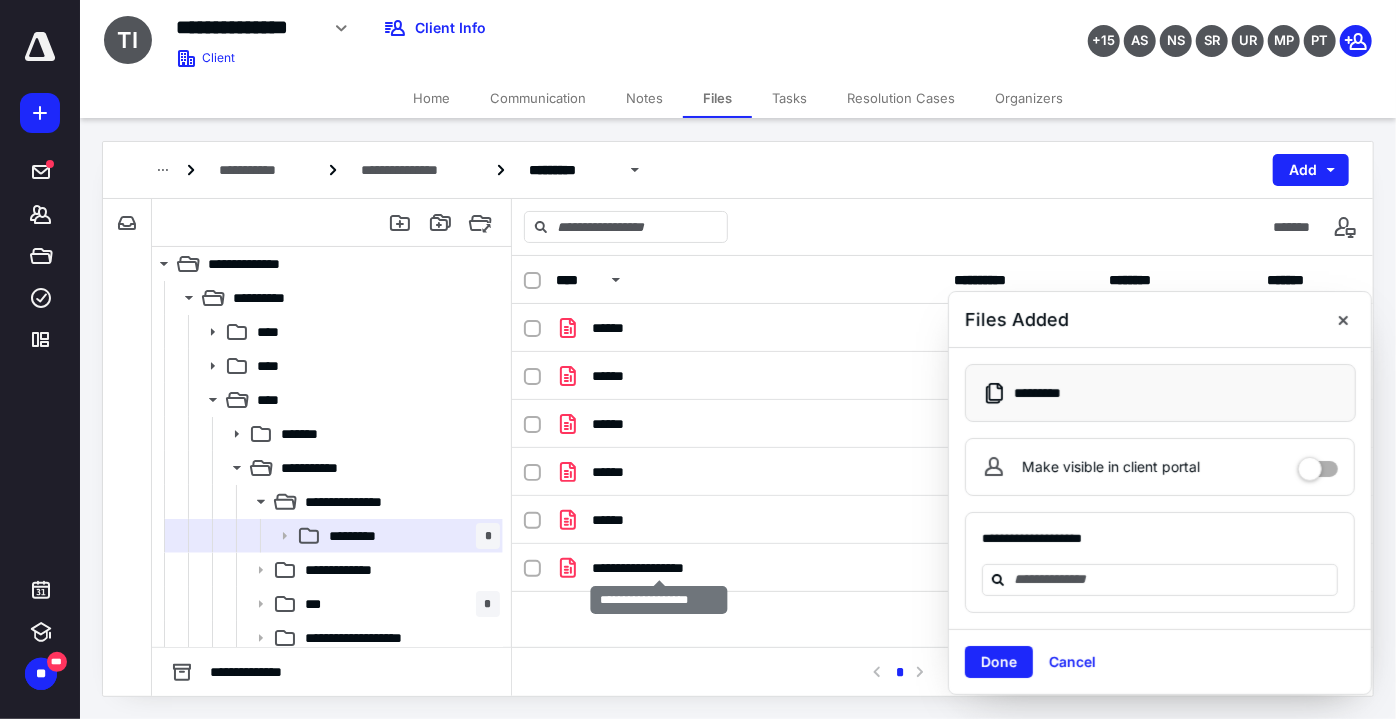 checkbox on "true" 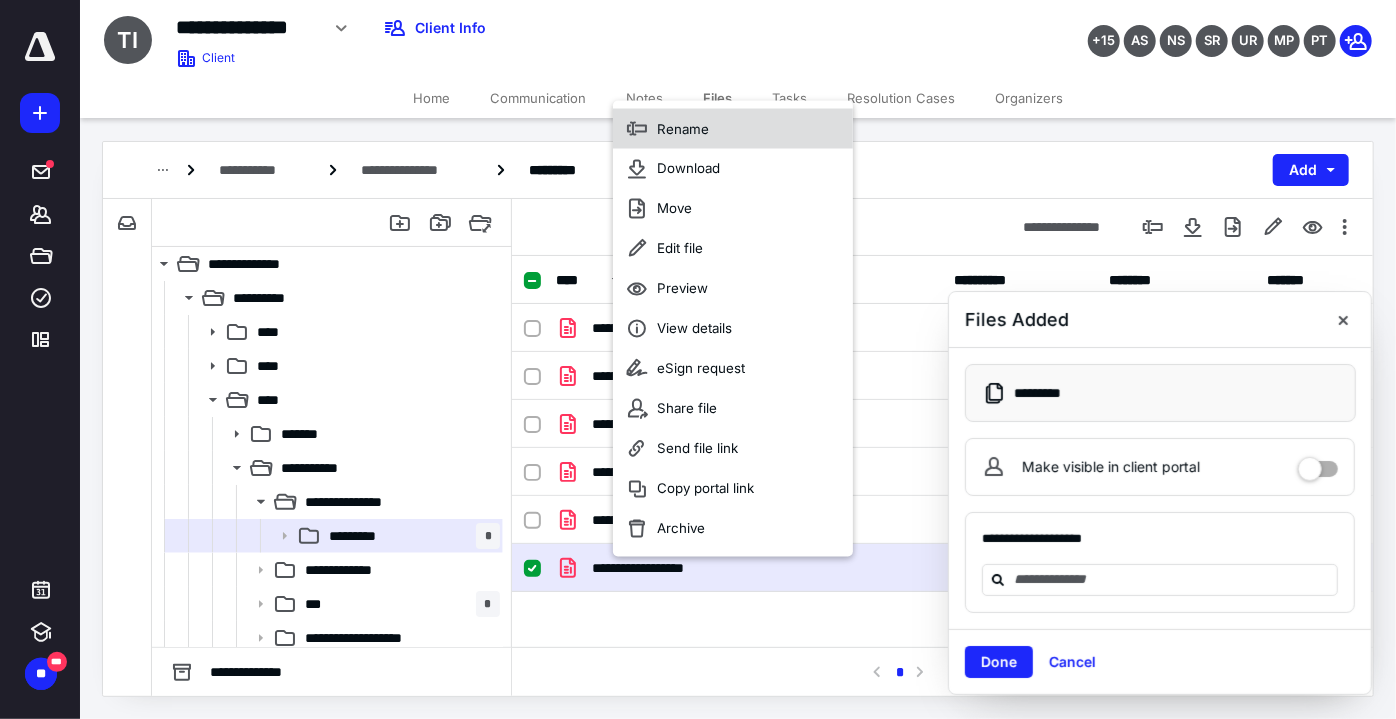 click on "Rename" at bounding box center (733, 129) 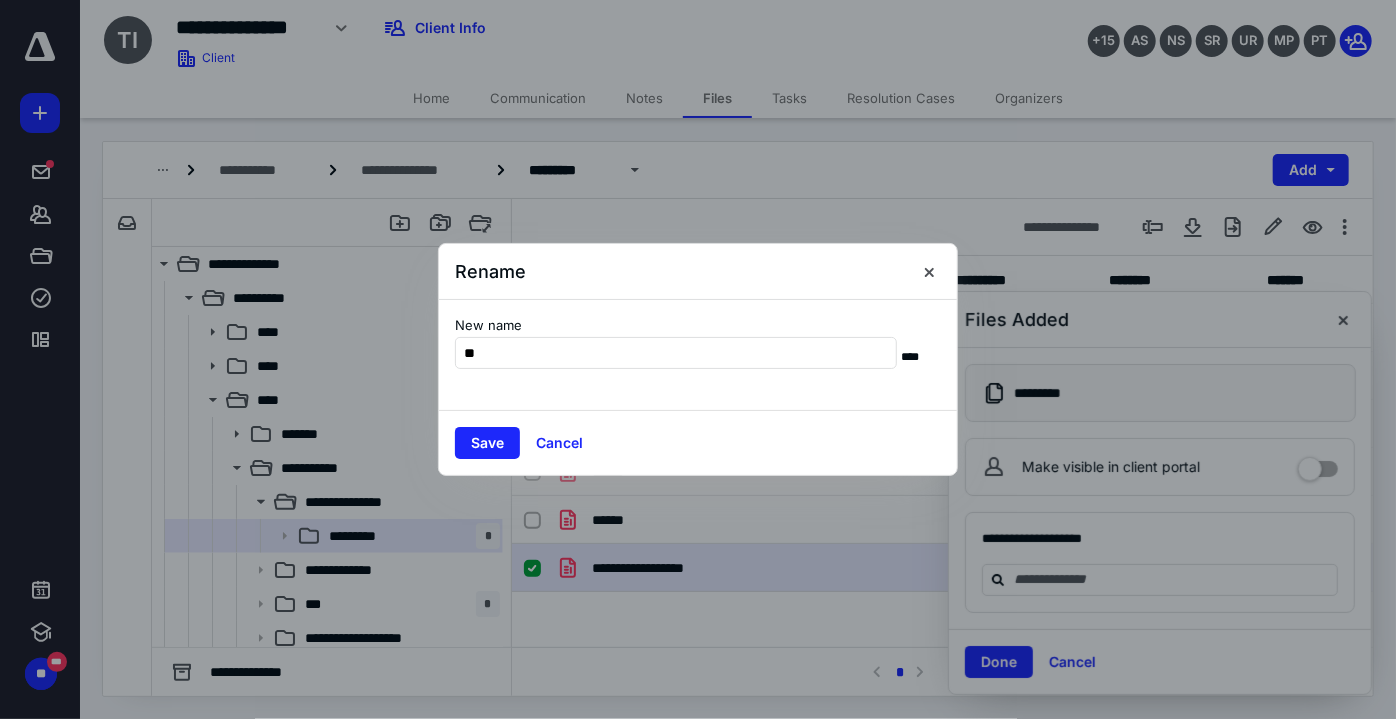 type on "**" 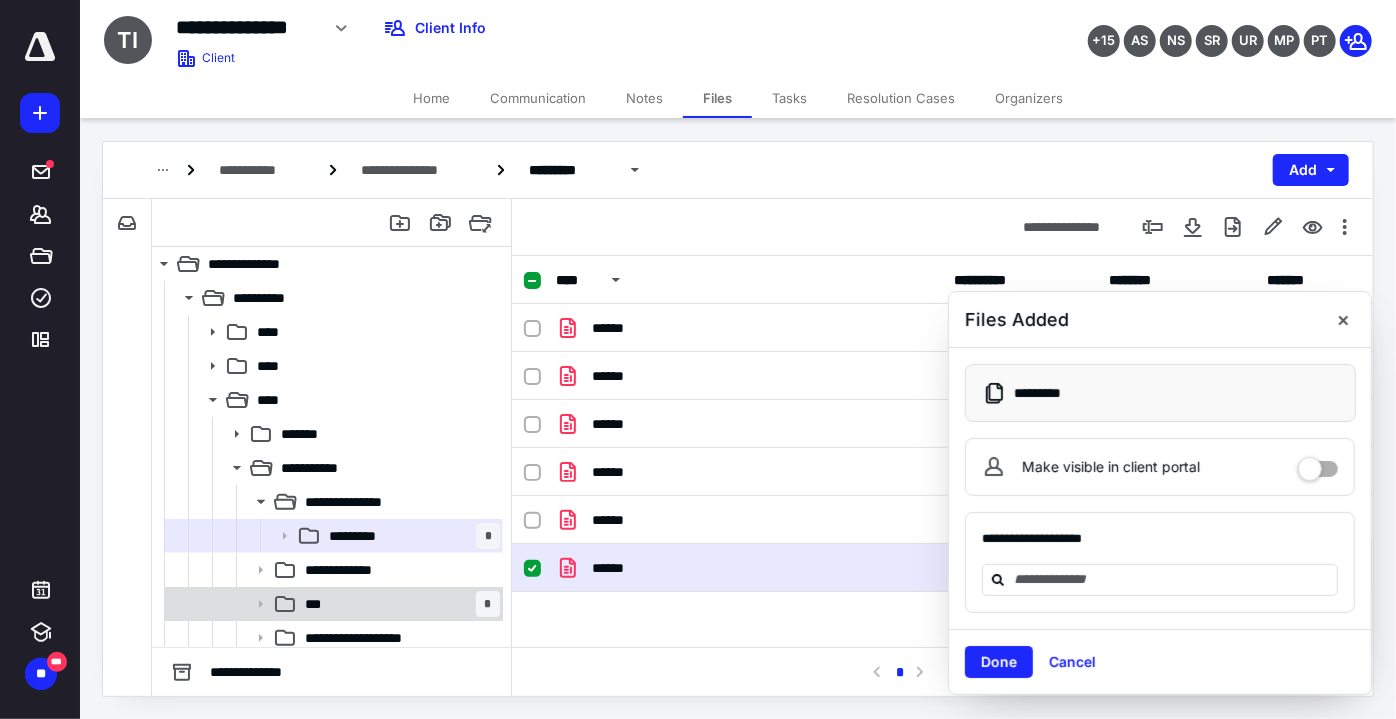 click on "*** *" at bounding box center (398, 604) 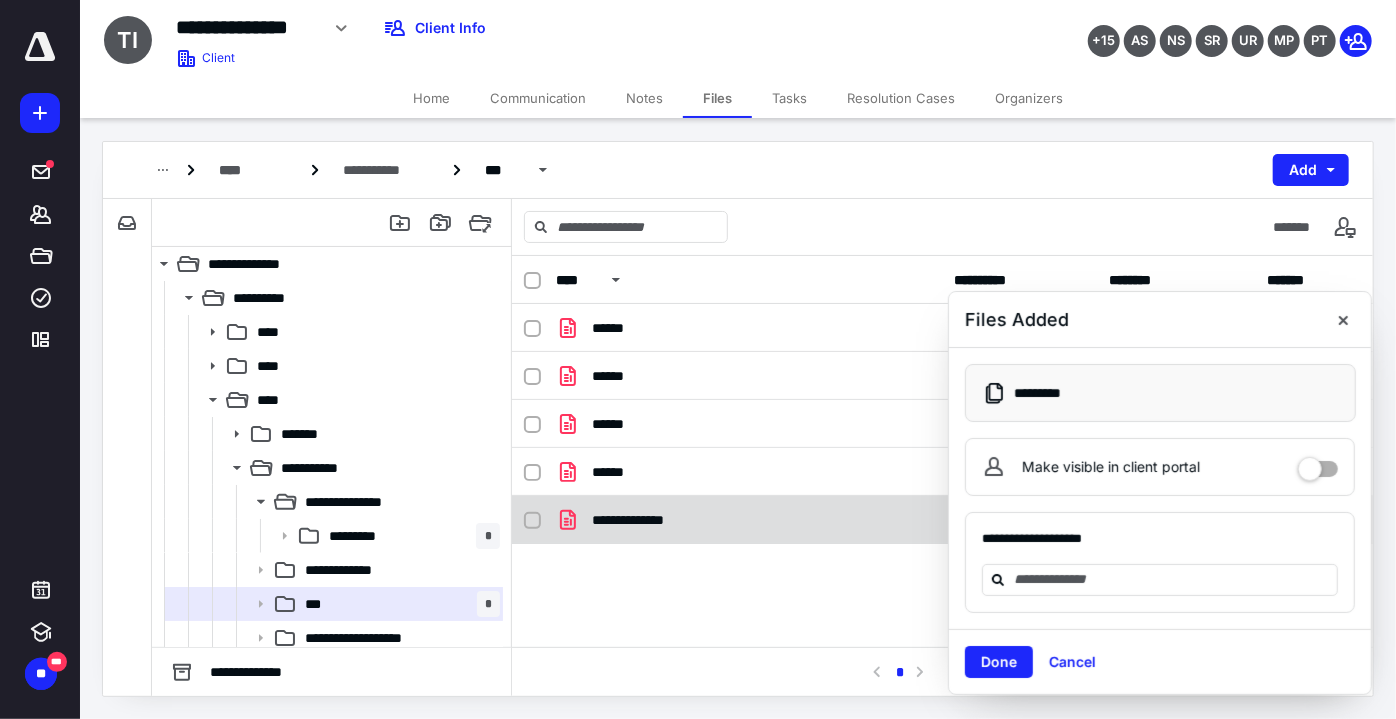 checkbox on "true" 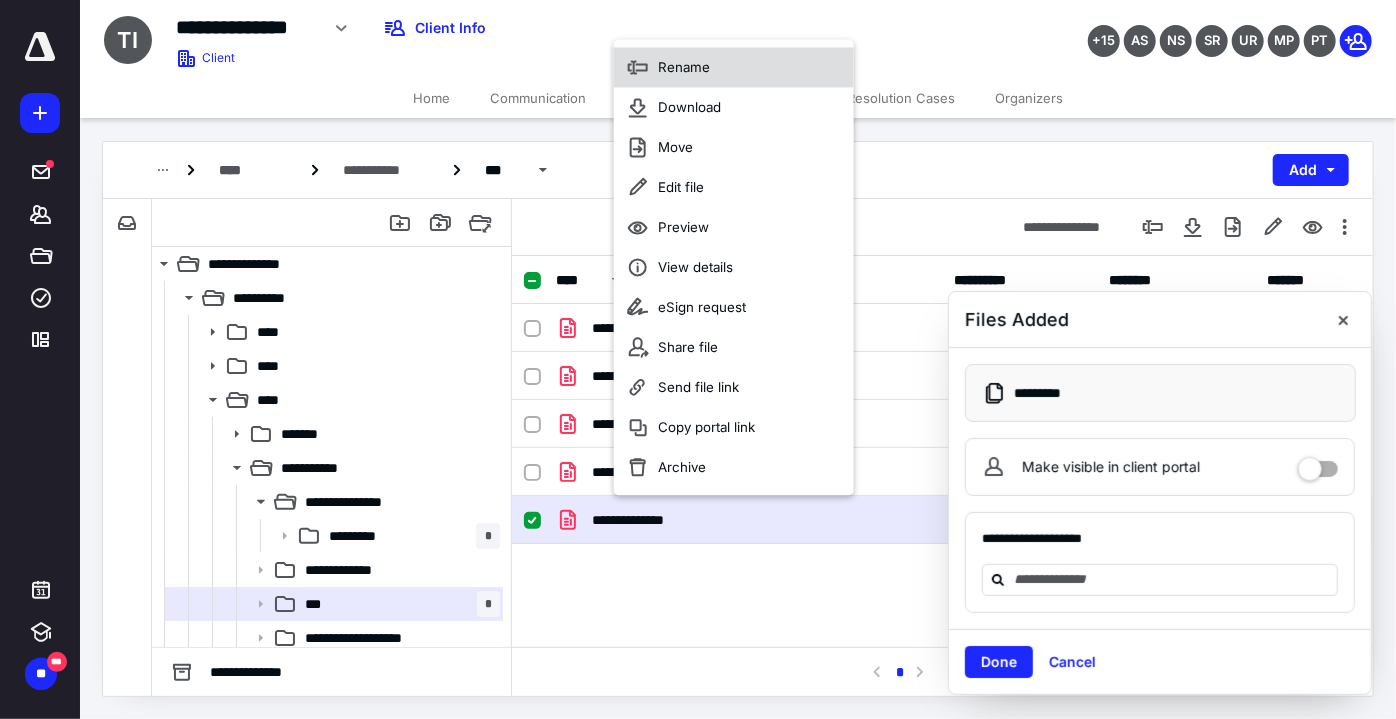 click on "Rename" at bounding box center [734, 68] 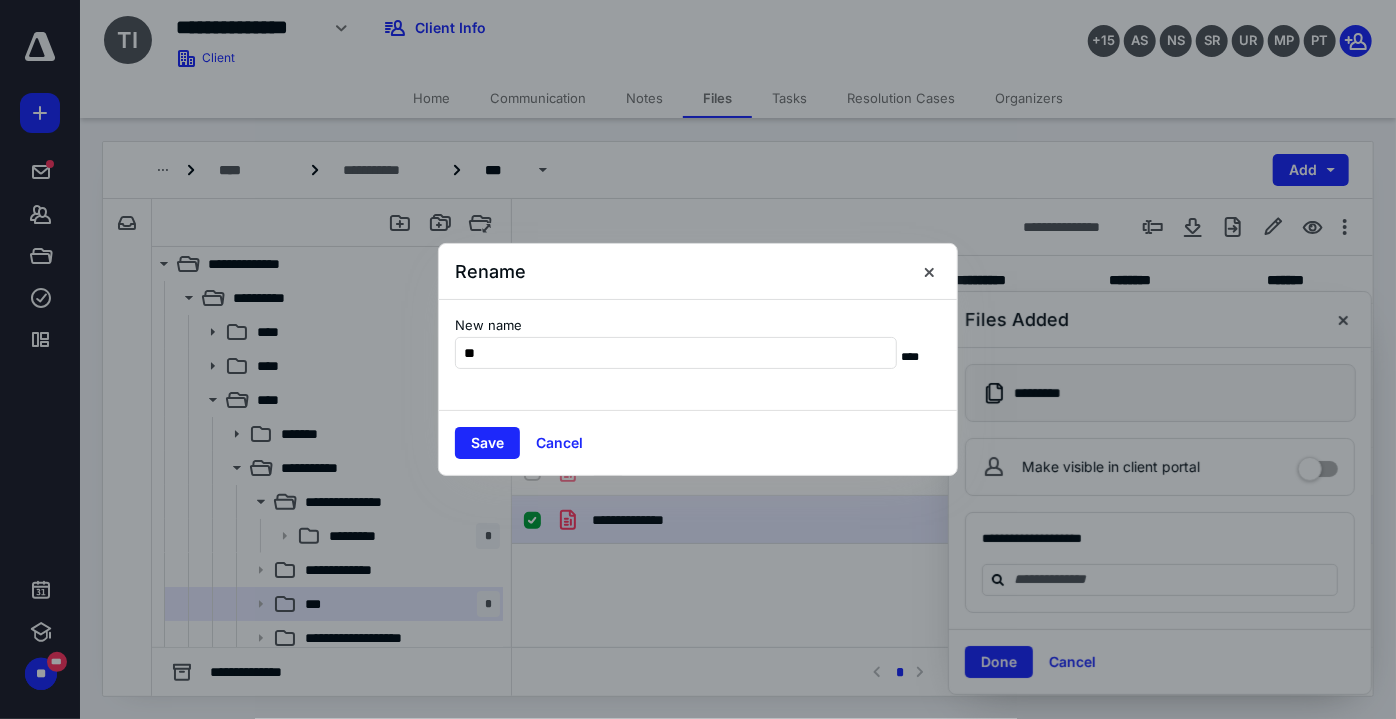 type on "**" 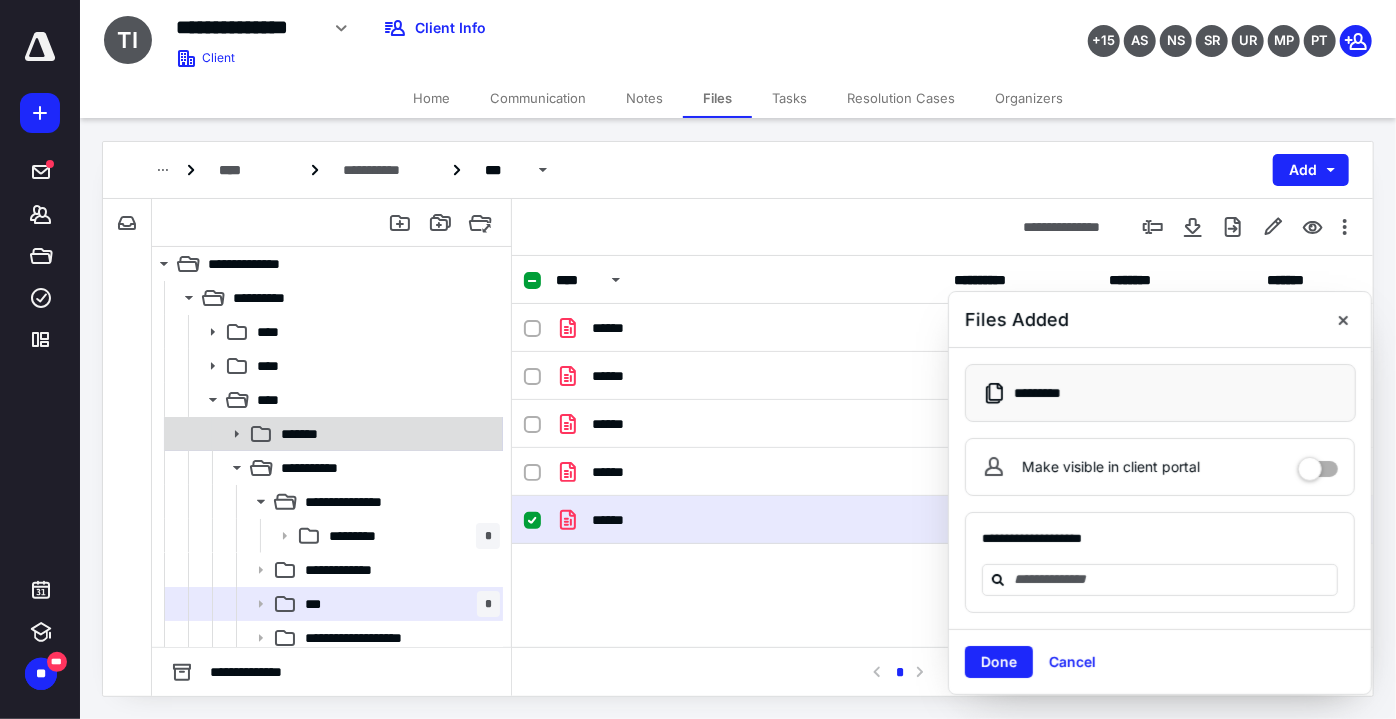 drag, startPoint x: 324, startPoint y: 426, endPoint x: 459, endPoint y: 447, distance: 136.62357 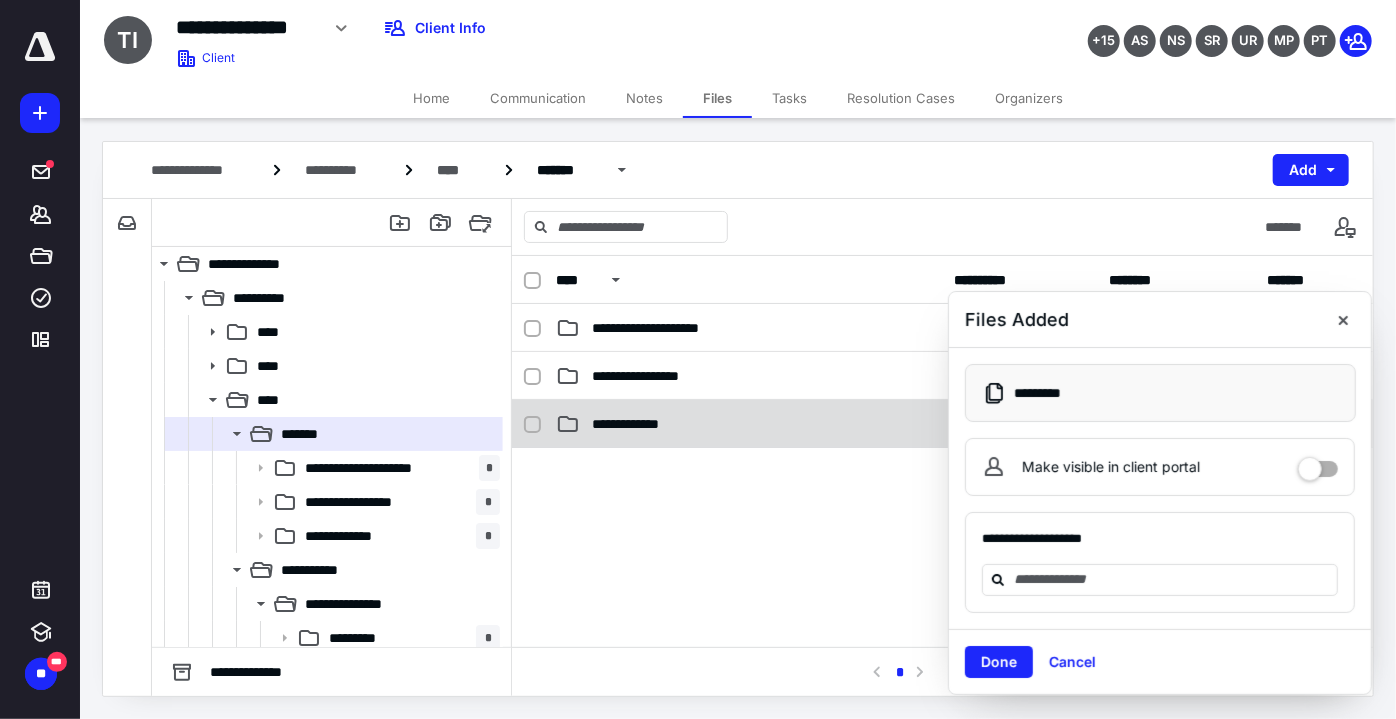 click on "**********" at bounding box center (942, 424) 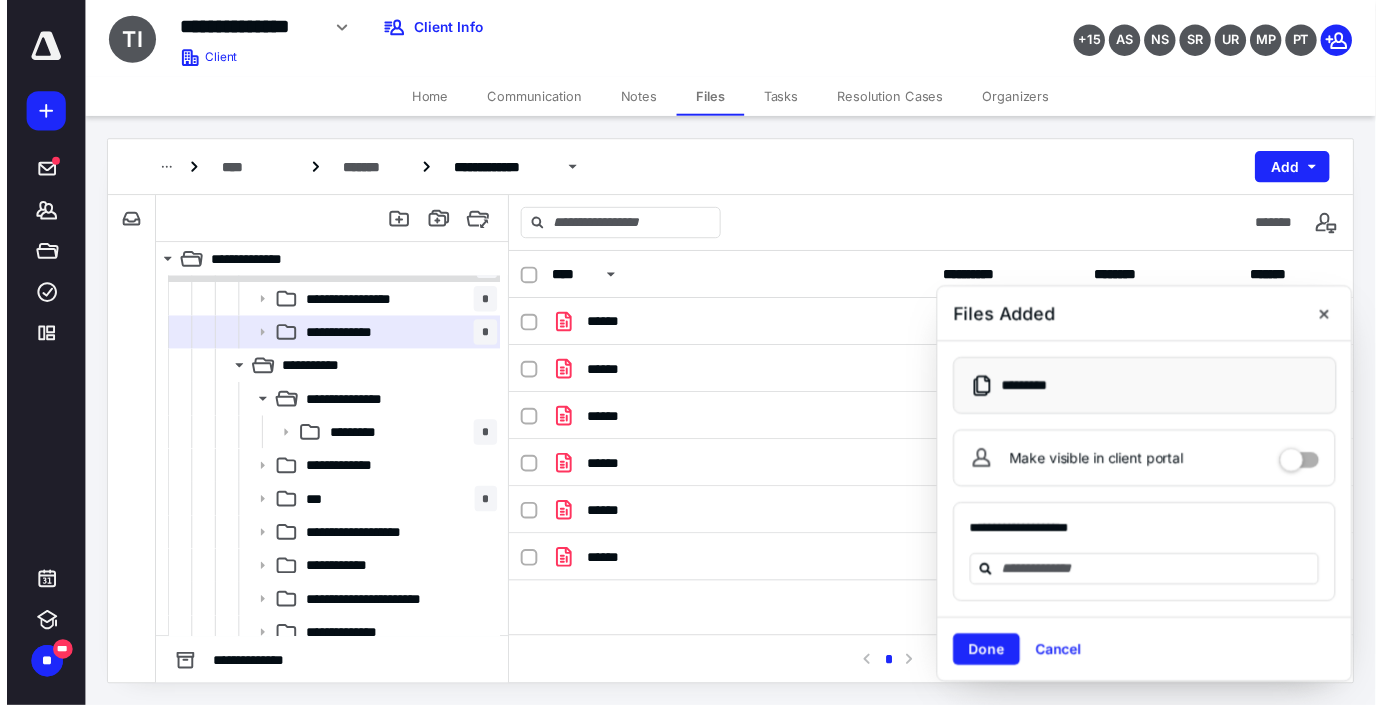 scroll, scrollTop: 272, scrollLeft: 0, axis: vertical 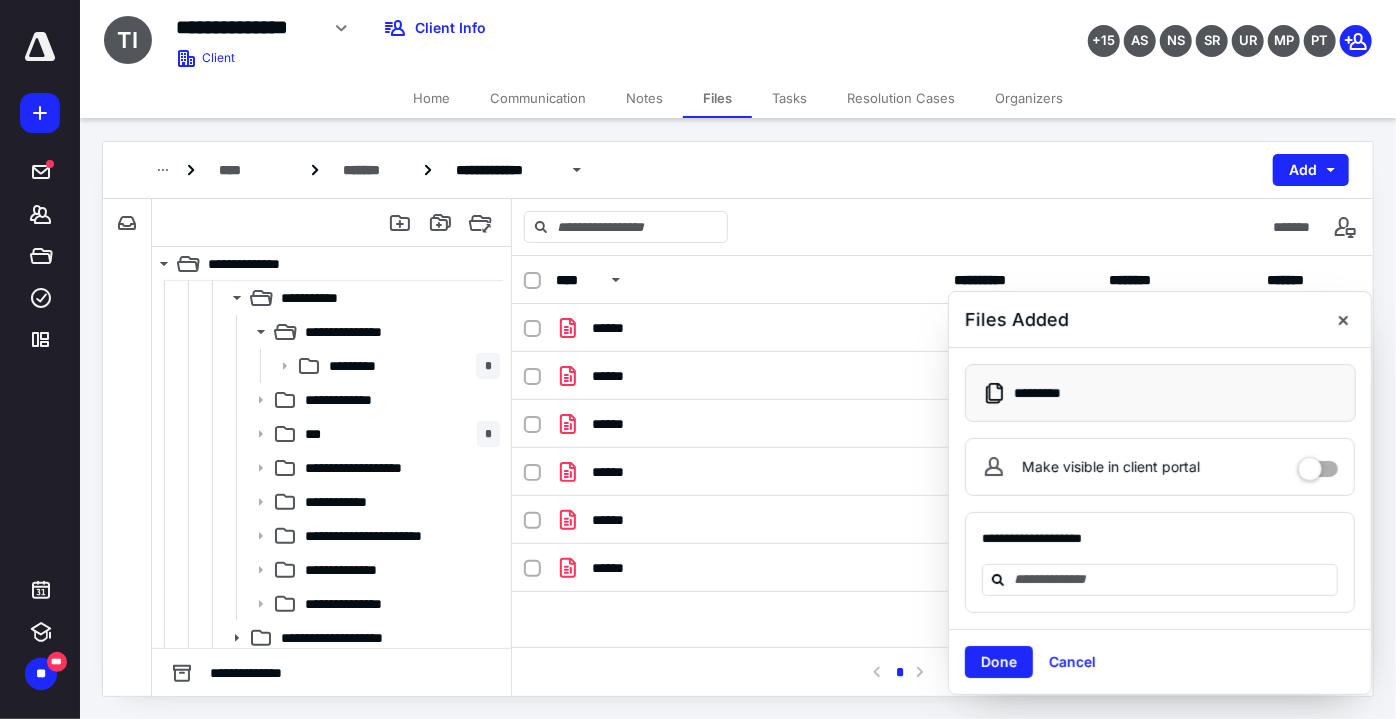 click on "Tasks" at bounding box center (789, 98) 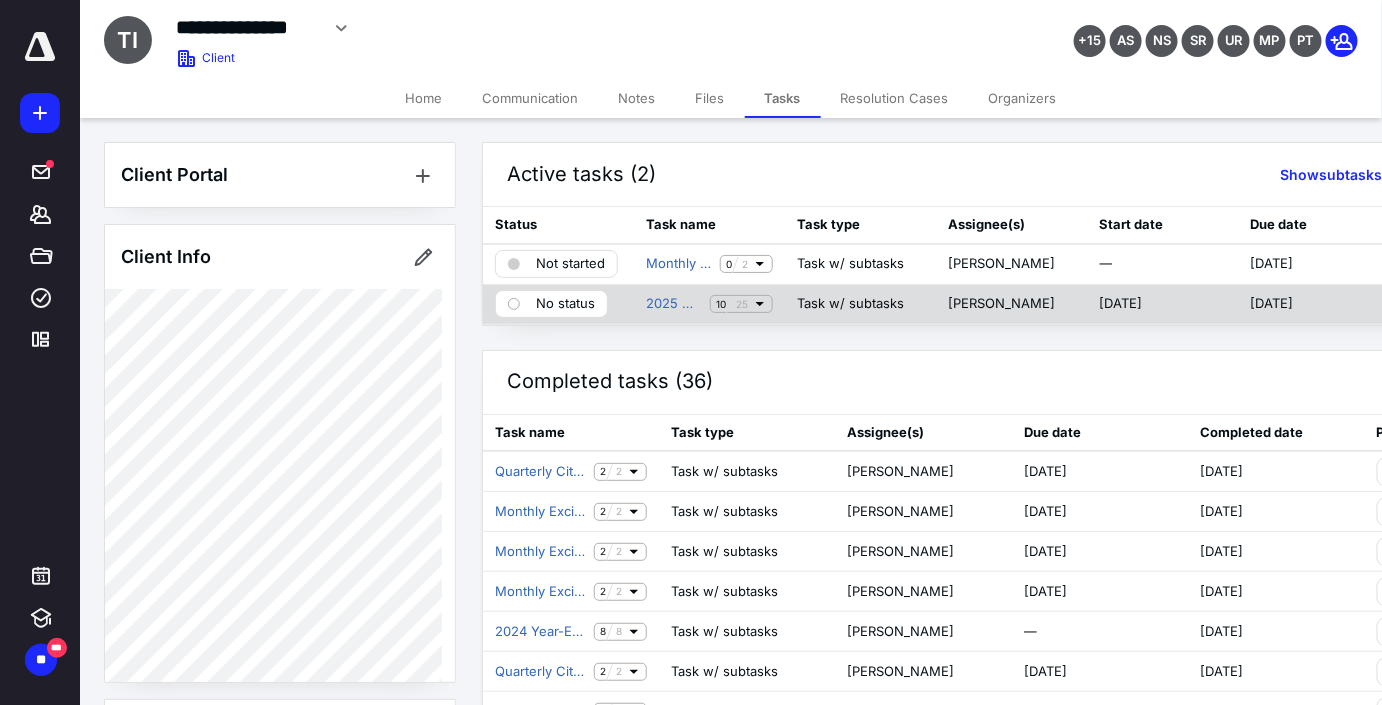 click on "25" at bounding box center [742, 304] 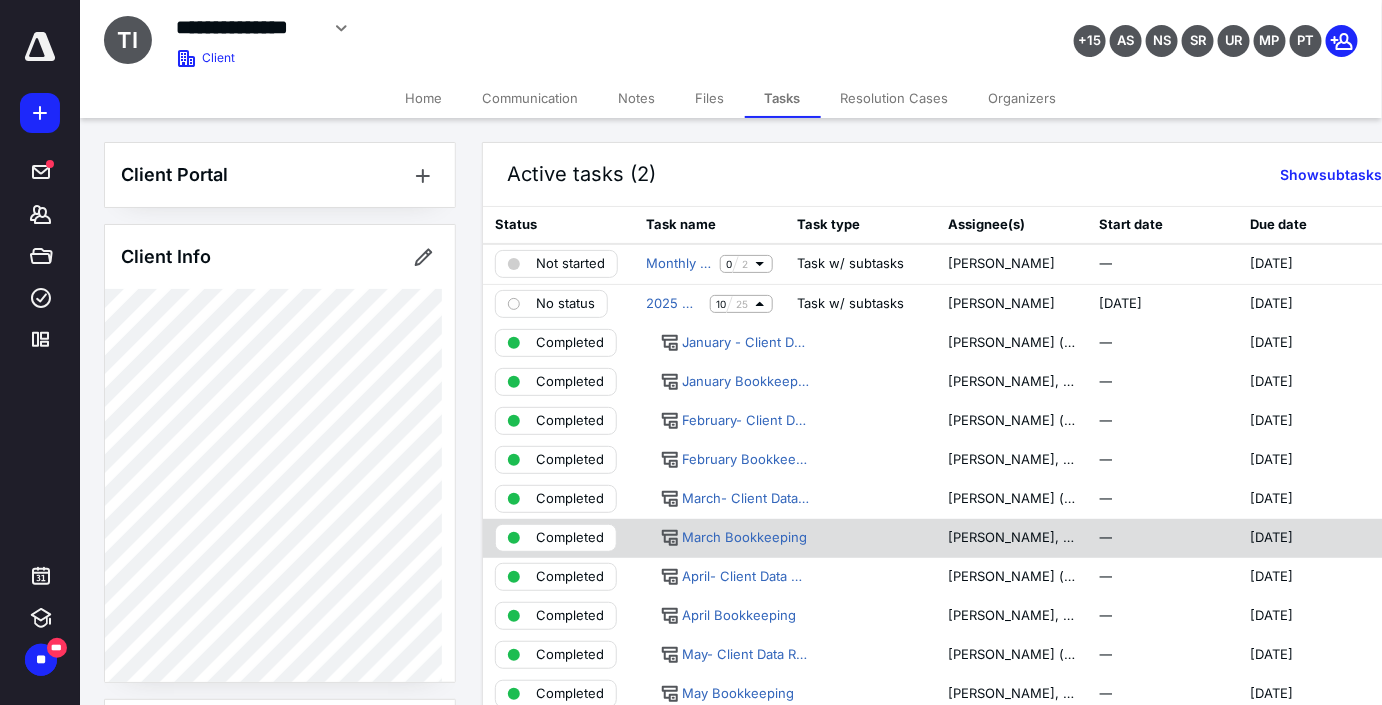 scroll, scrollTop: 363, scrollLeft: 0, axis: vertical 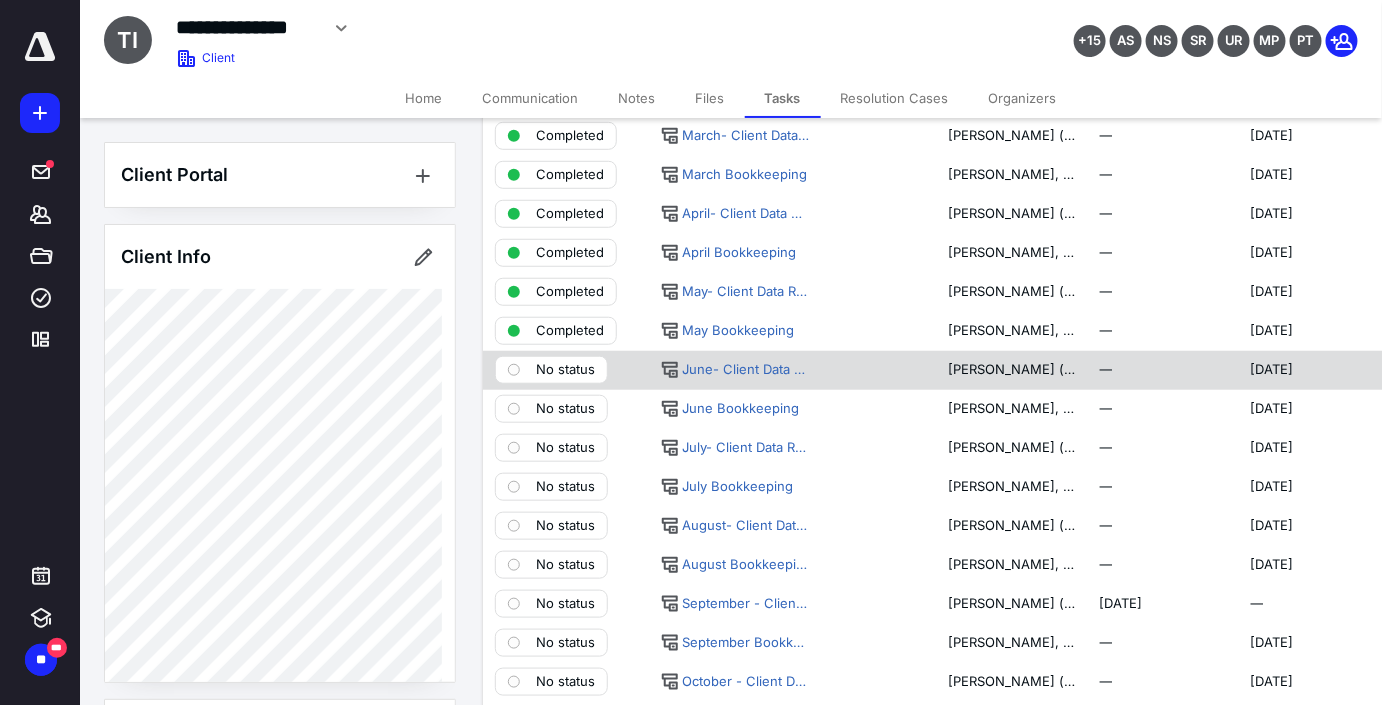 click on "No status" at bounding box center (551, 370) 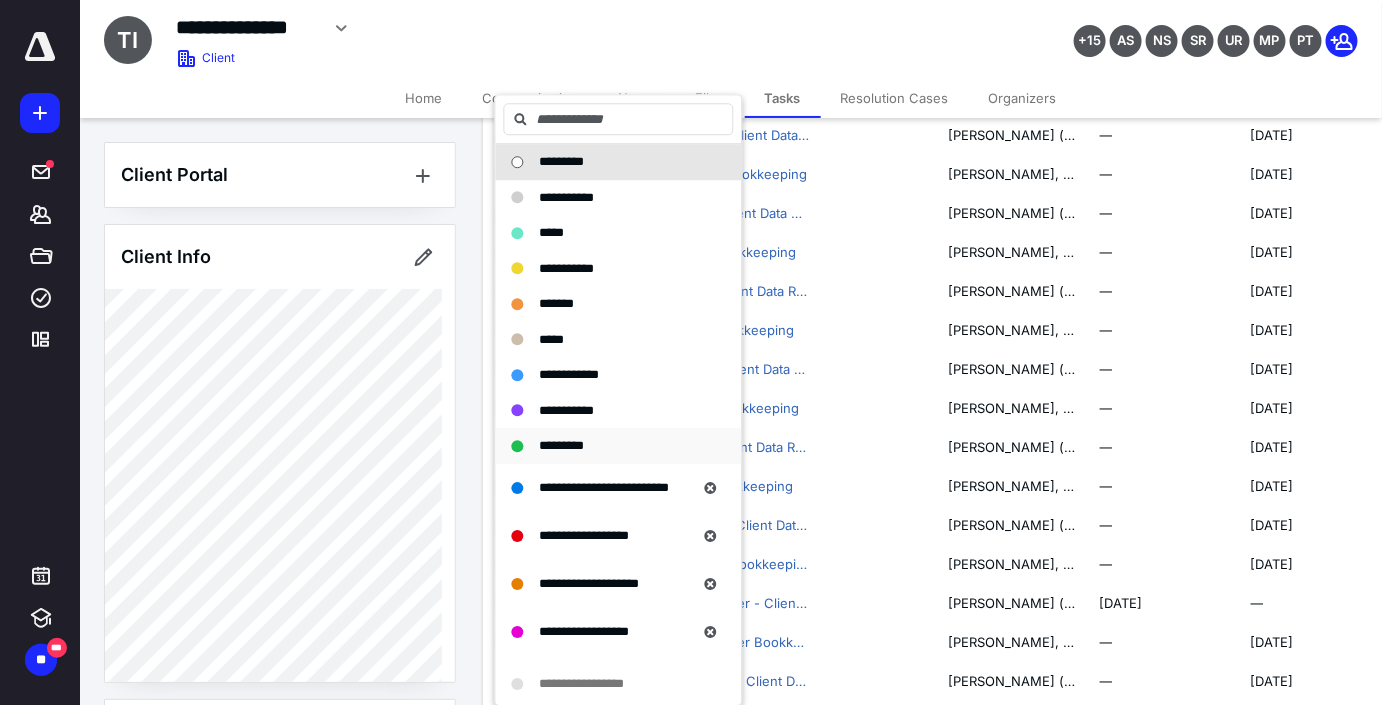click on "*********" at bounding box center [619, 446] 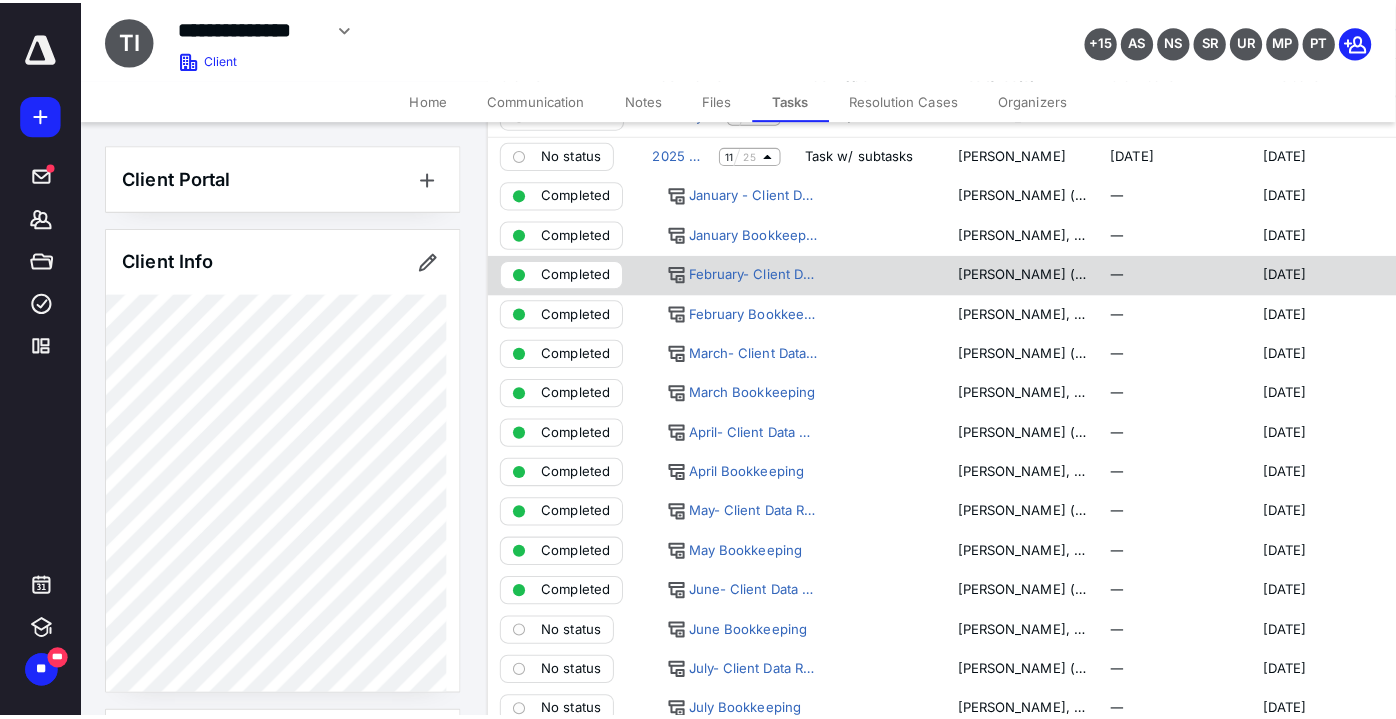 scroll, scrollTop: 0, scrollLeft: 0, axis: both 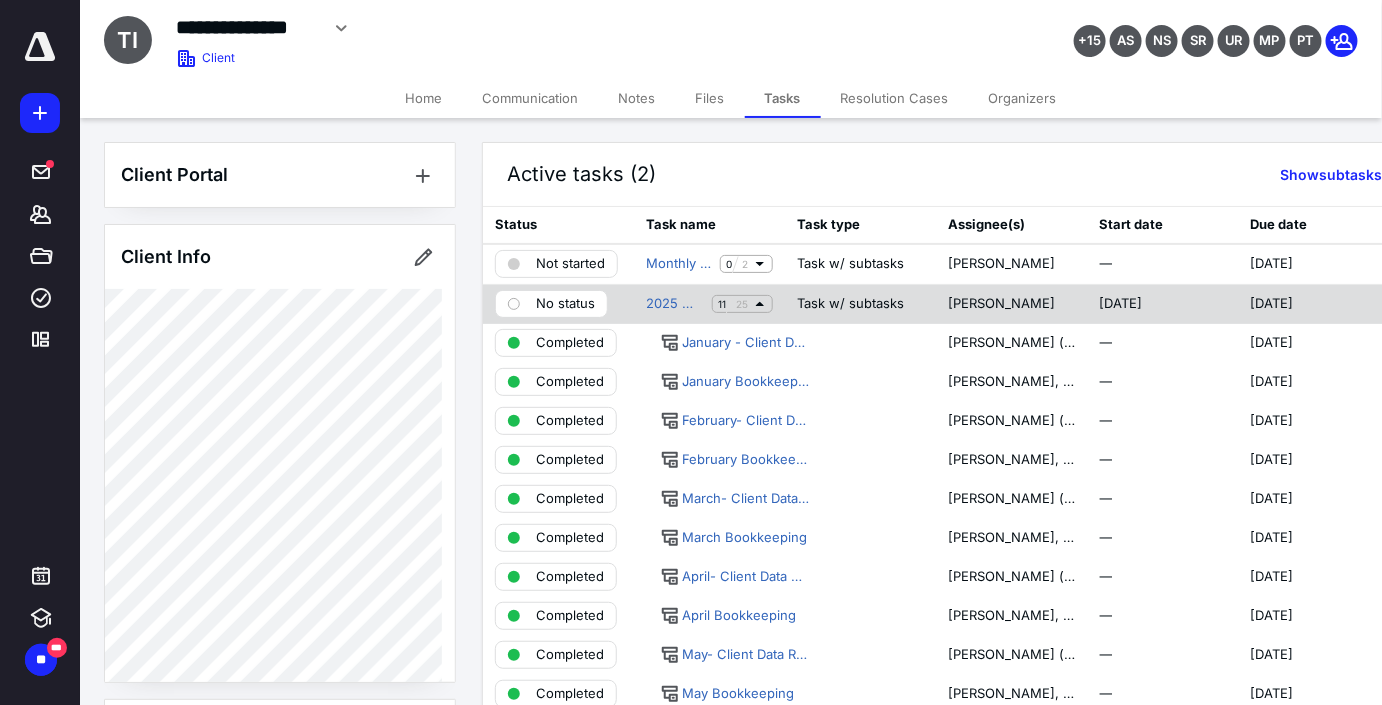 click 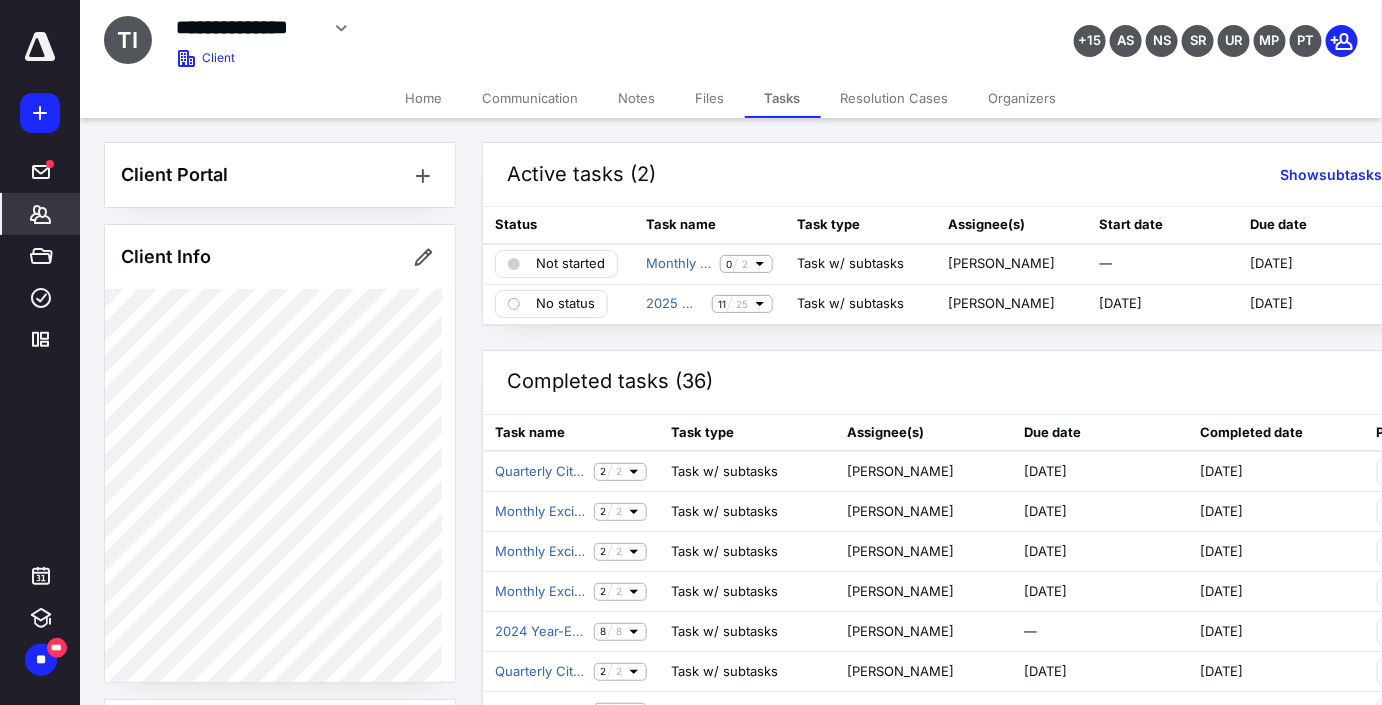 click on "*******" at bounding box center (41, 214) 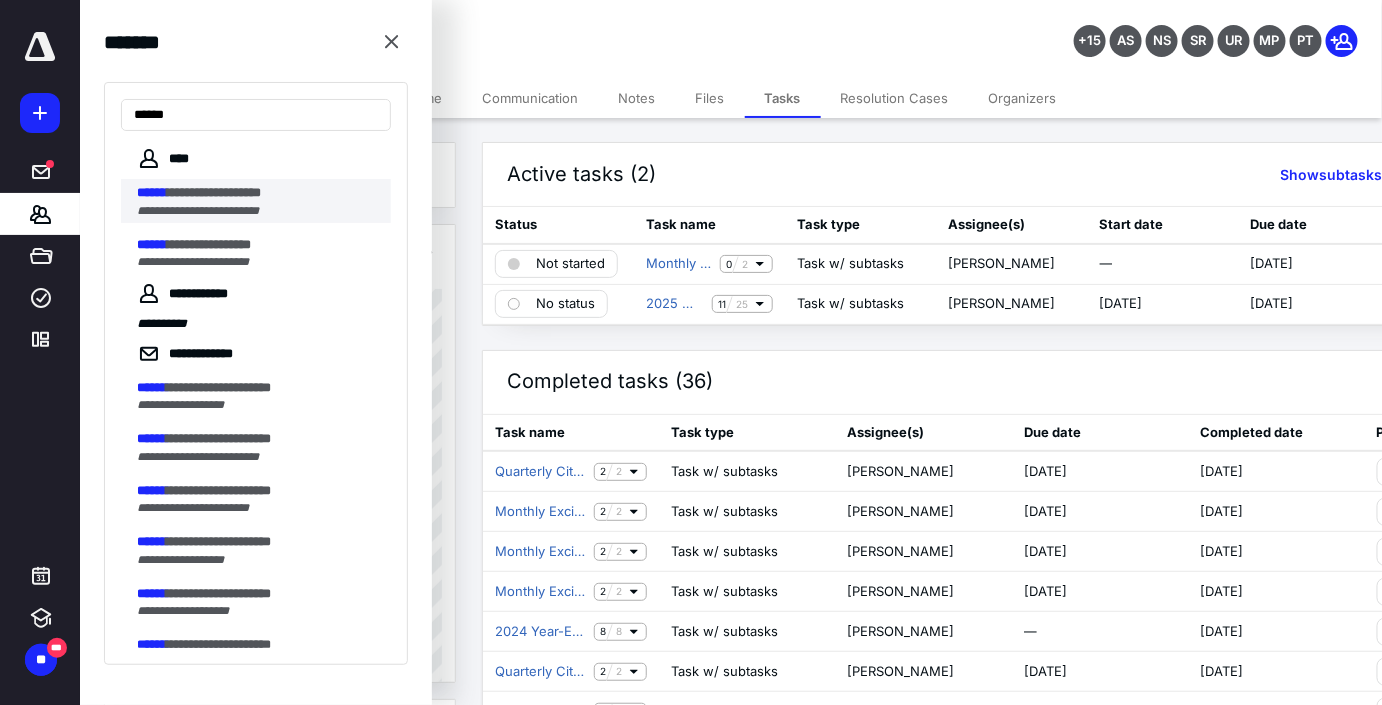type on "******" 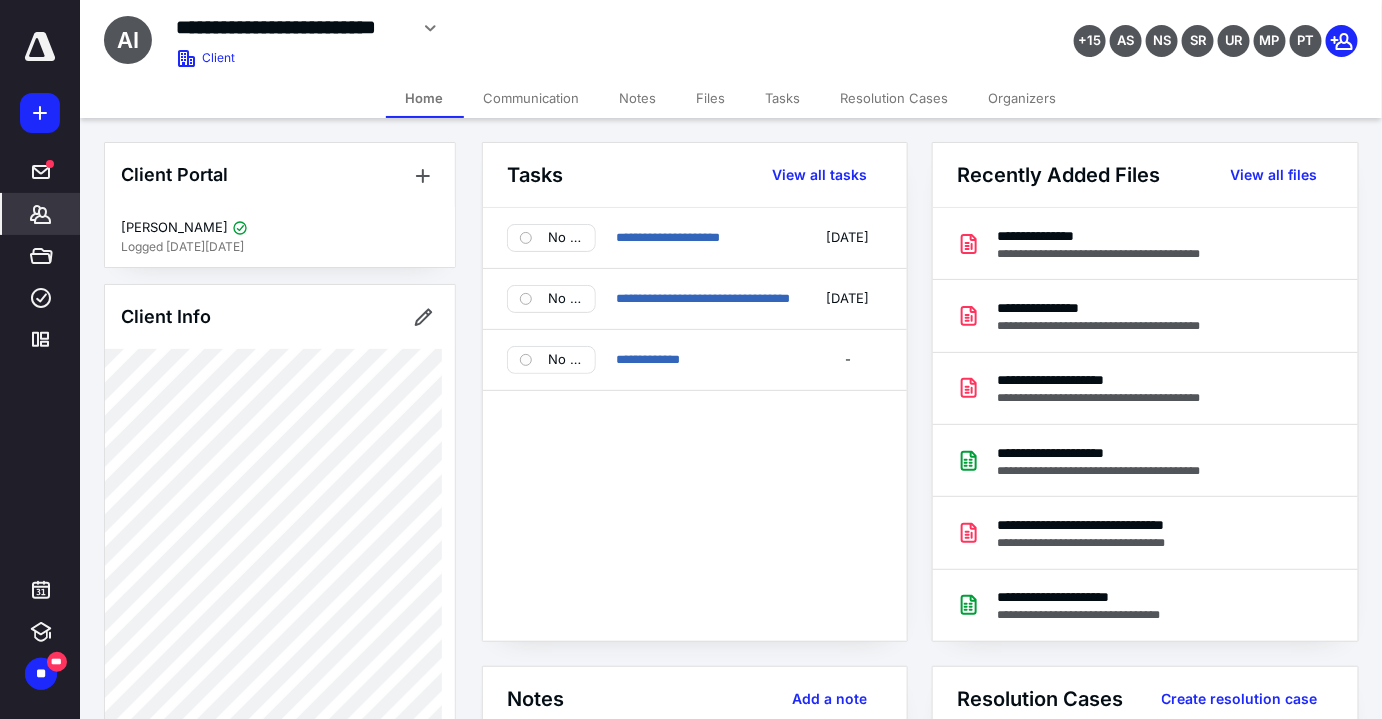 click on "Files" at bounding box center [711, 98] 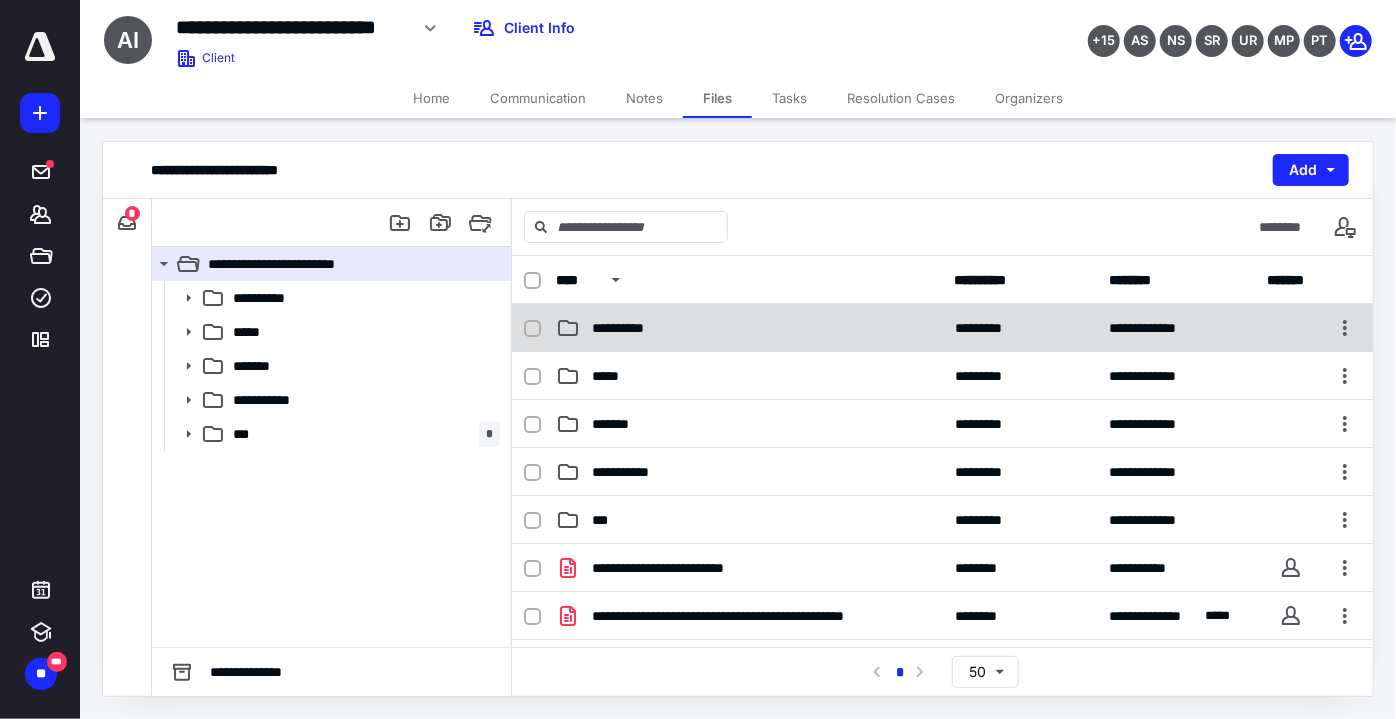 click on "**********" at bounding box center [749, 328] 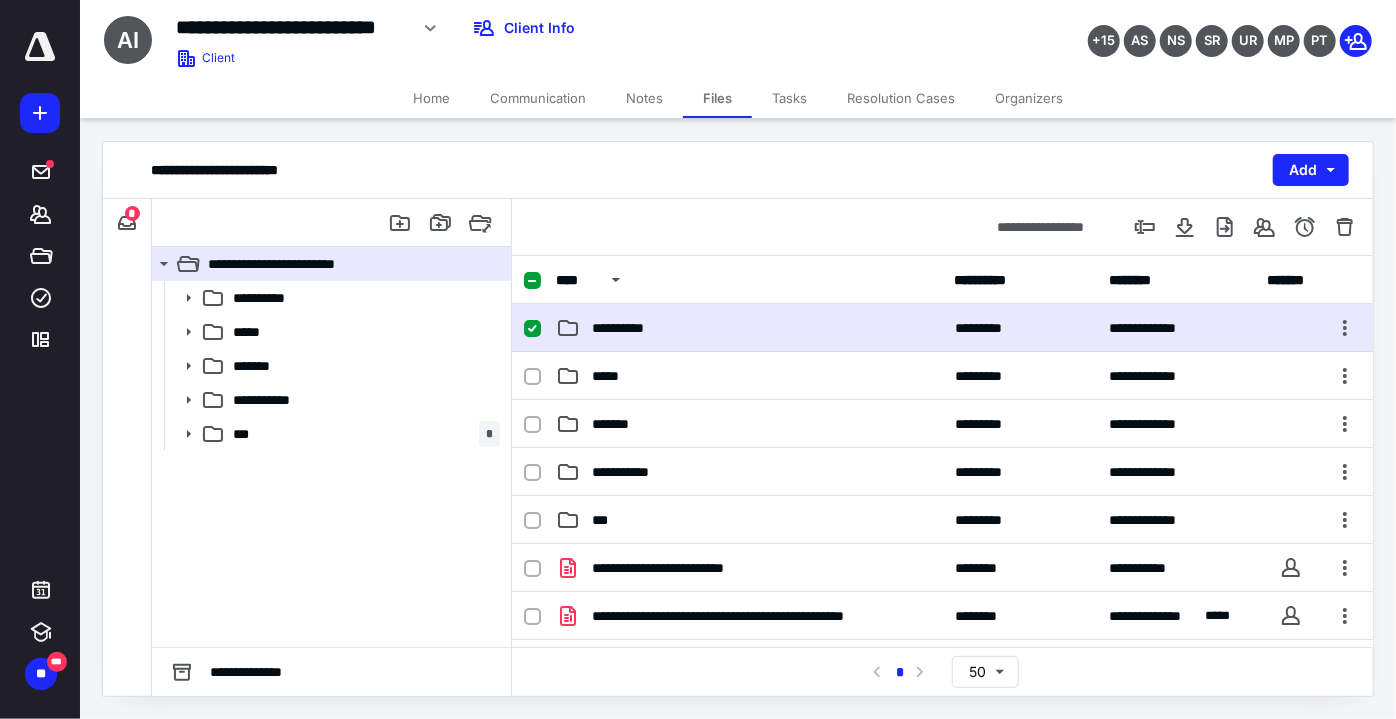 click on "**********" at bounding box center [749, 328] 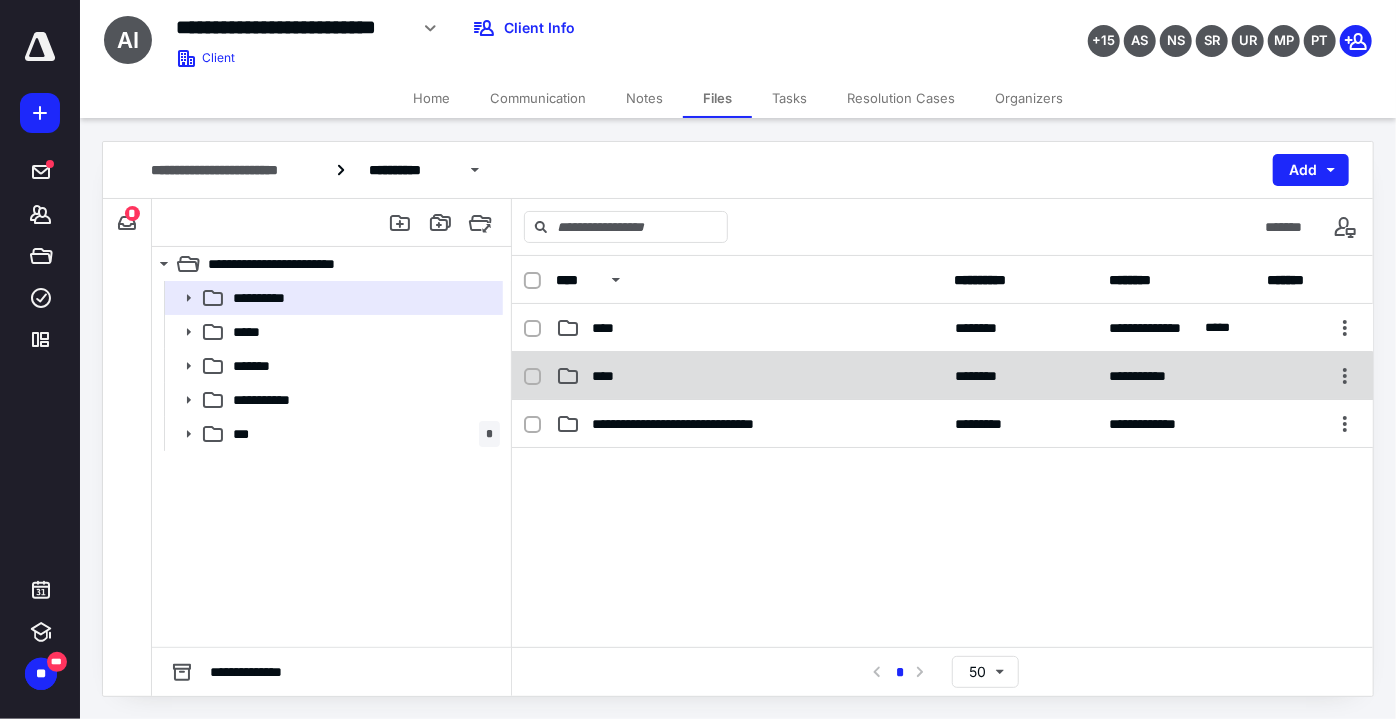 click on "**********" at bounding box center (942, 376) 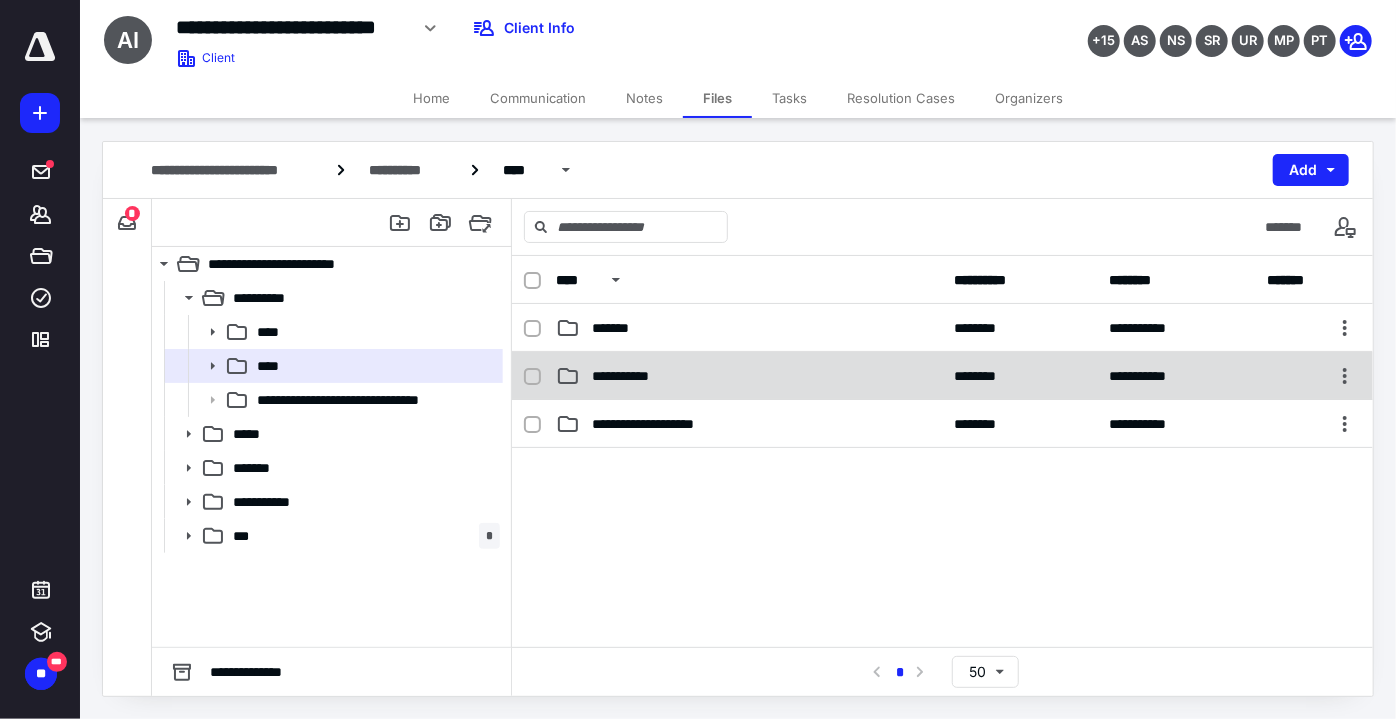 click on "**********" at bounding box center [749, 376] 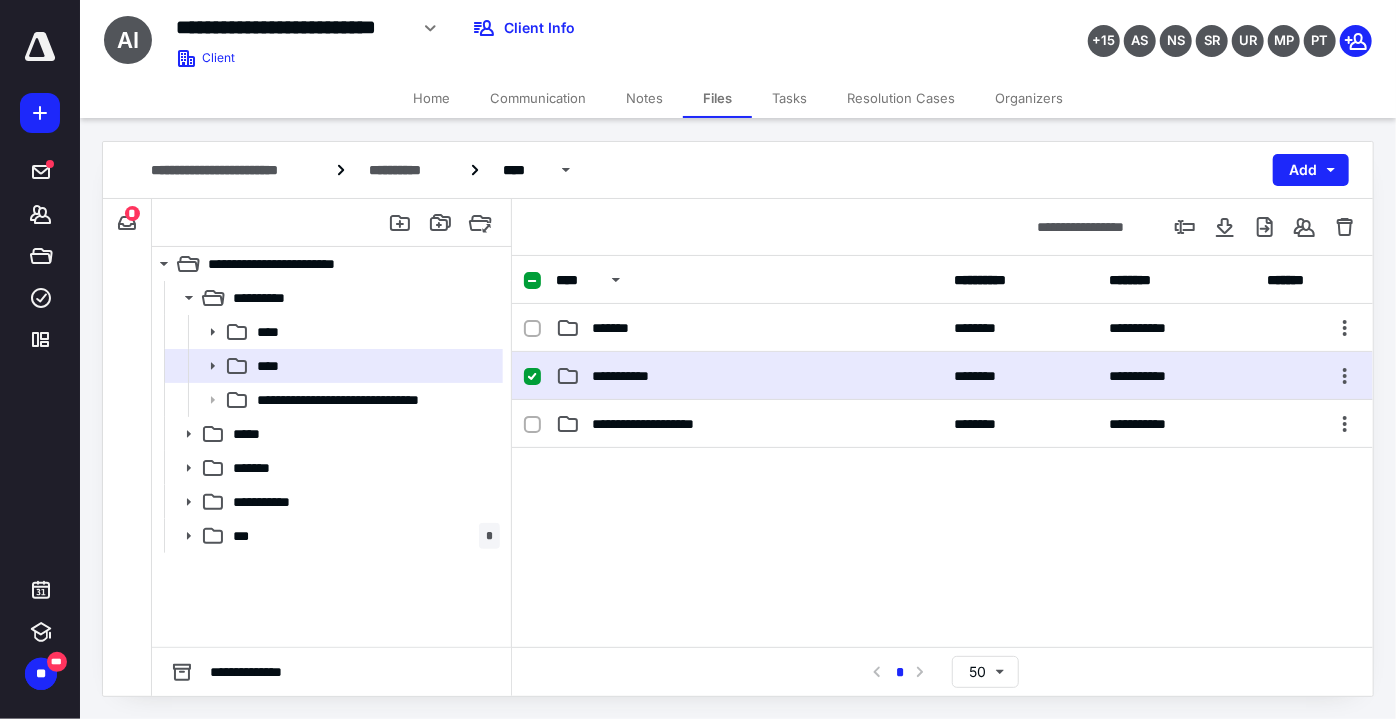 click on "**********" at bounding box center (749, 376) 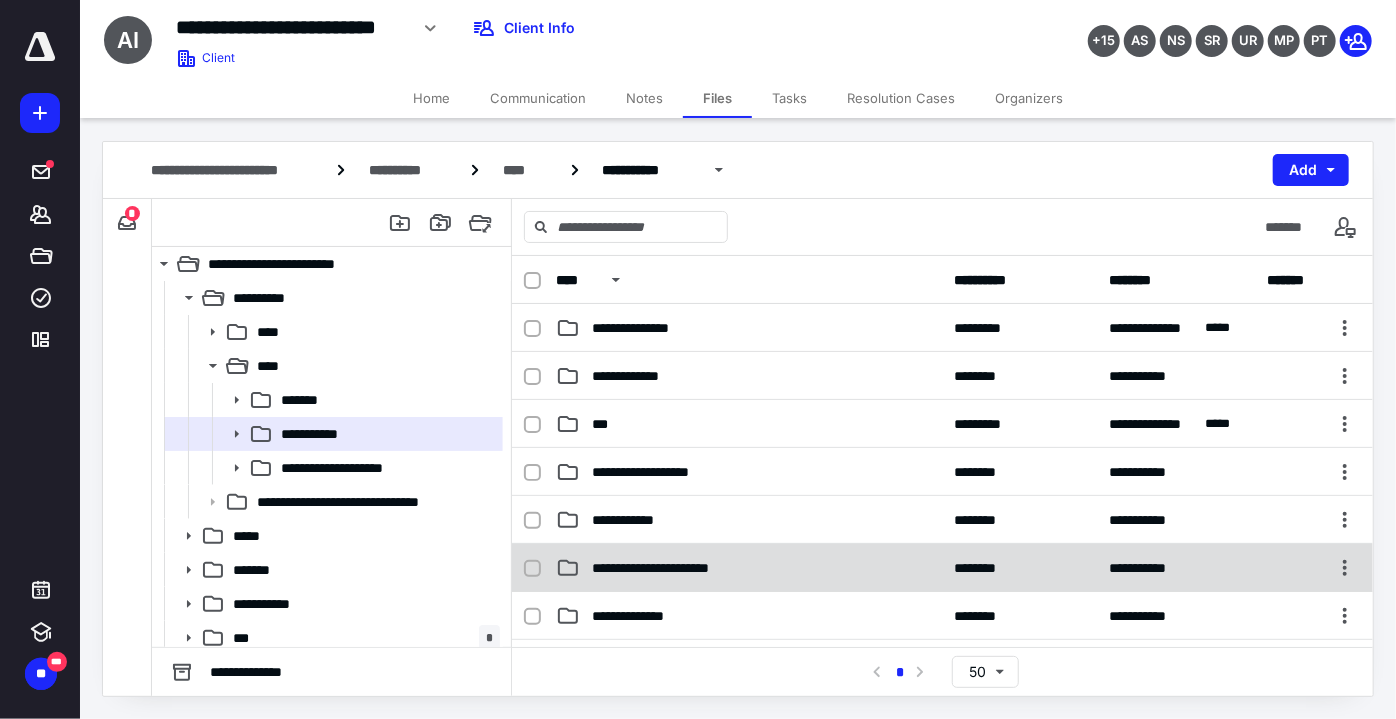 click on "**********" at bounding box center [671, 568] 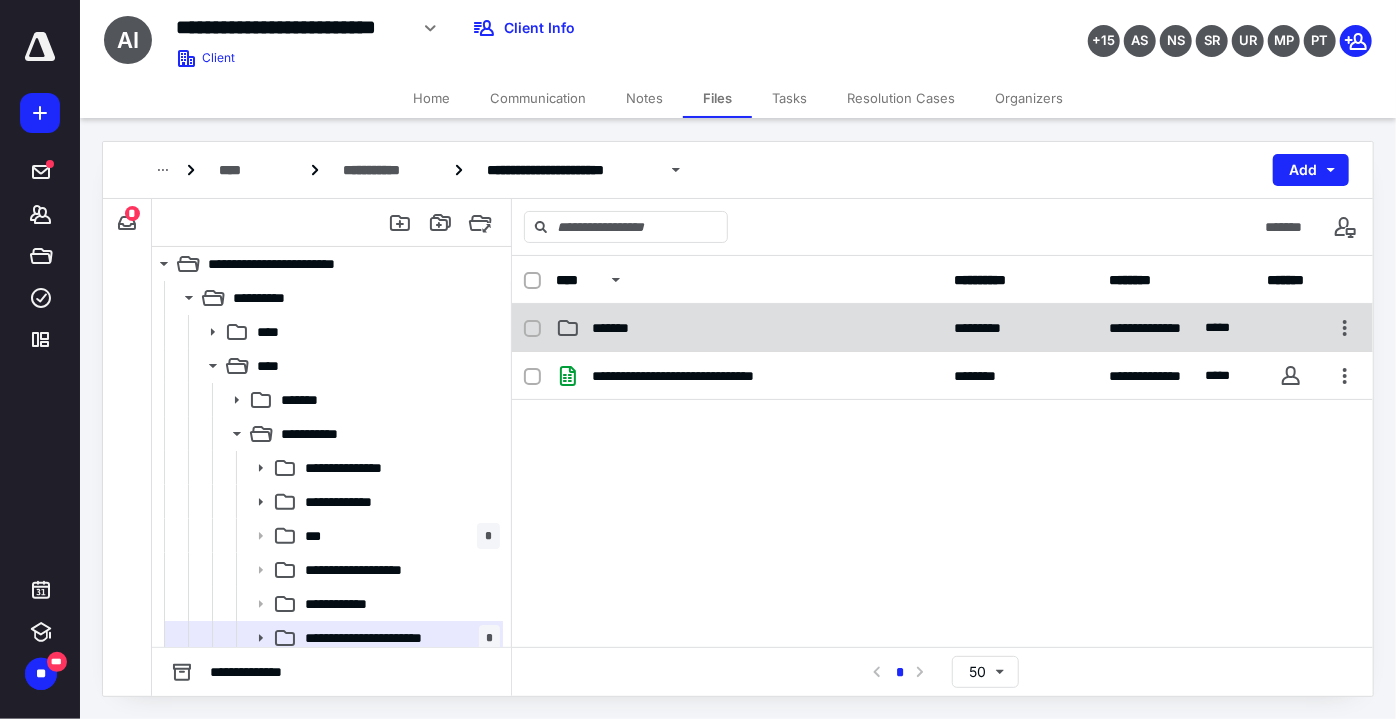 click on "*******" at bounding box center [749, 328] 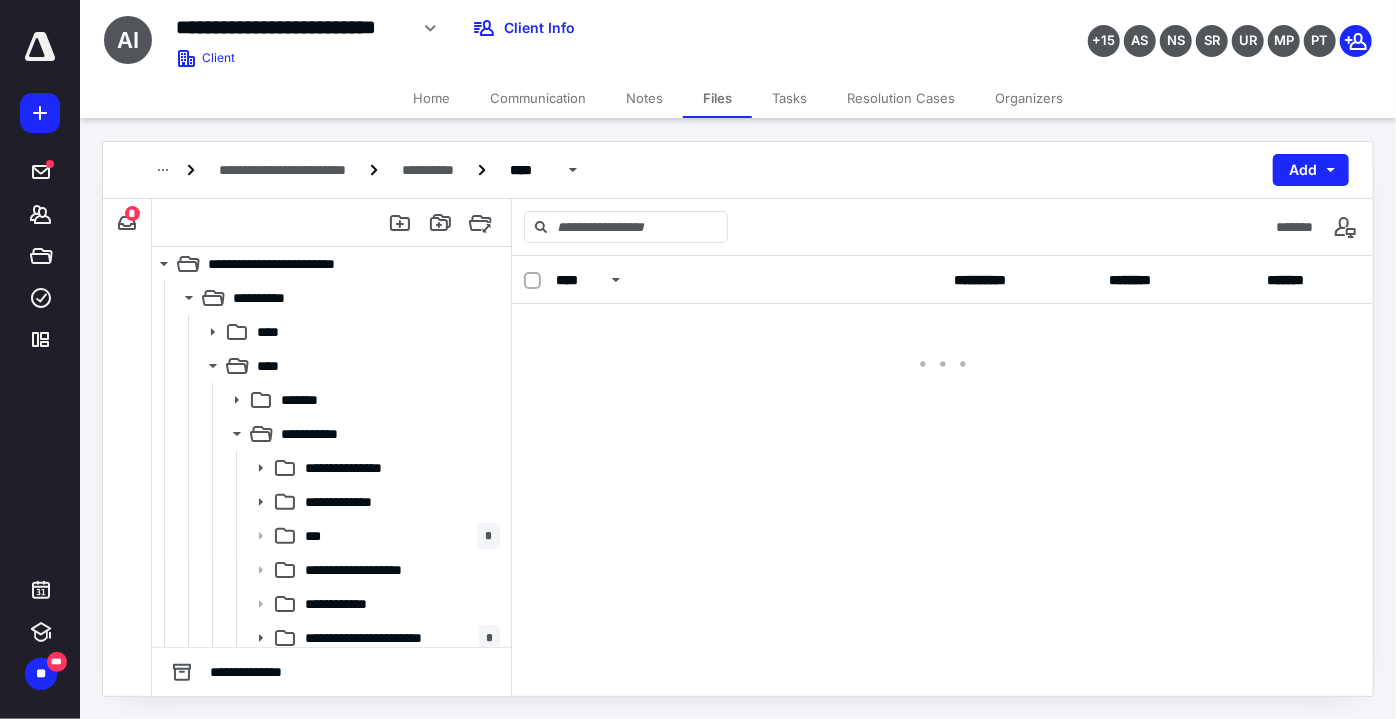 click at bounding box center [942, 344] 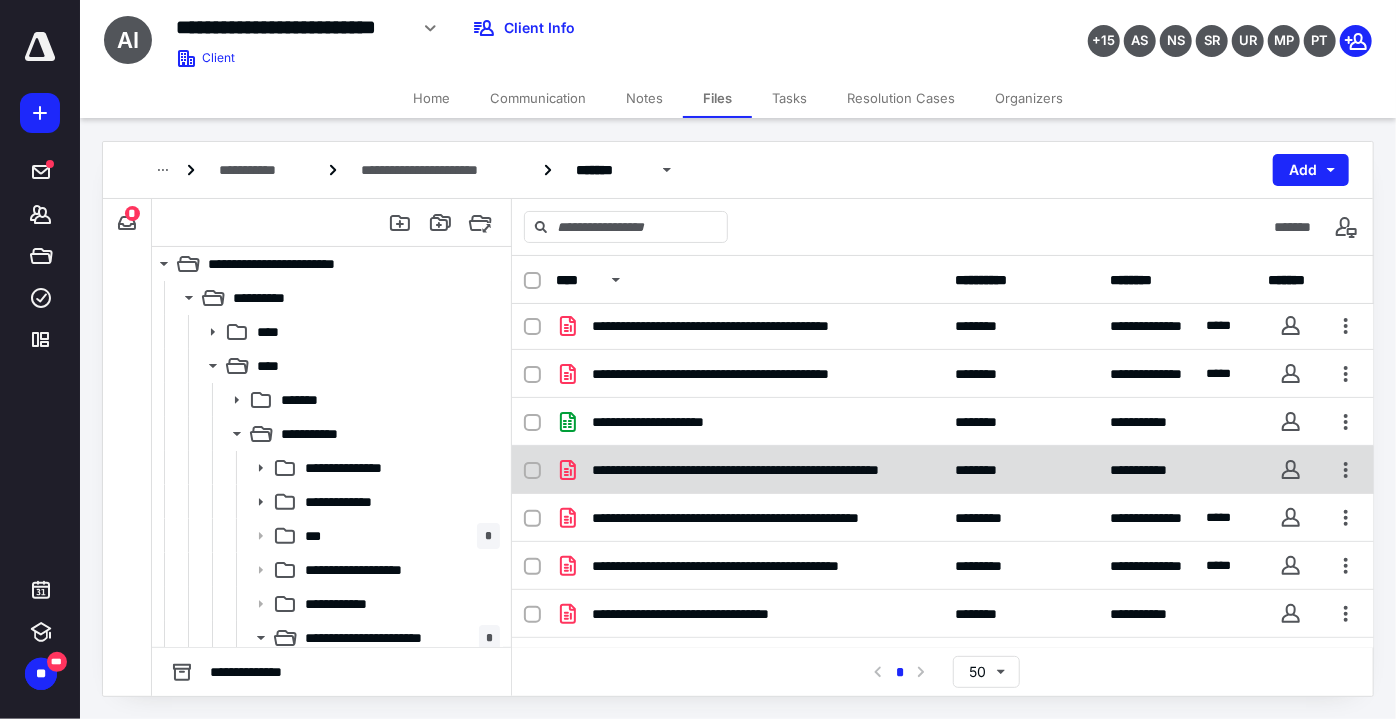 scroll, scrollTop: 0, scrollLeft: 0, axis: both 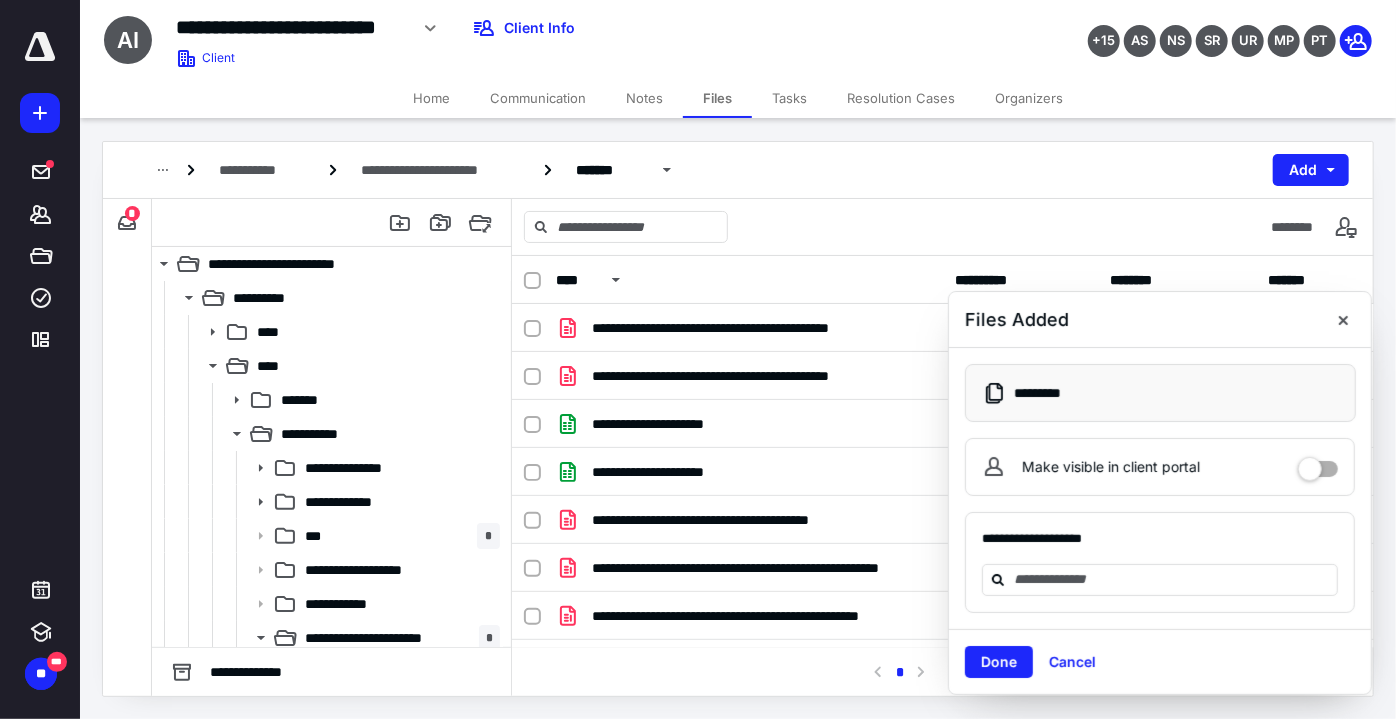 click on "Done Cancel" at bounding box center (1160, 661) 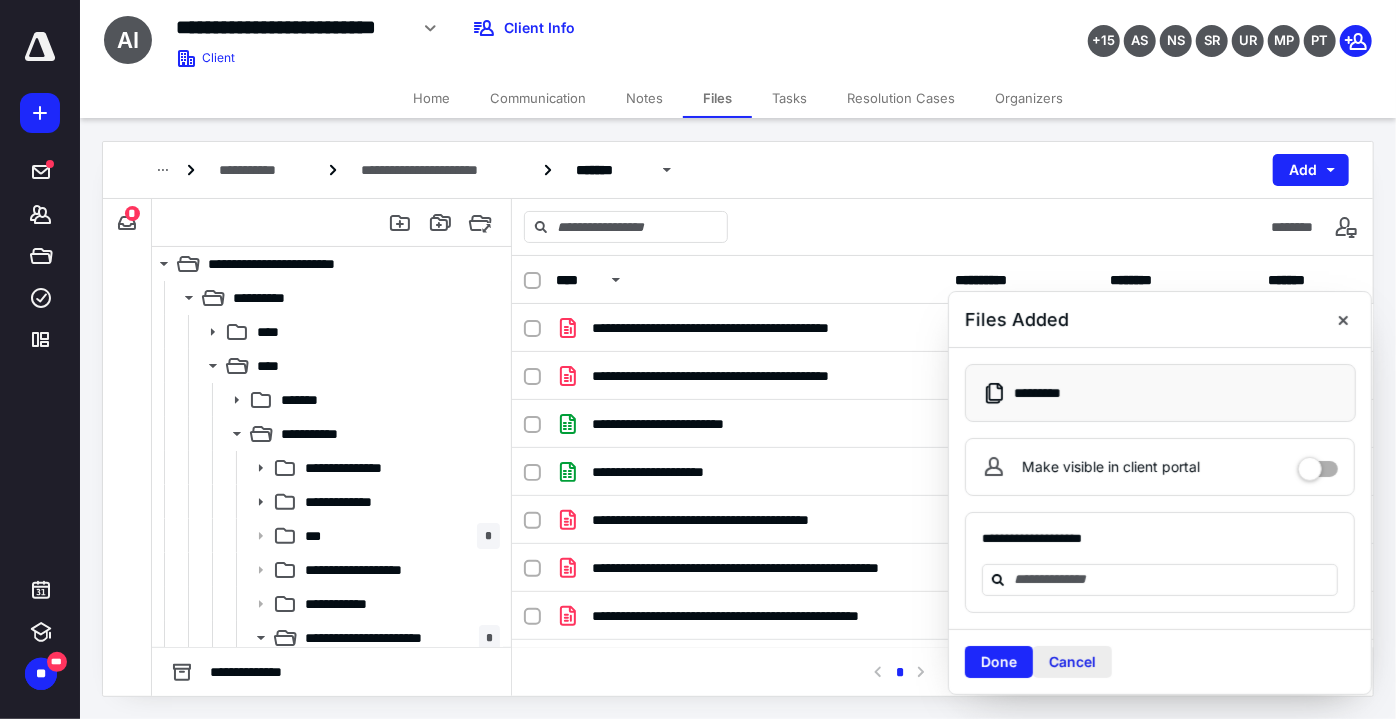 click on "Cancel" at bounding box center (1072, 662) 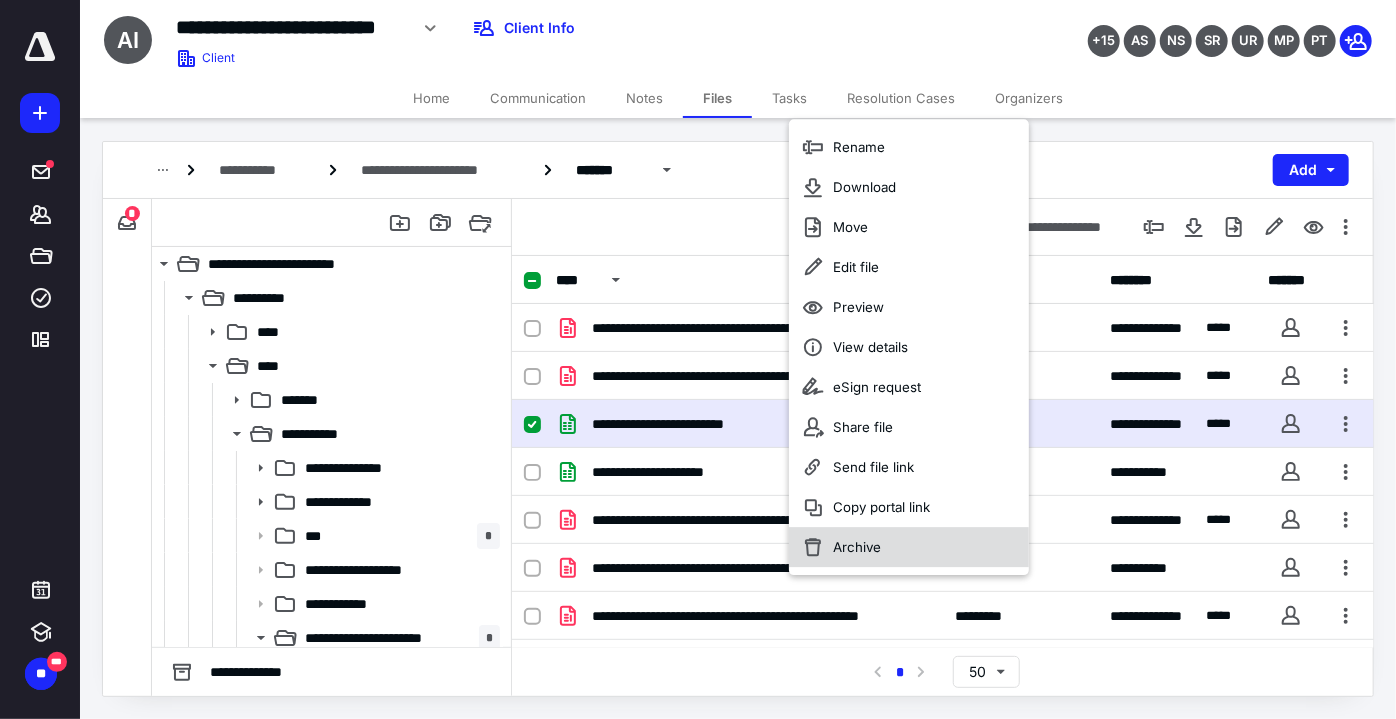 click on "Archive" at bounding box center [909, 547] 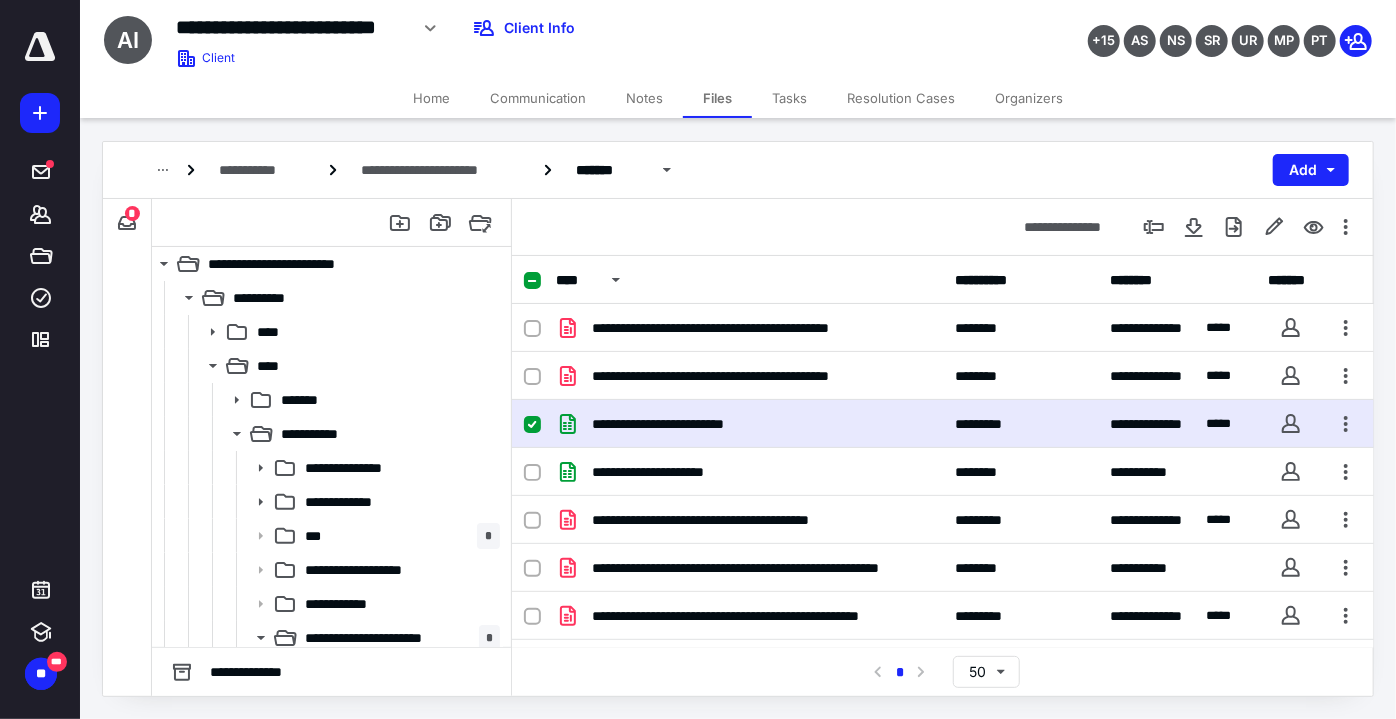checkbox on "false" 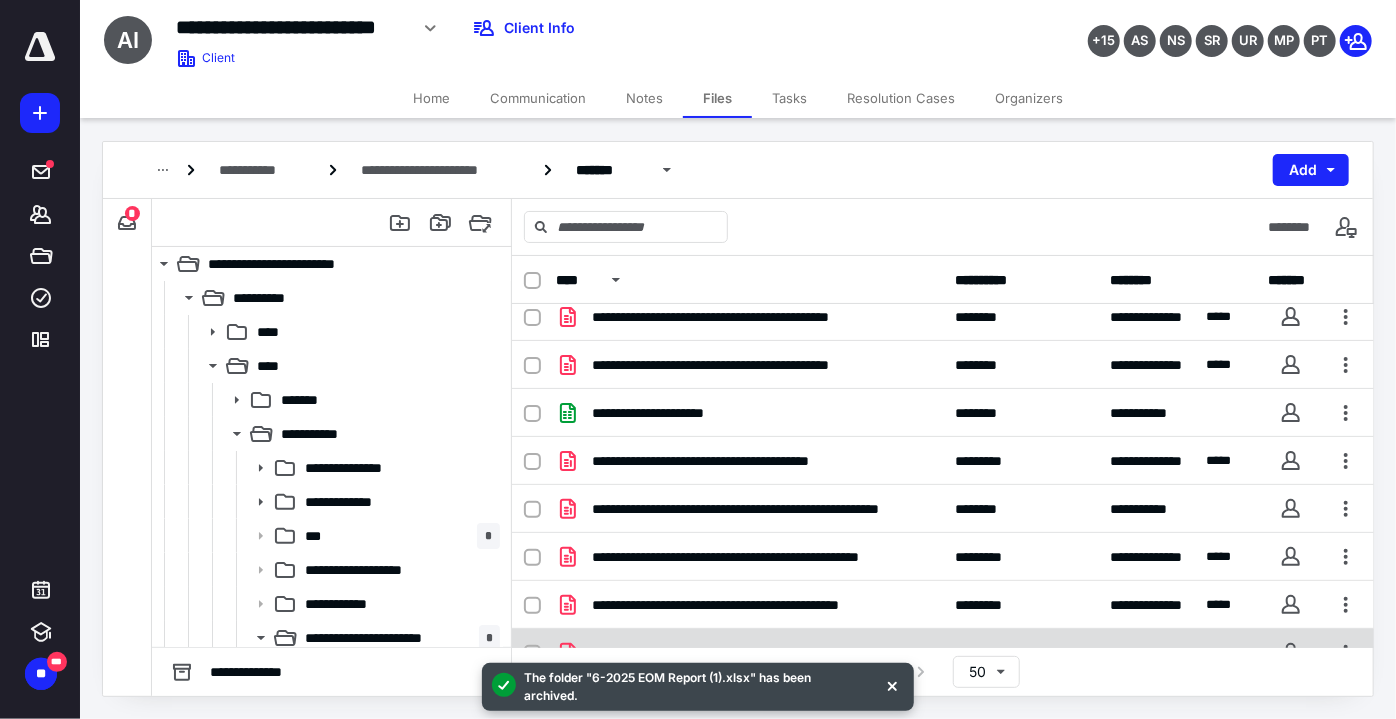 scroll, scrollTop: 0, scrollLeft: 0, axis: both 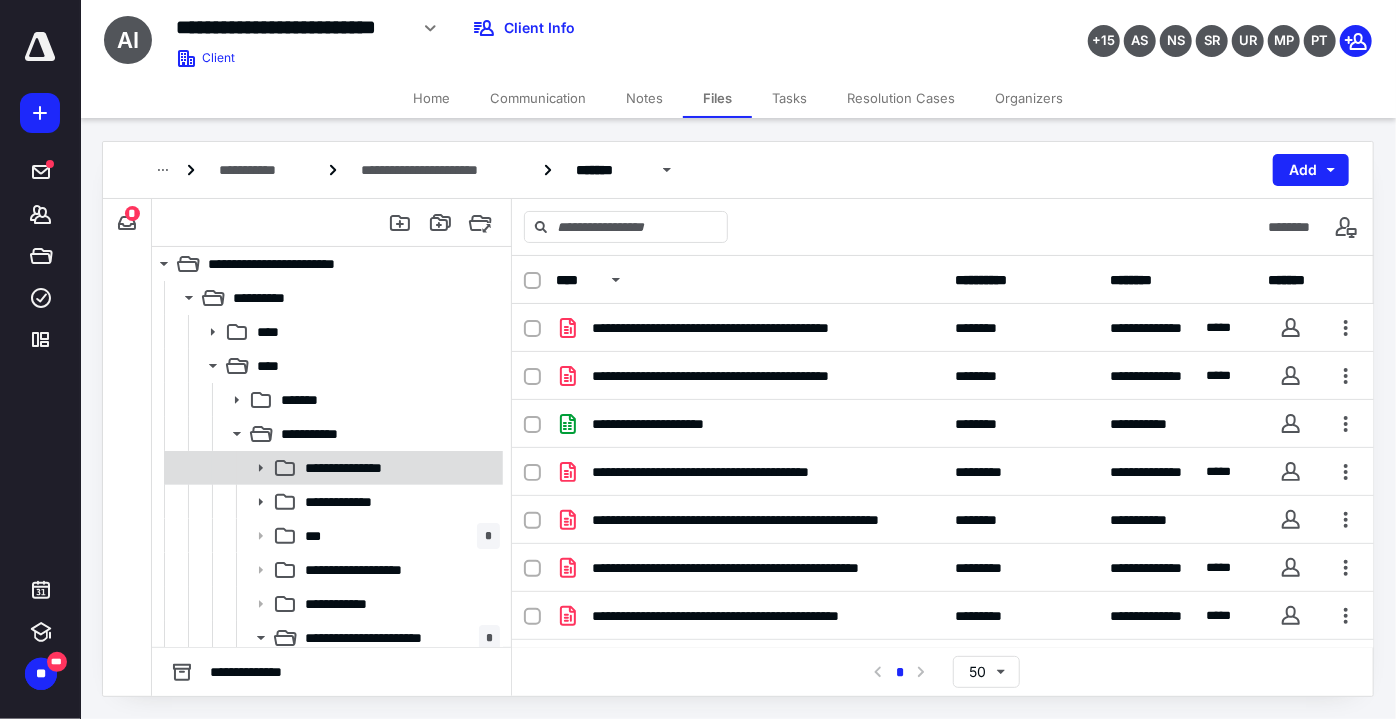 drag, startPoint x: 409, startPoint y: 478, endPoint x: 466, endPoint y: 463, distance: 58.940647 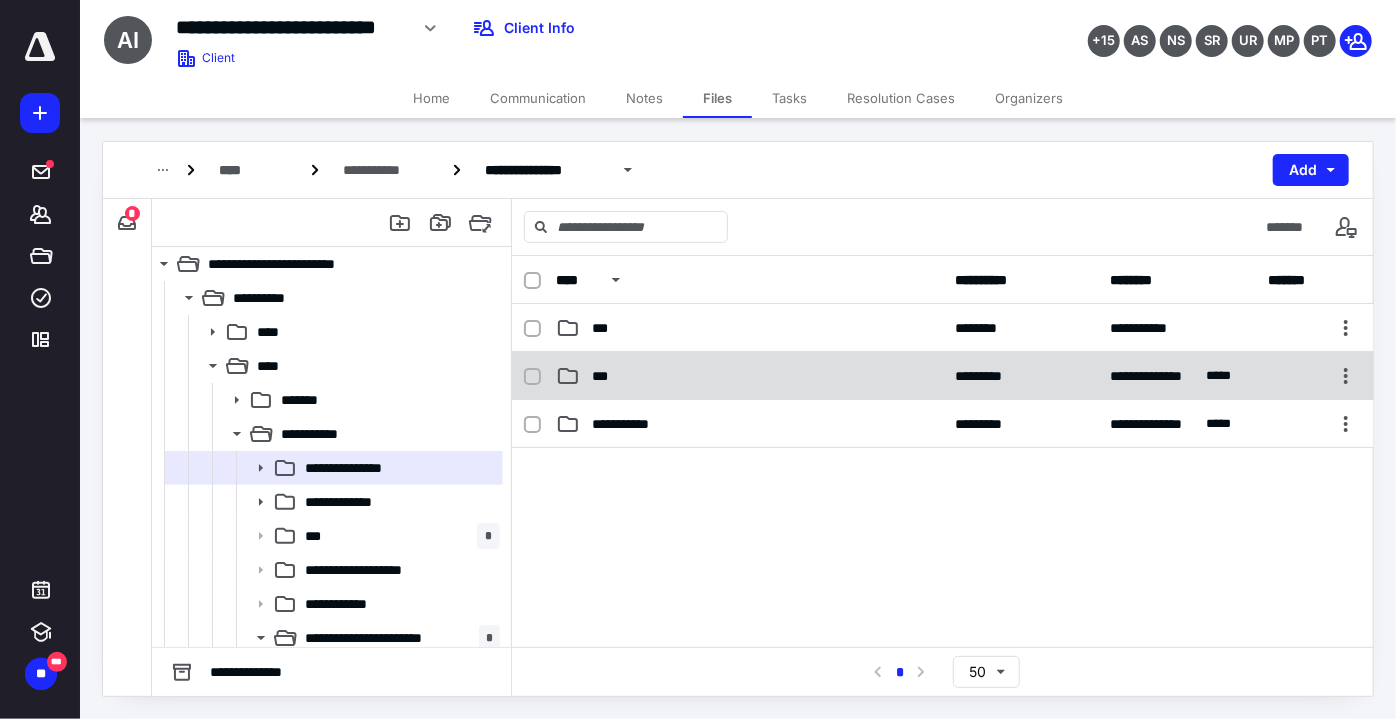 click on "***" at bounding box center [749, 376] 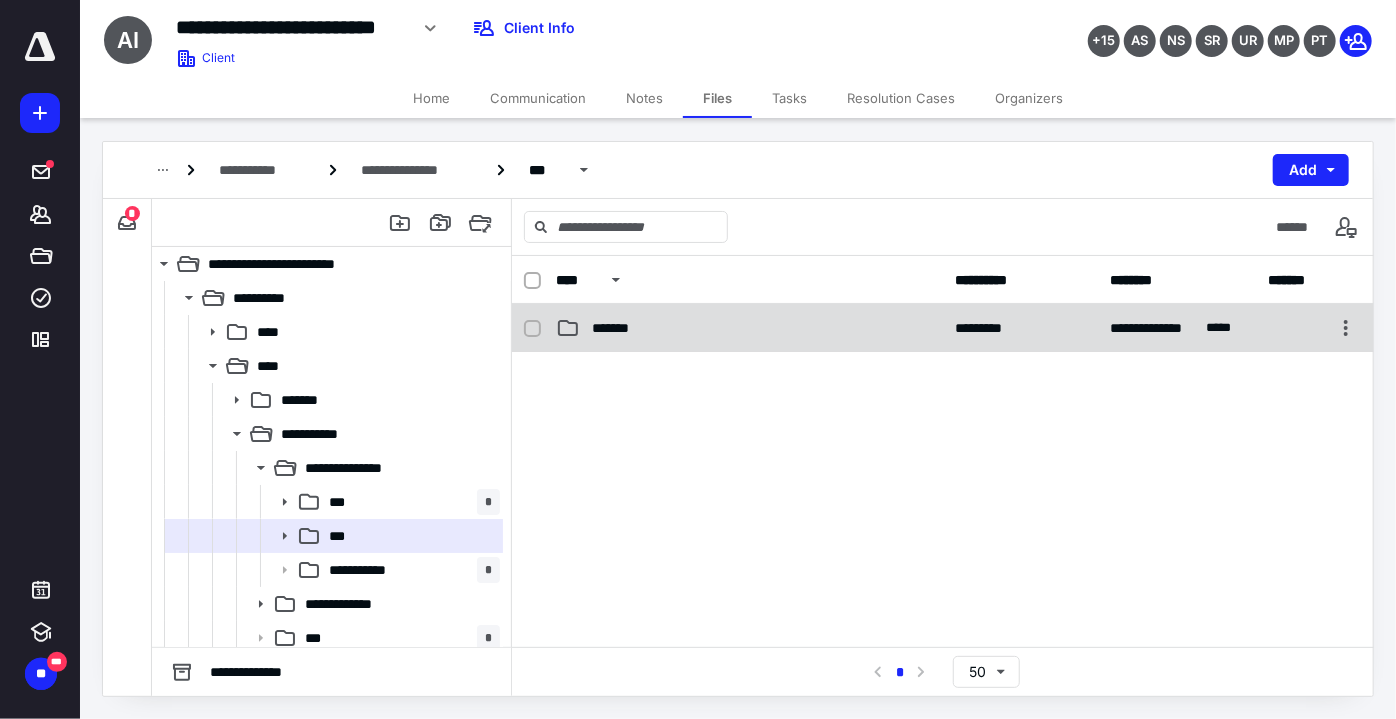 click on "**********" at bounding box center (943, 328) 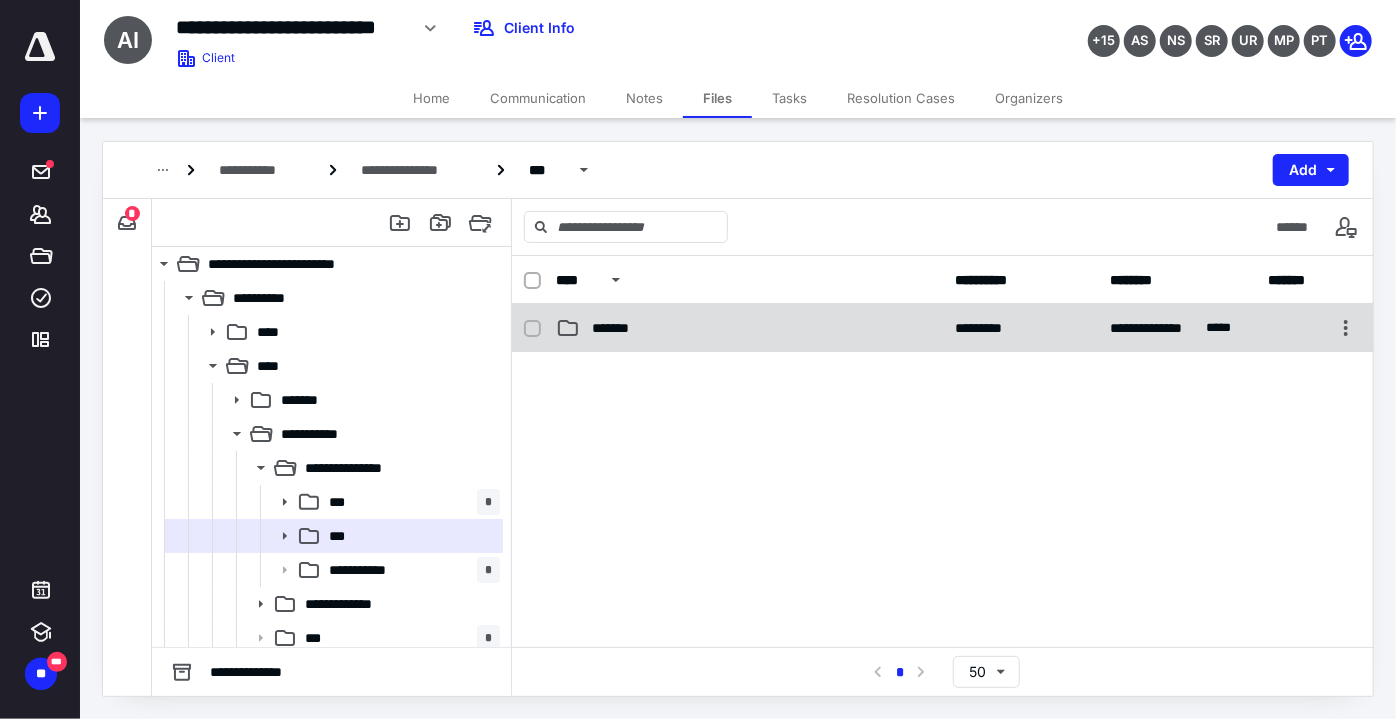 checkbox on "false" 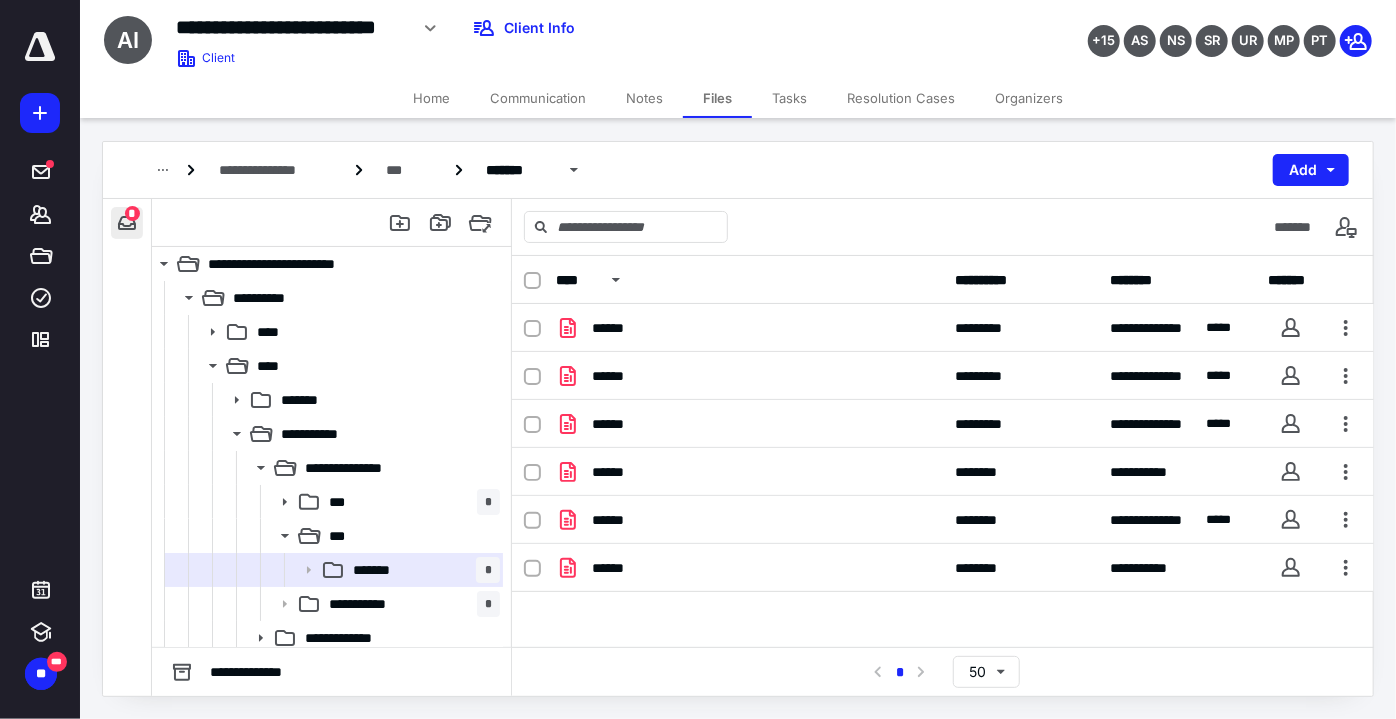 click at bounding box center (127, 223) 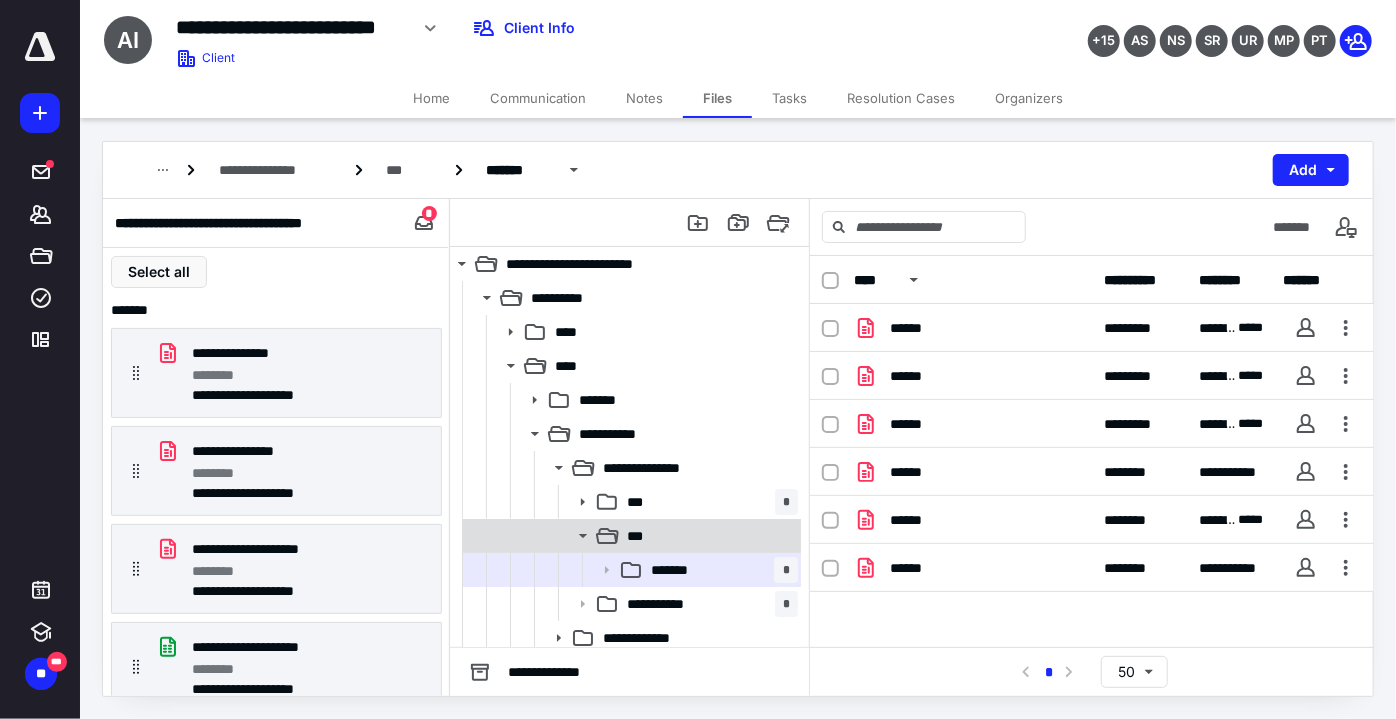 scroll, scrollTop: 181, scrollLeft: 0, axis: vertical 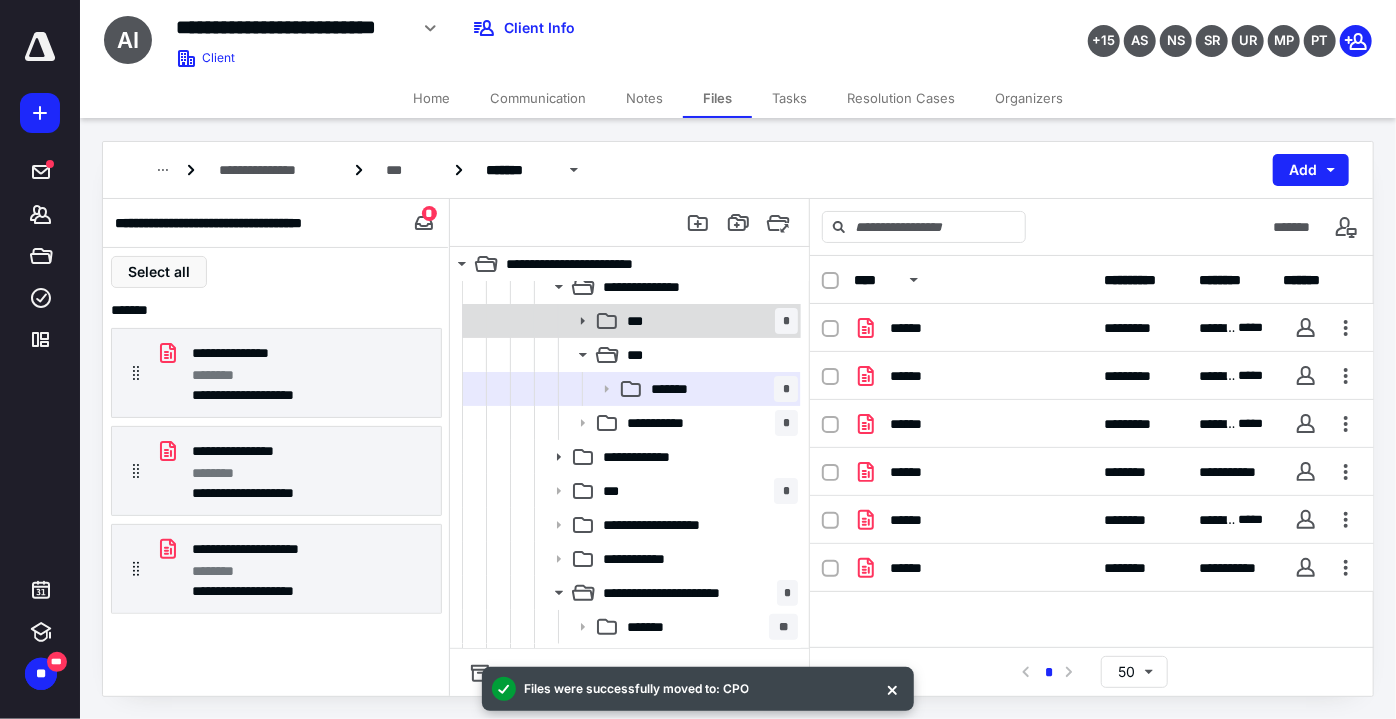 click on "*** *" at bounding box center [708, 321] 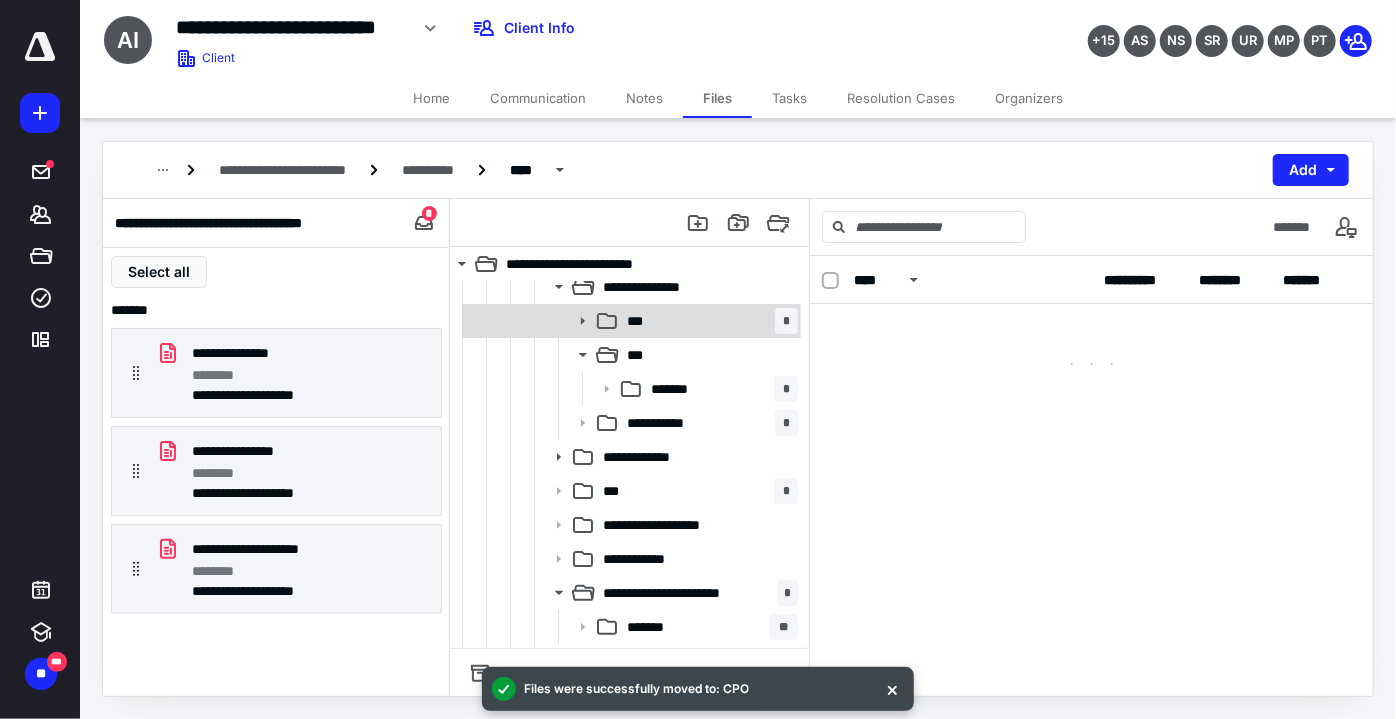click on "*** *" at bounding box center (708, 321) 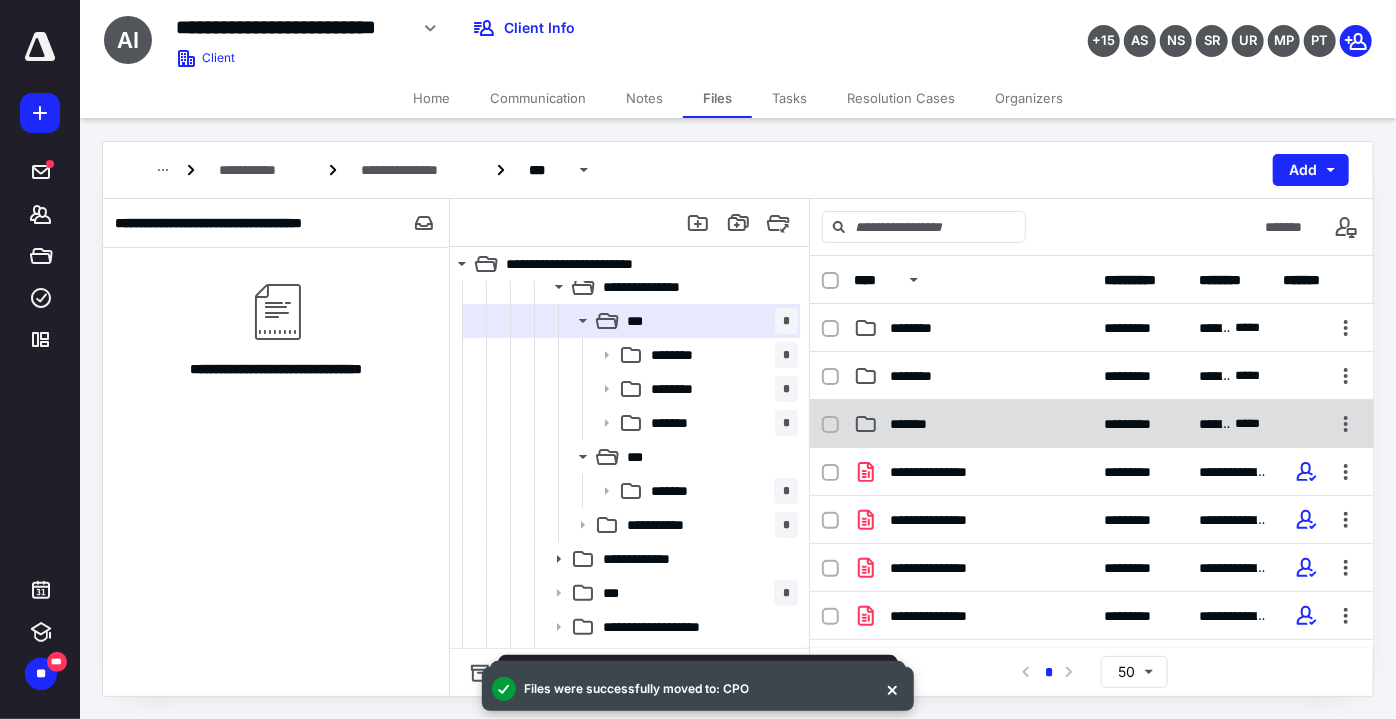 click on "**********" at bounding box center (1092, 424) 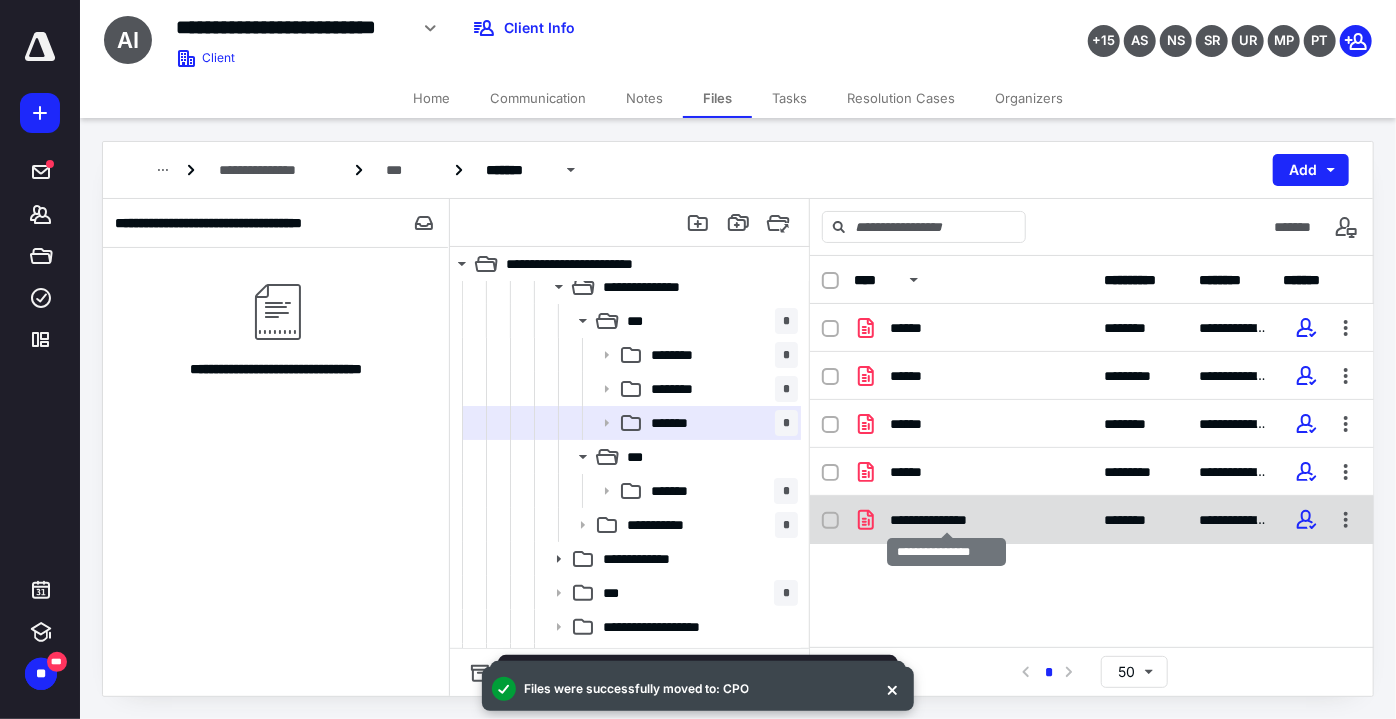 click on "**********" at bounding box center (947, 520) 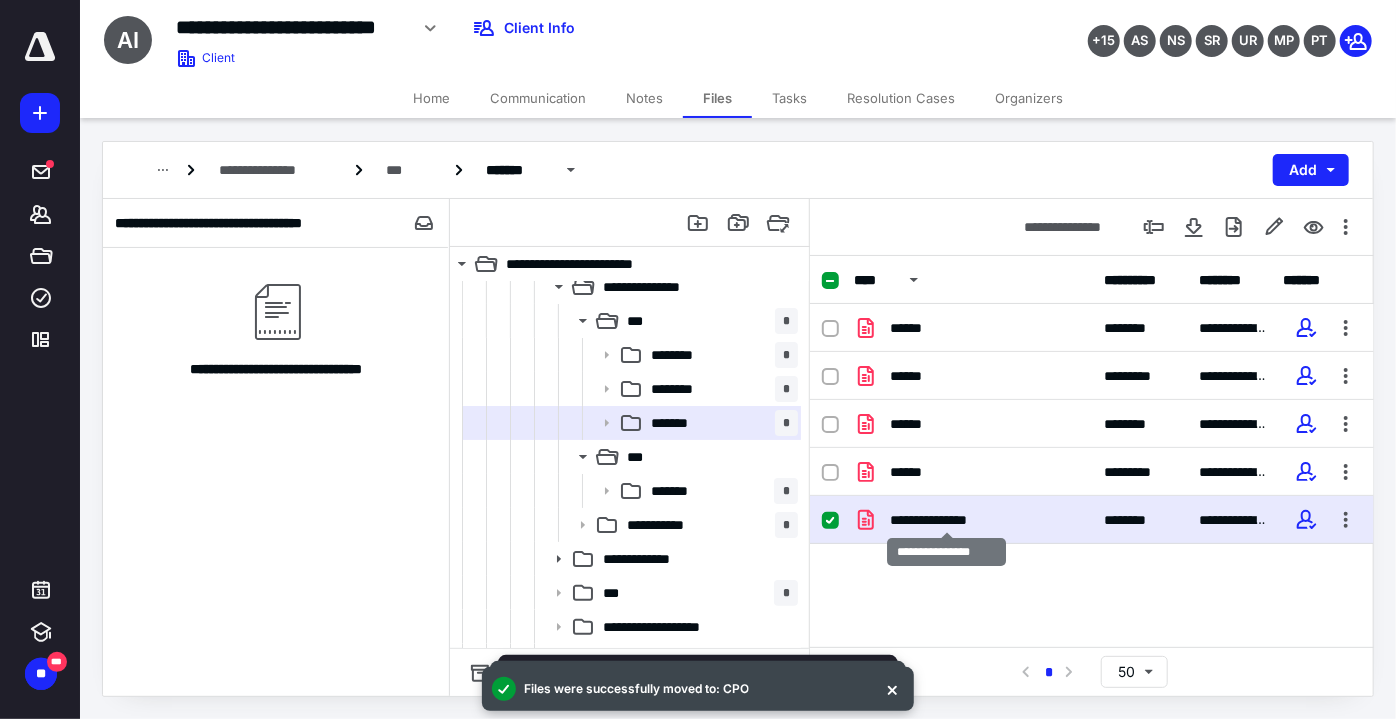click on "**********" at bounding box center (947, 520) 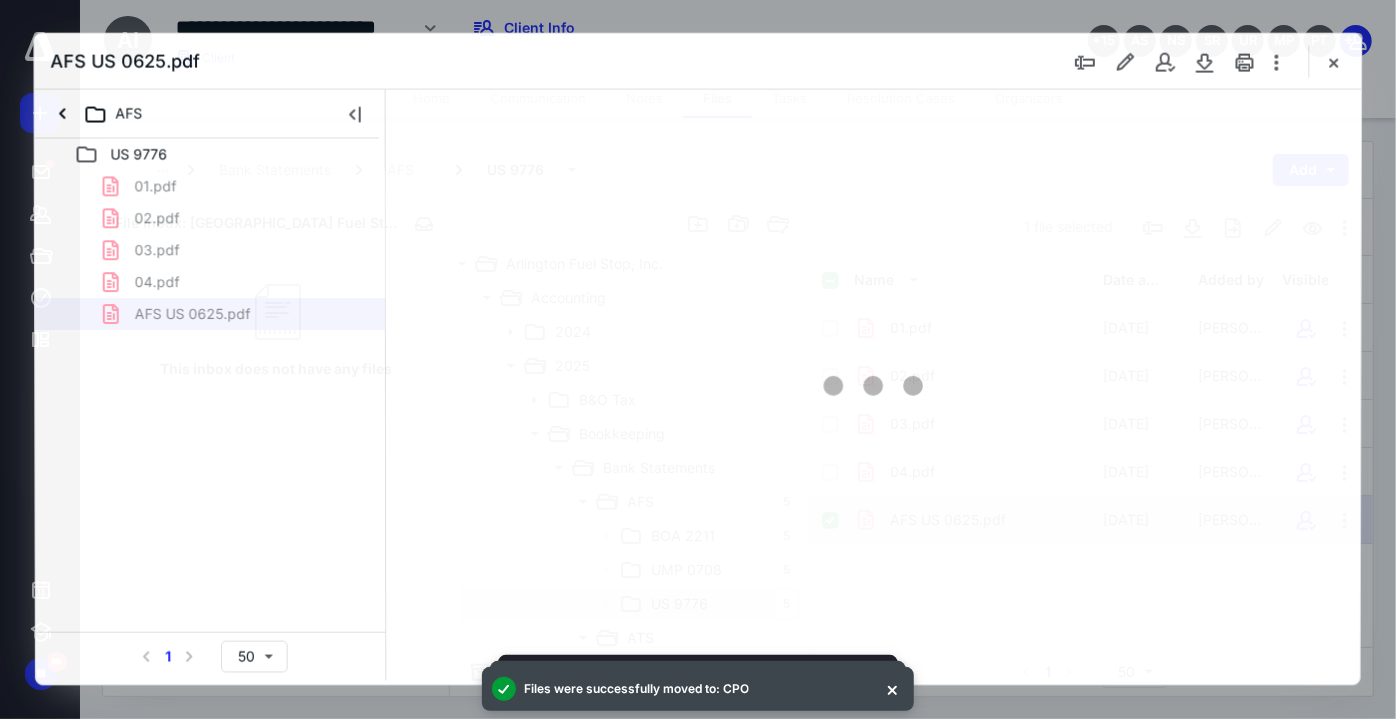 scroll, scrollTop: 181, scrollLeft: 0, axis: vertical 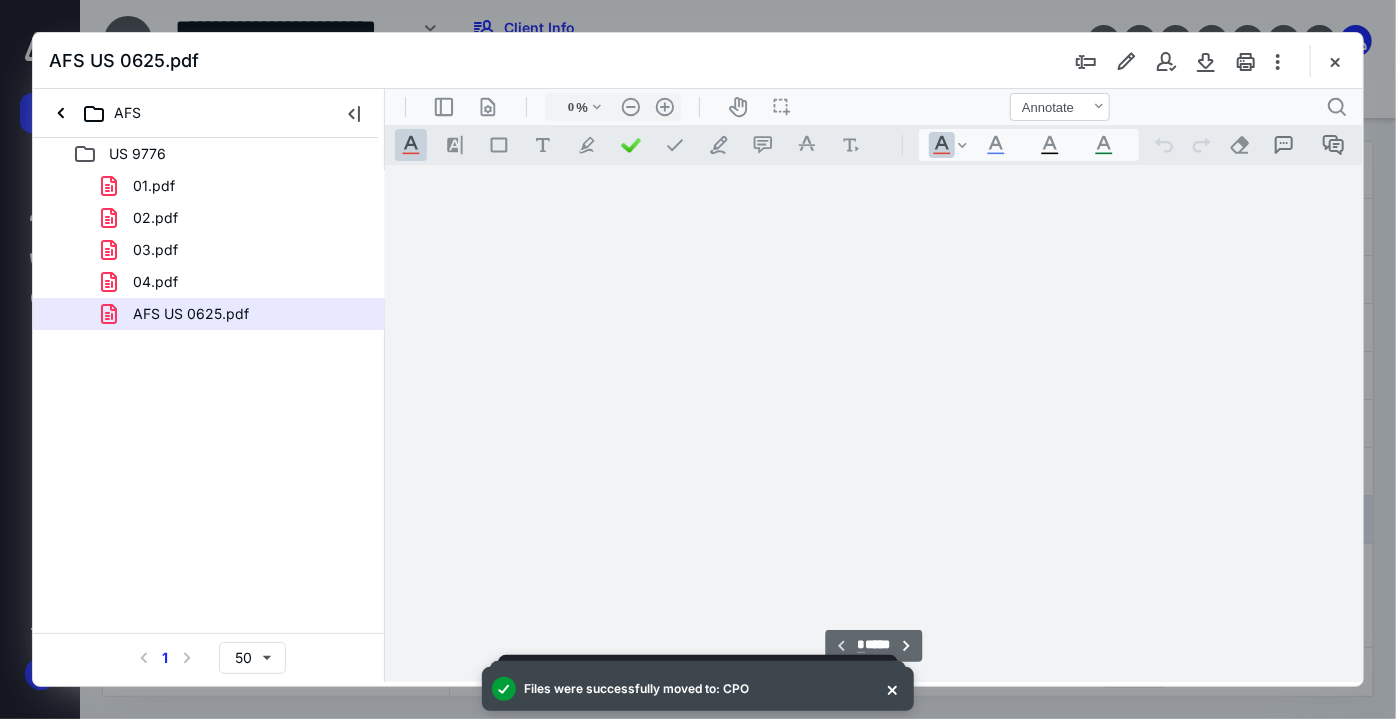 type on "65" 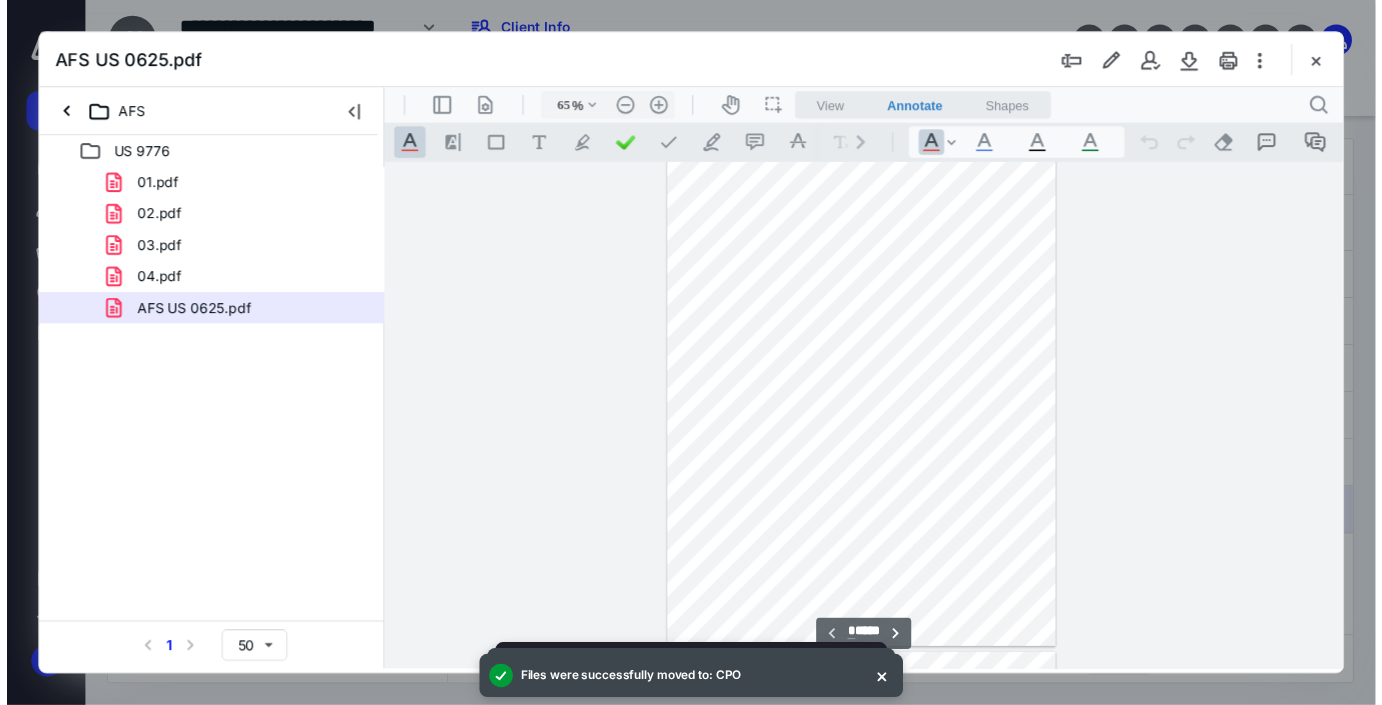 scroll, scrollTop: 0, scrollLeft: 0, axis: both 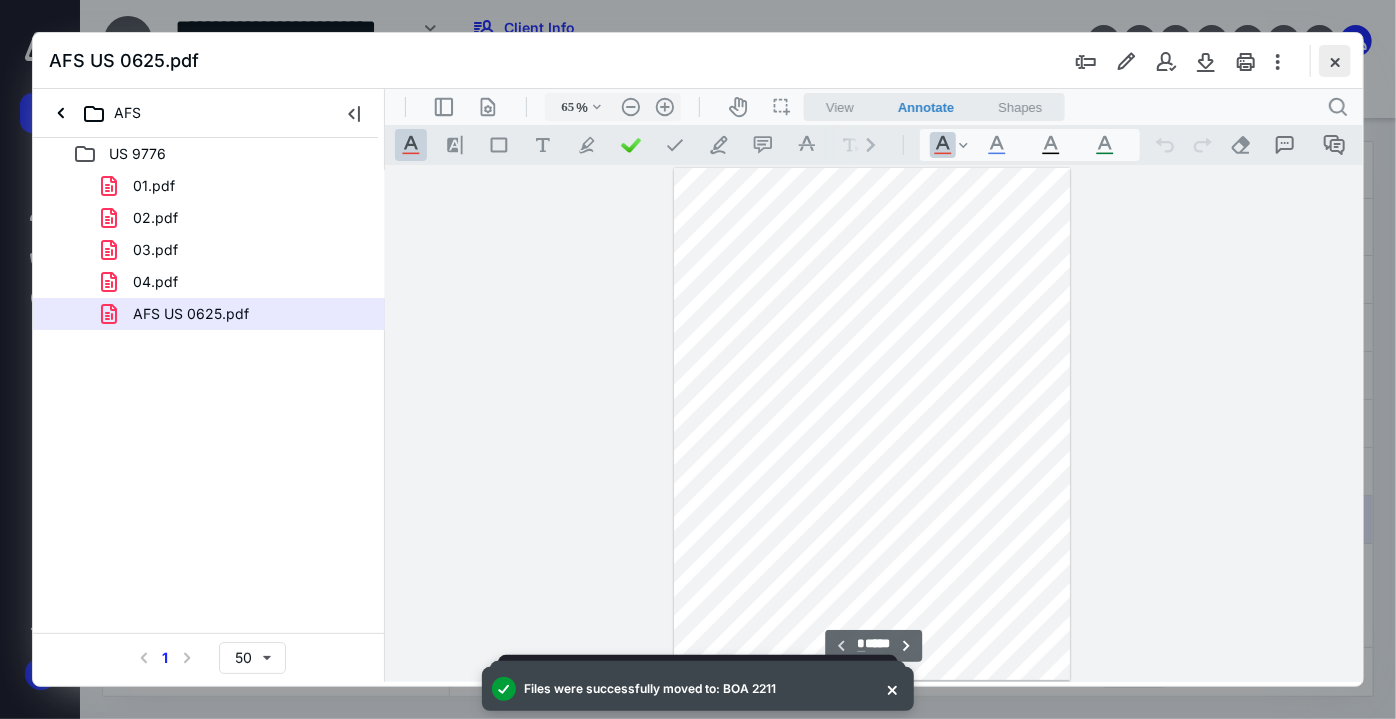 click at bounding box center [1335, 61] 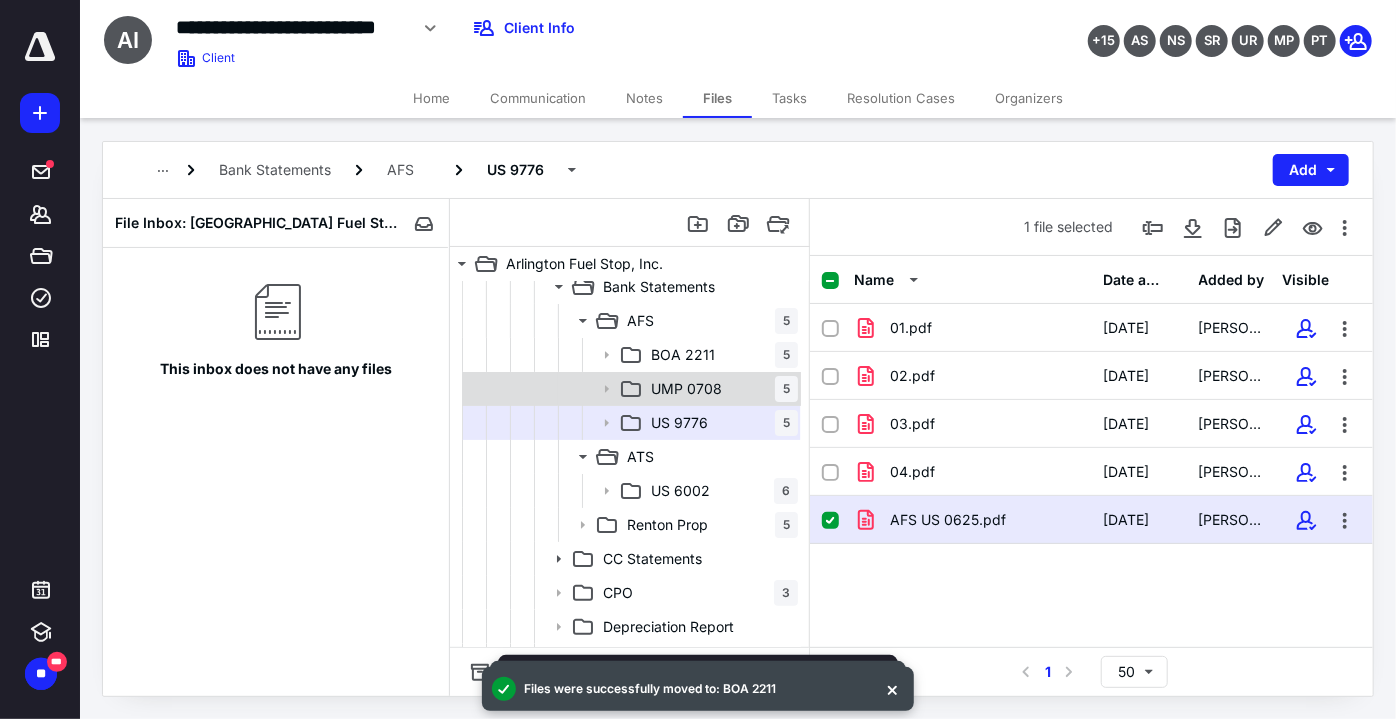 click on "UMP 0708" at bounding box center (686, 389) 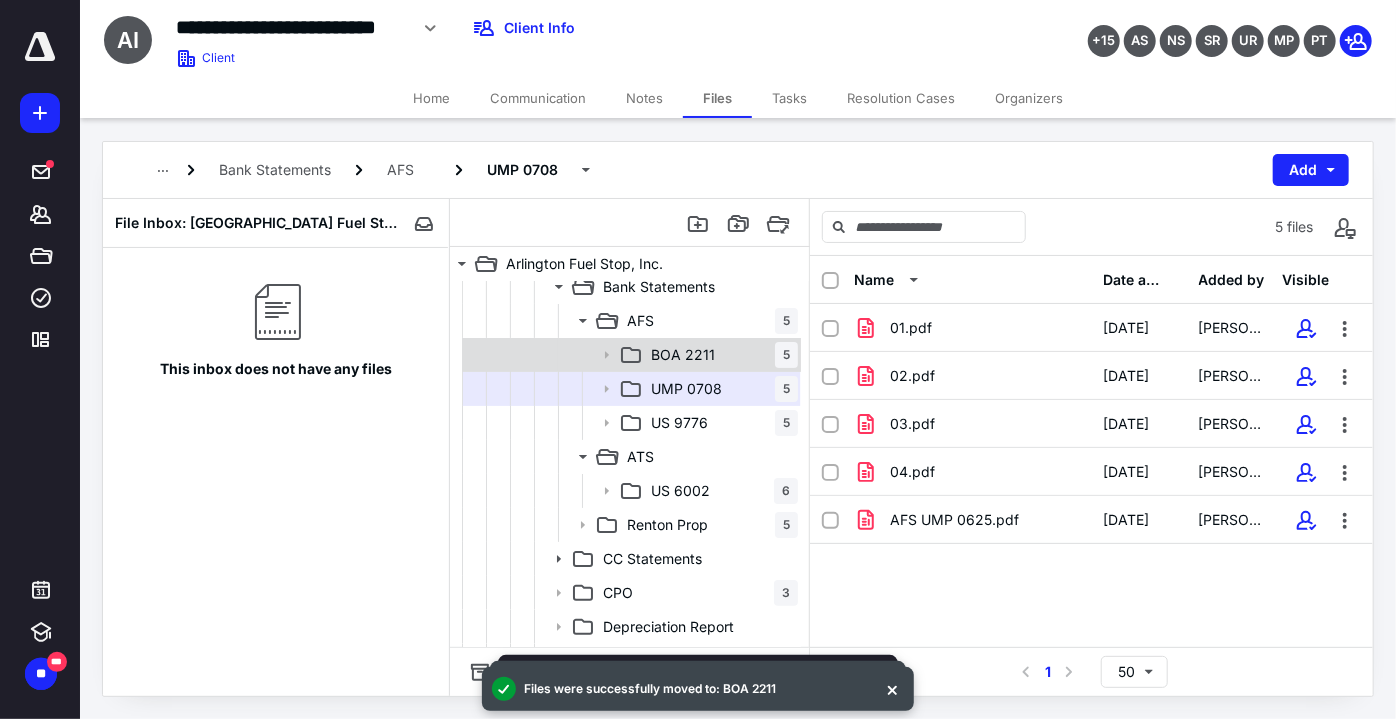 click on "BOA 2211 5" at bounding box center [720, 355] 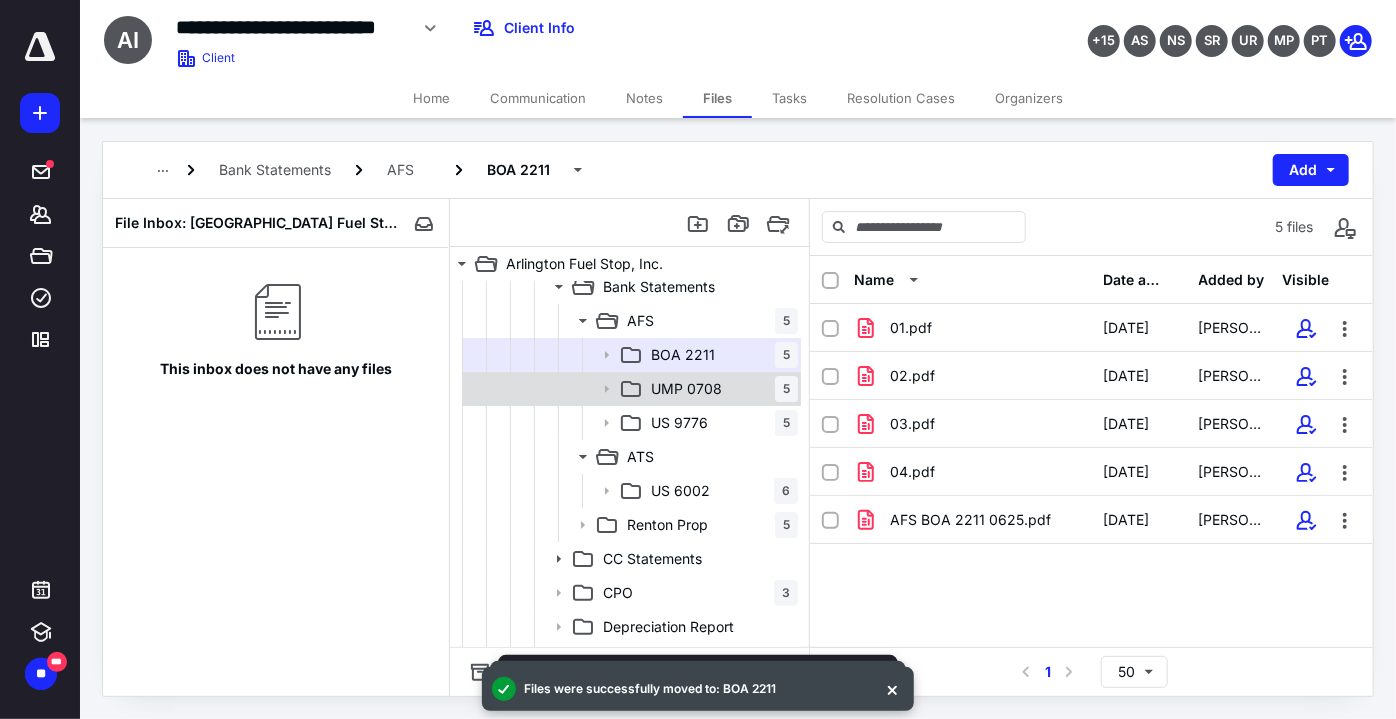 click on "UMP 0708 5" at bounding box center [720, 389] 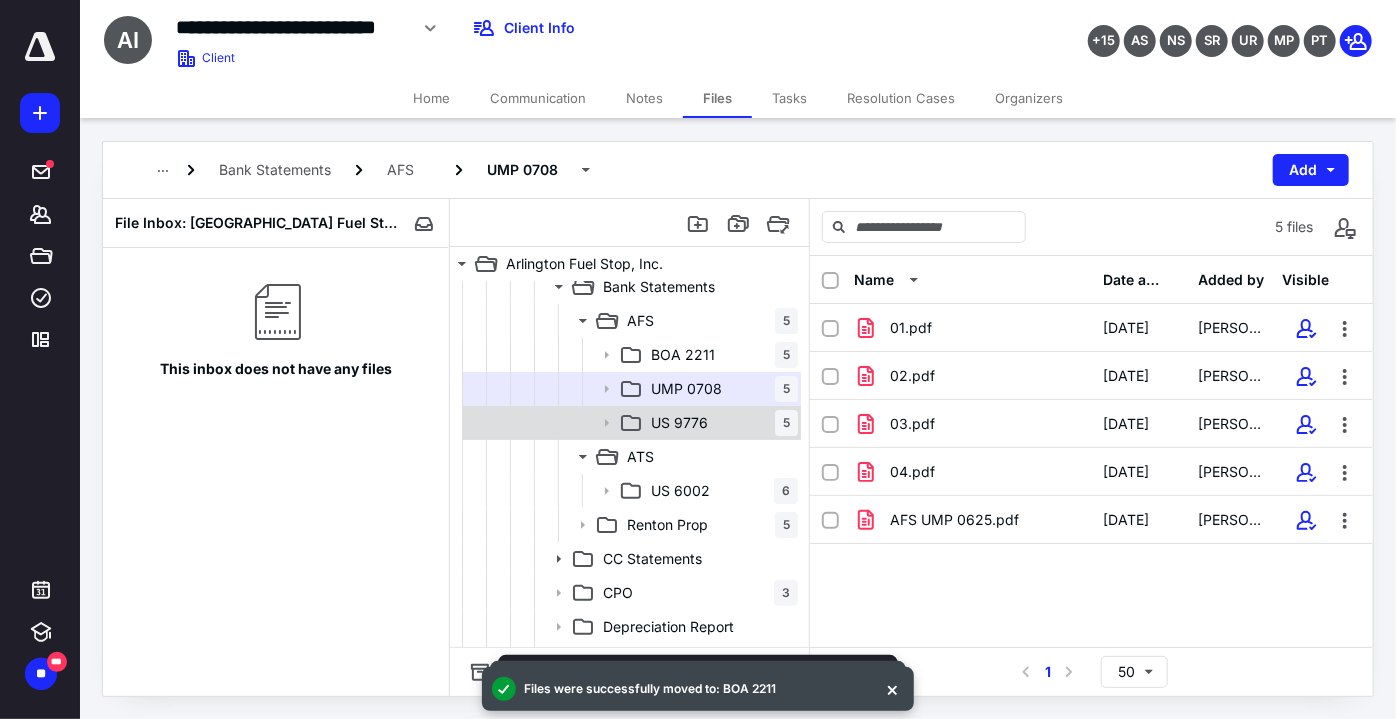 click on "US 9776 5" at bounding box center [720, 423] 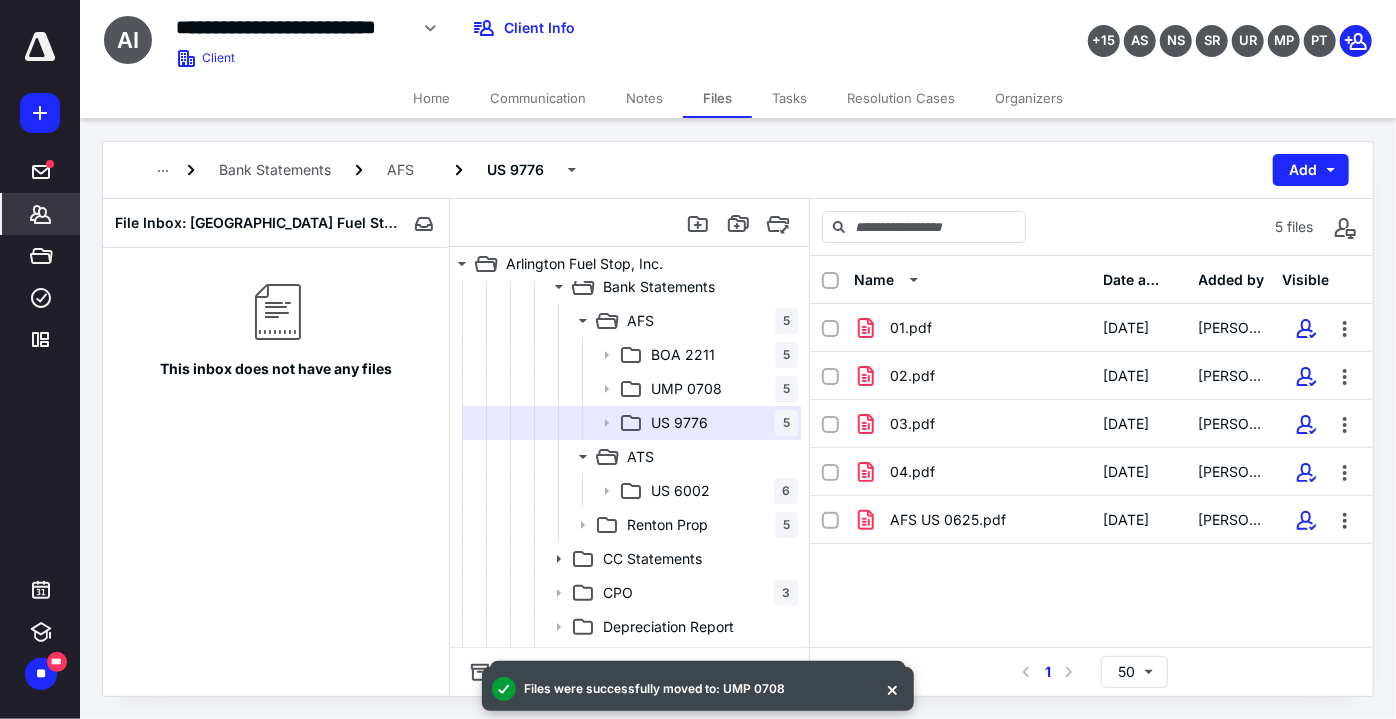 click on "*******" at bounding box center [41, 214] 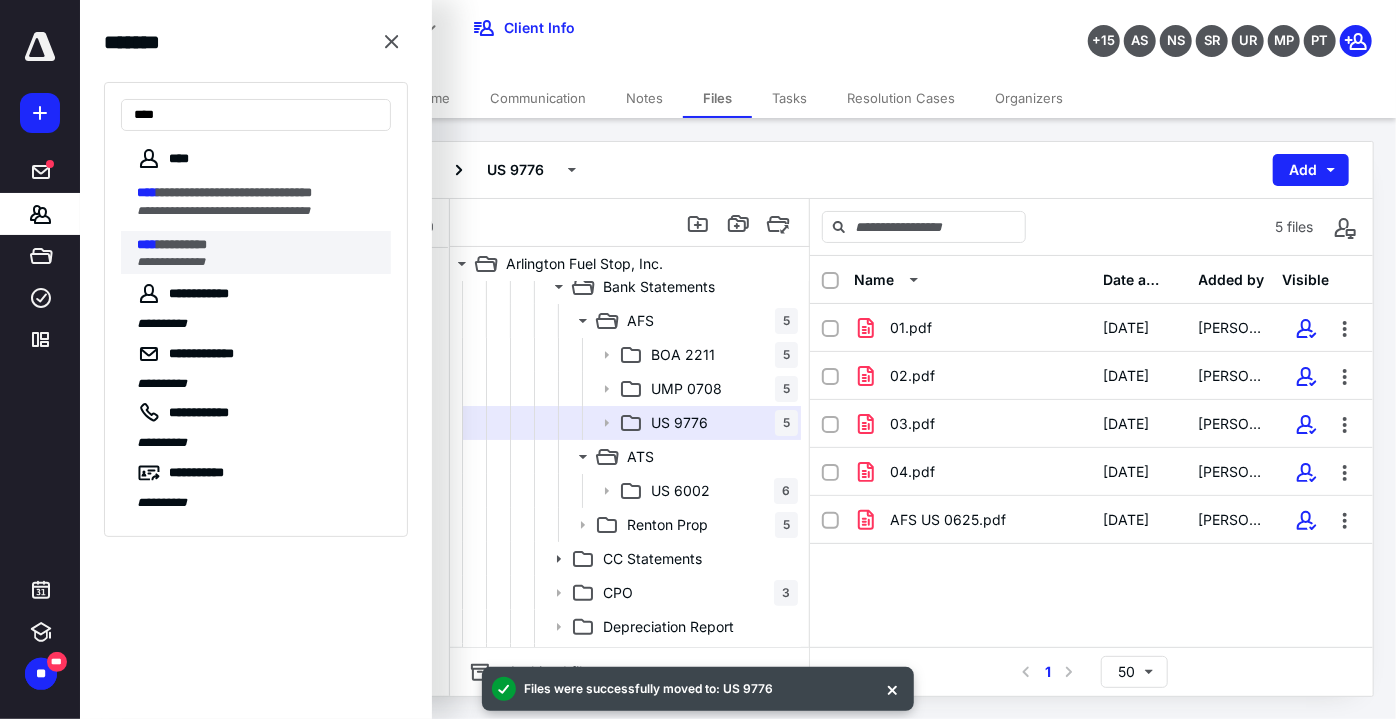 type on "****" 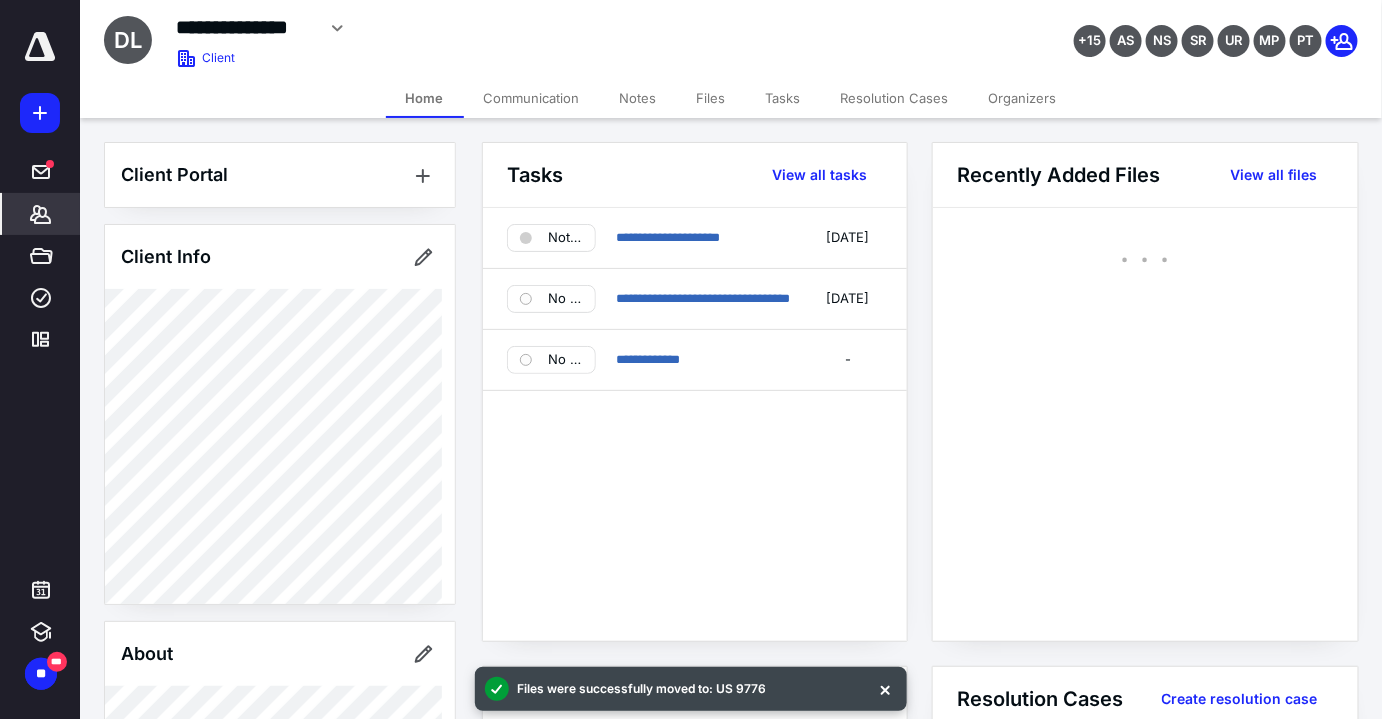 click on "Files" at bounding box center (711, 98) 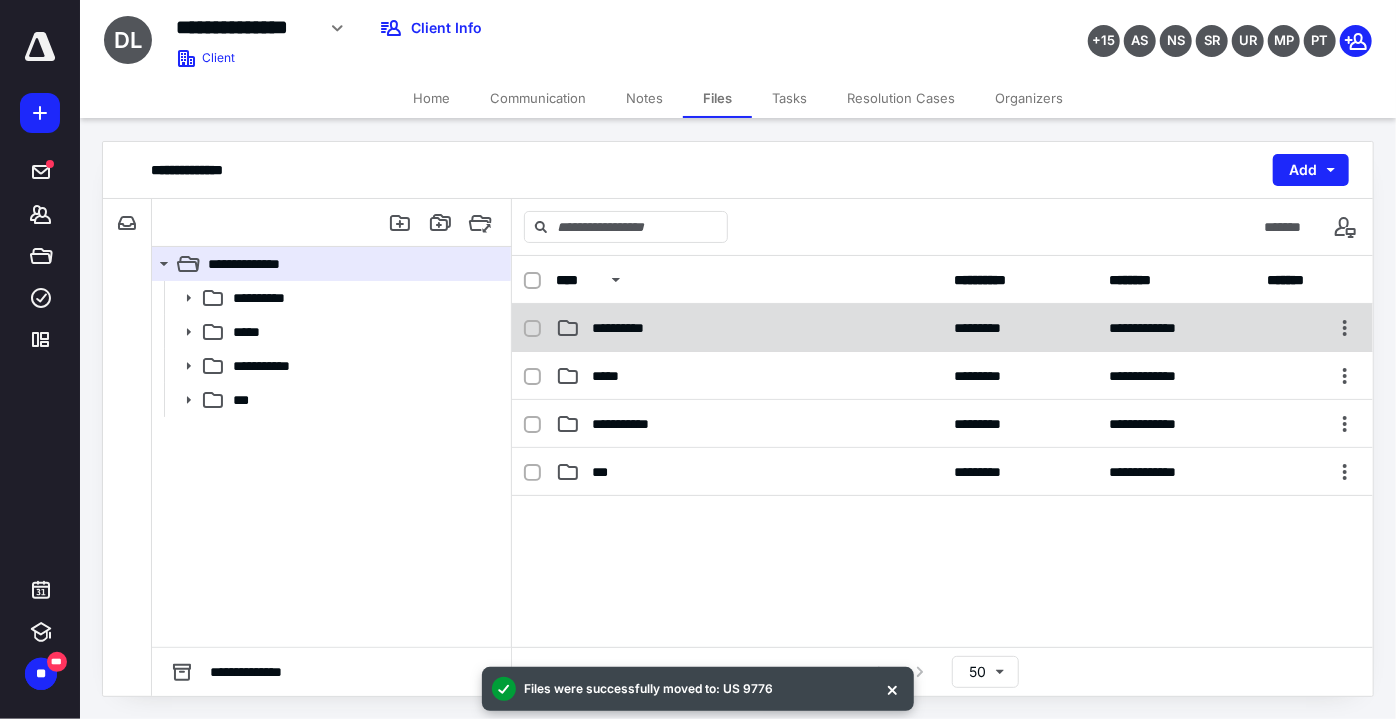click on "**********" at bounding box center [629, 328] 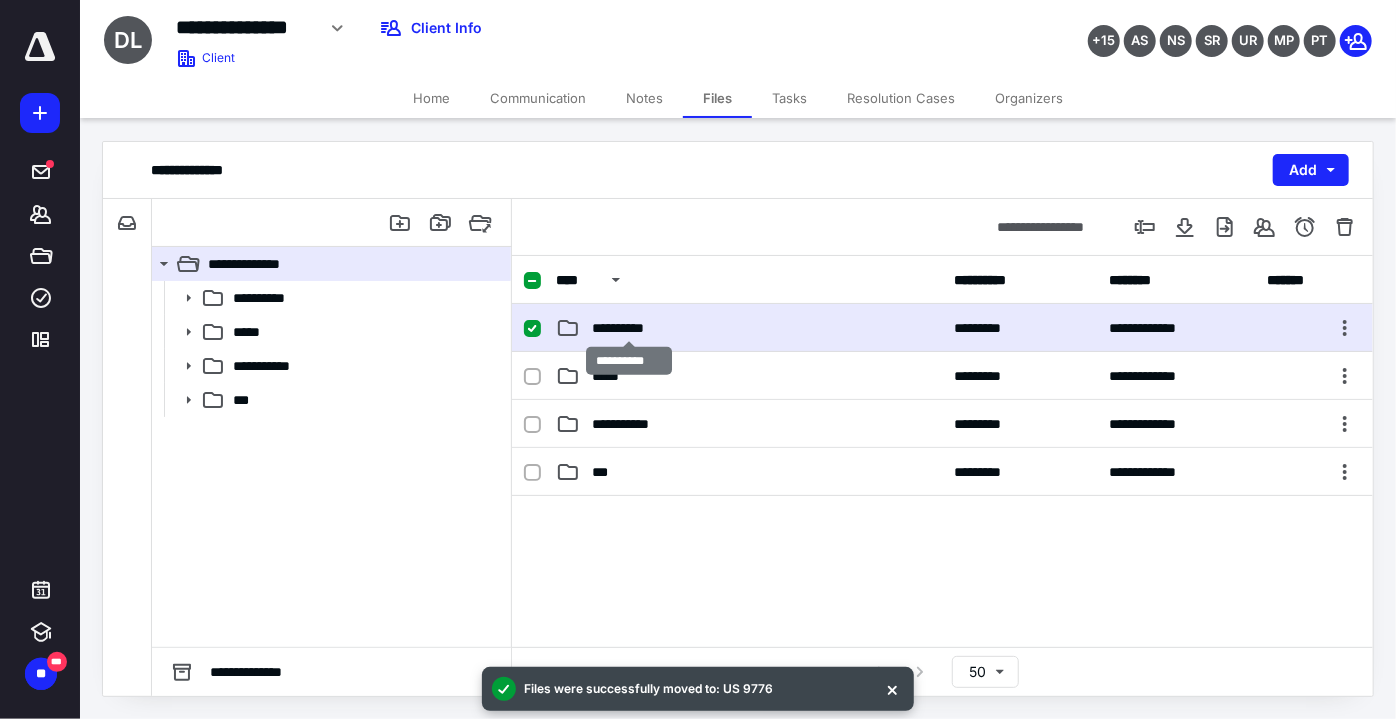 click on "**********" at bounding box center [629, 328] 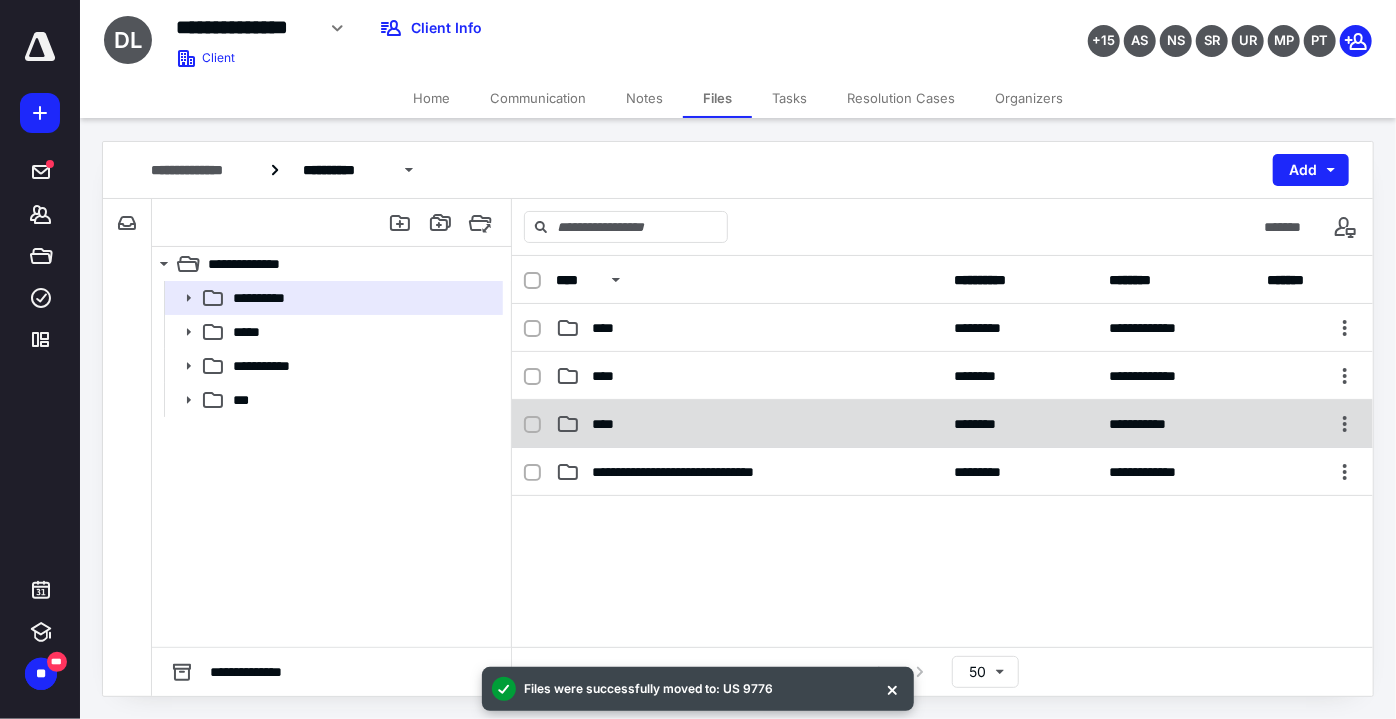 click on "****" at bounding box center (609, 424) 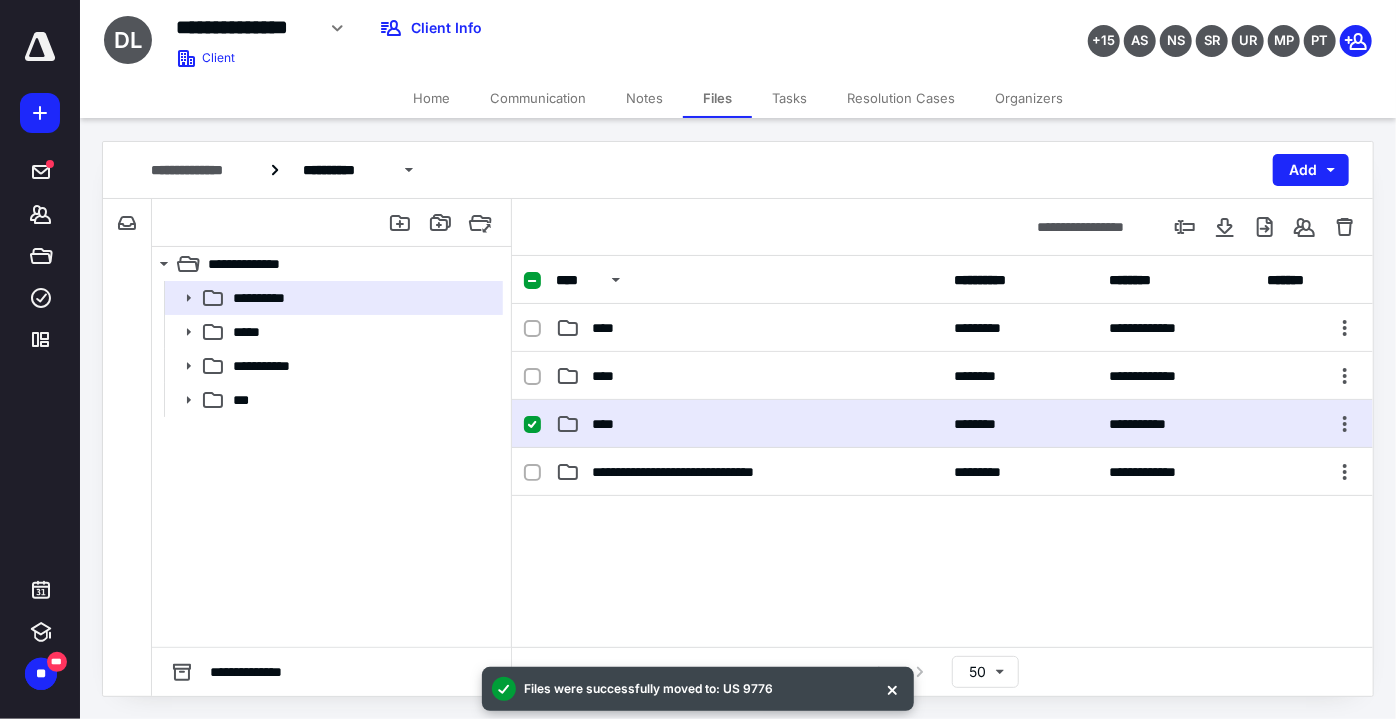 click on "****" at bounding box center [609, 424] 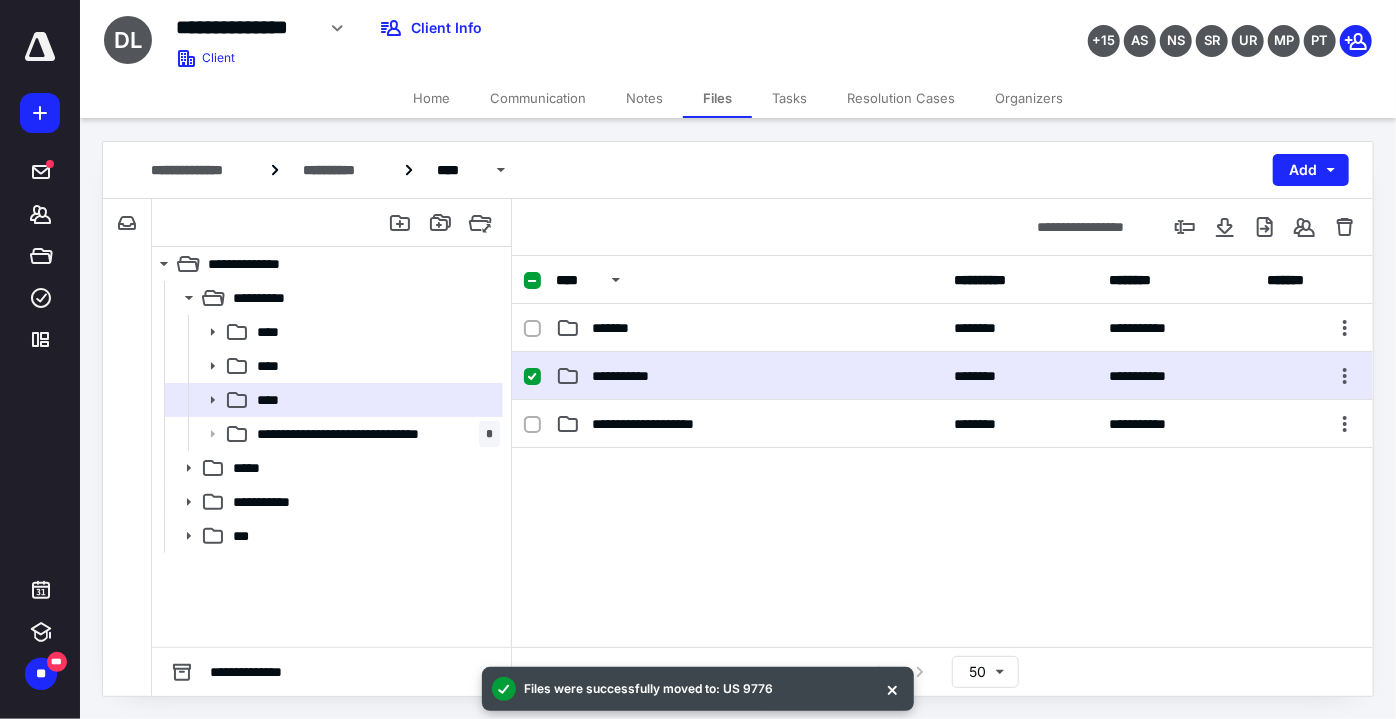 click on "**********" at bounding box center (749, 376) 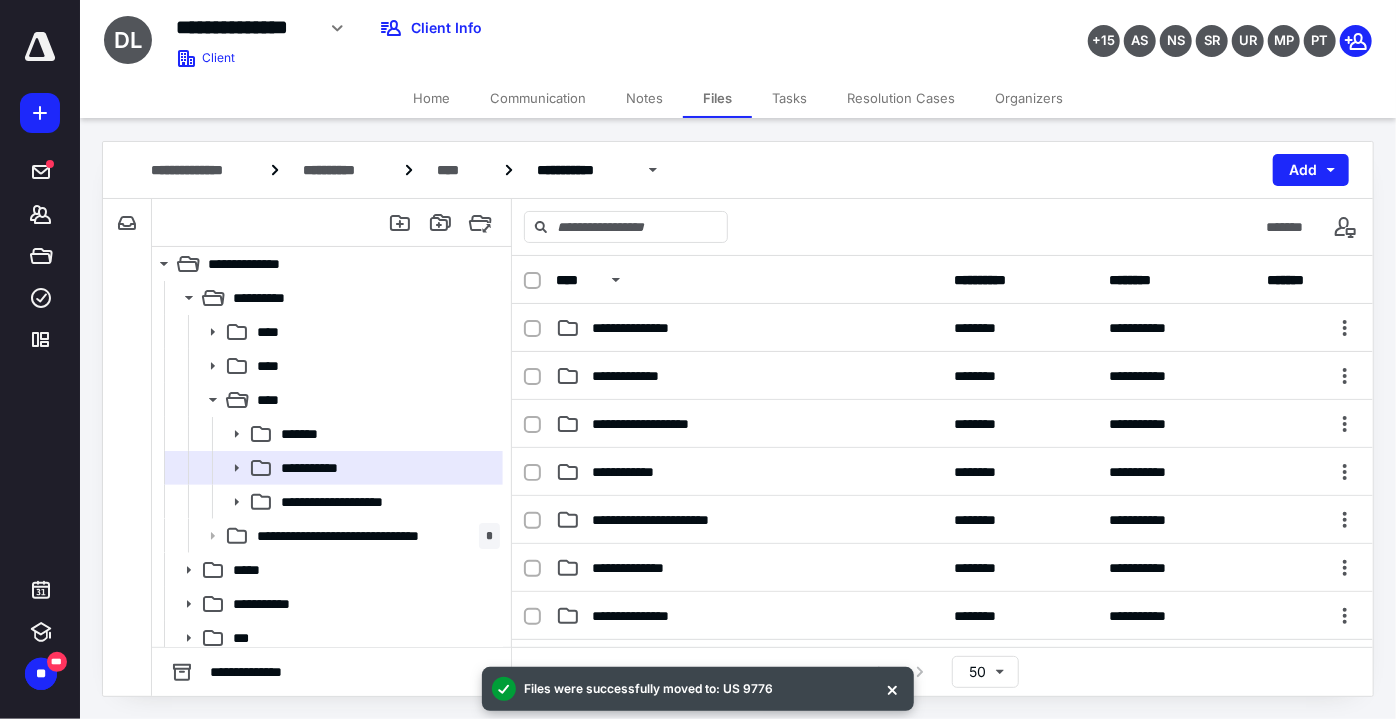 click on "**********" at bounding box center [942, 328] 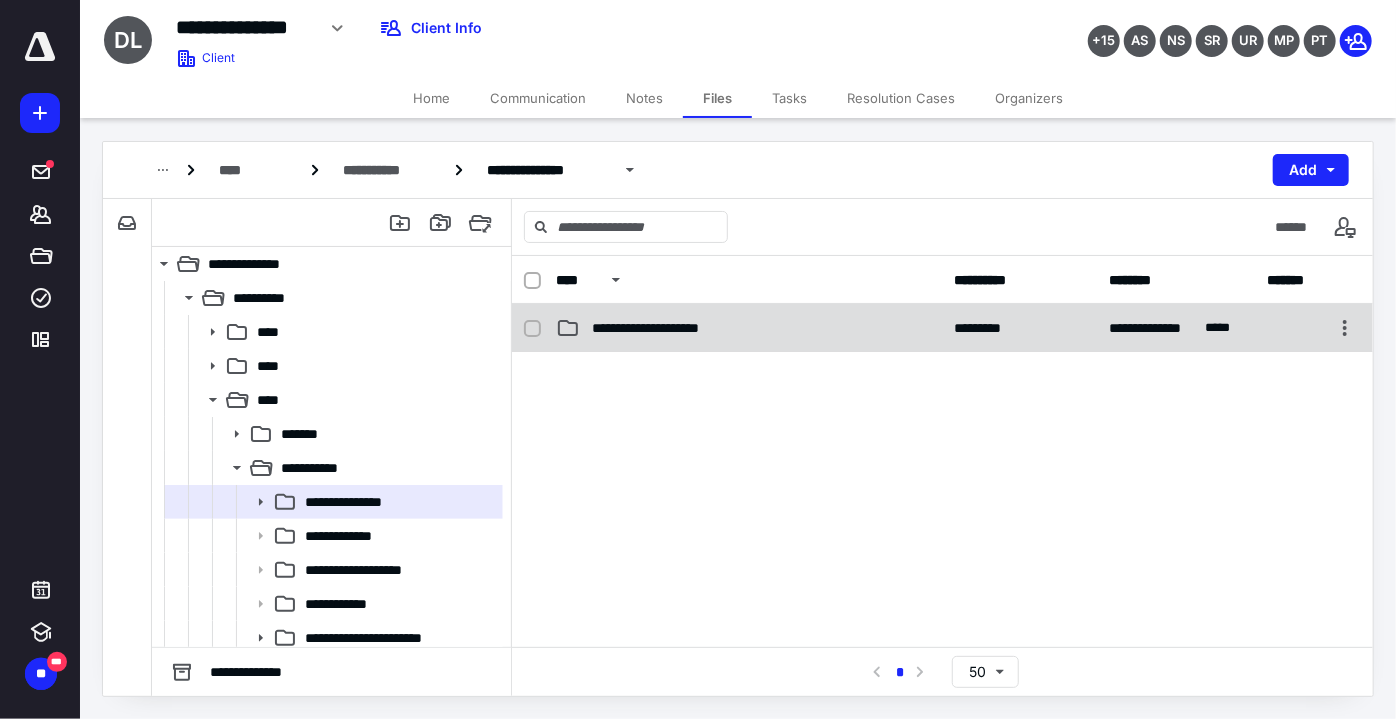 click on "**********" at bounding box center (749, 328) 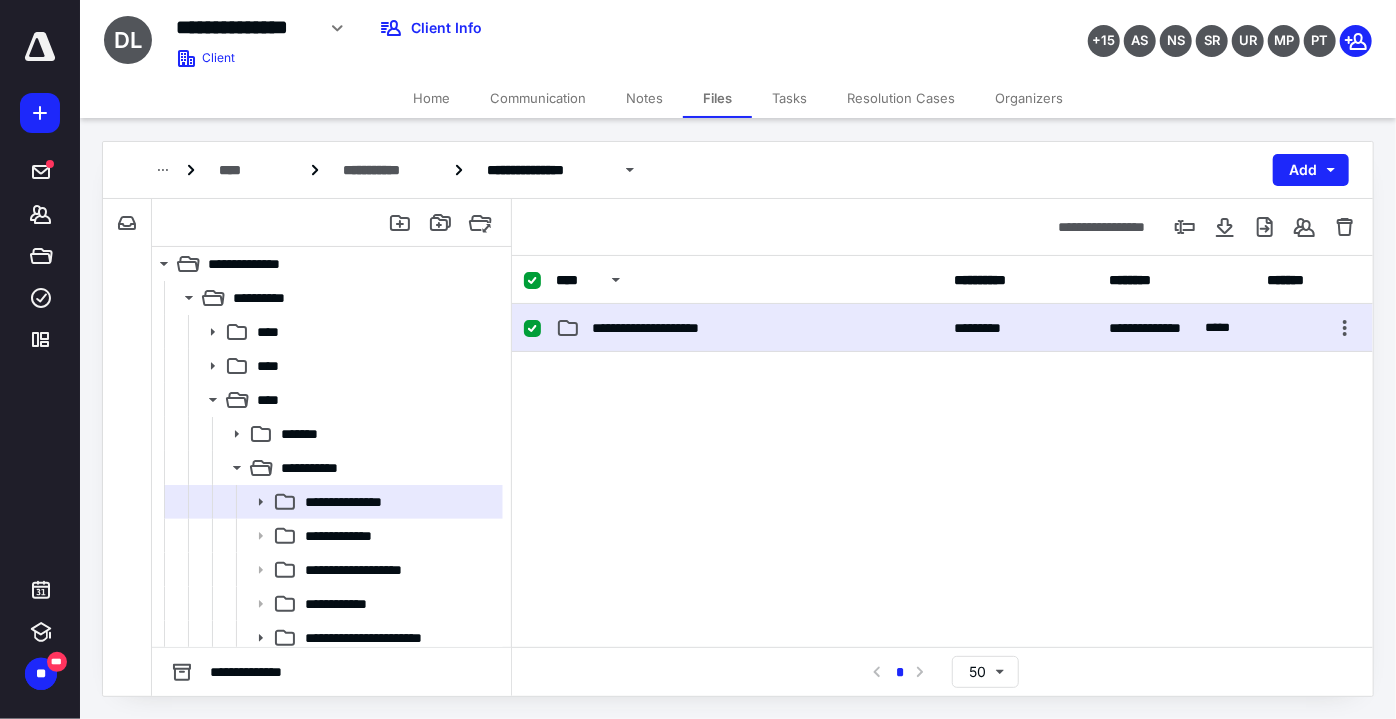 click on "**********" at bounding box center (749, 328) 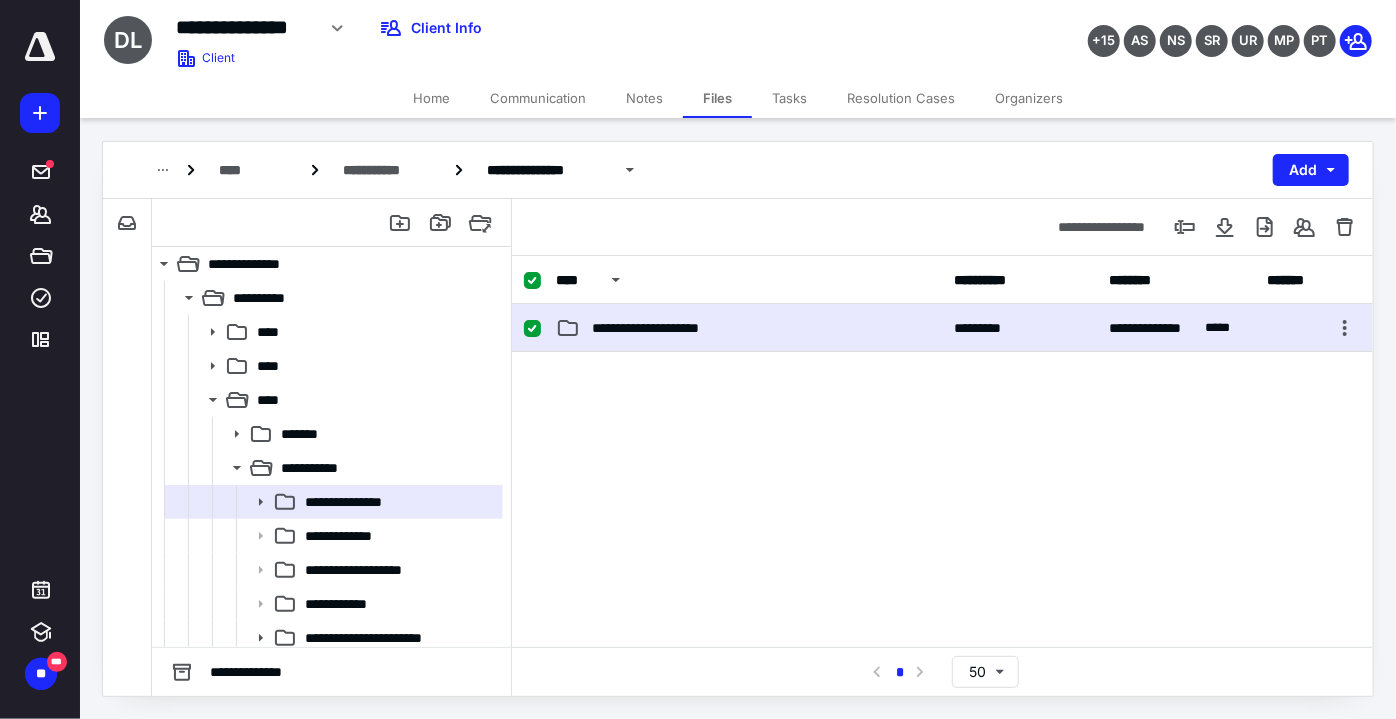 checkbox on "false" 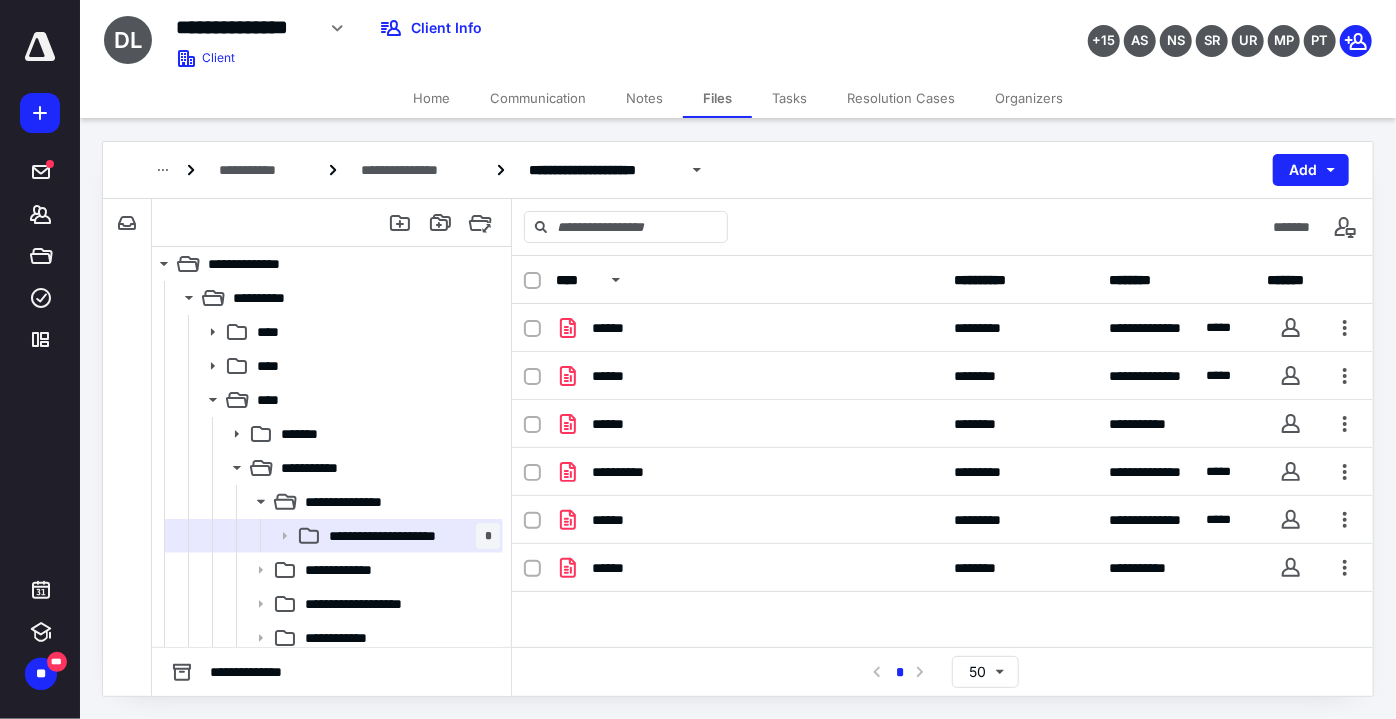 click on "Tasks" at bounding box center [789, 98] 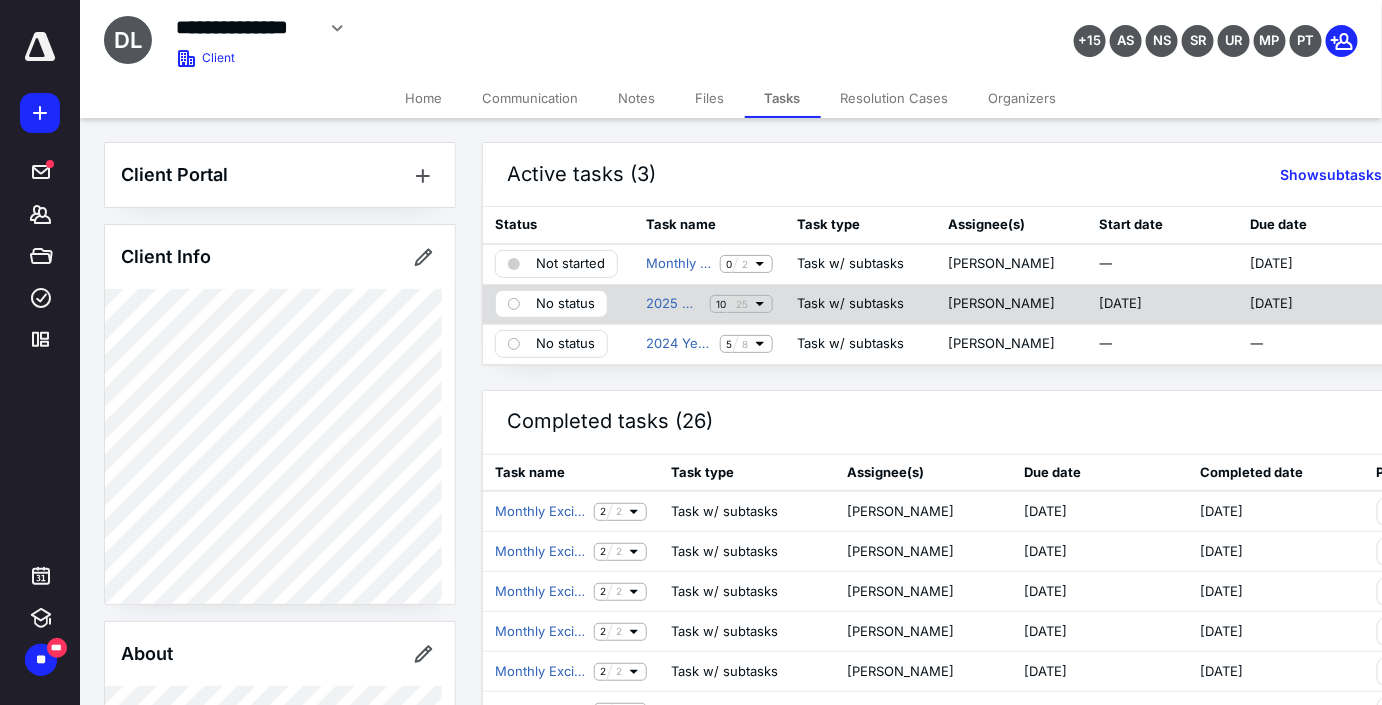 click 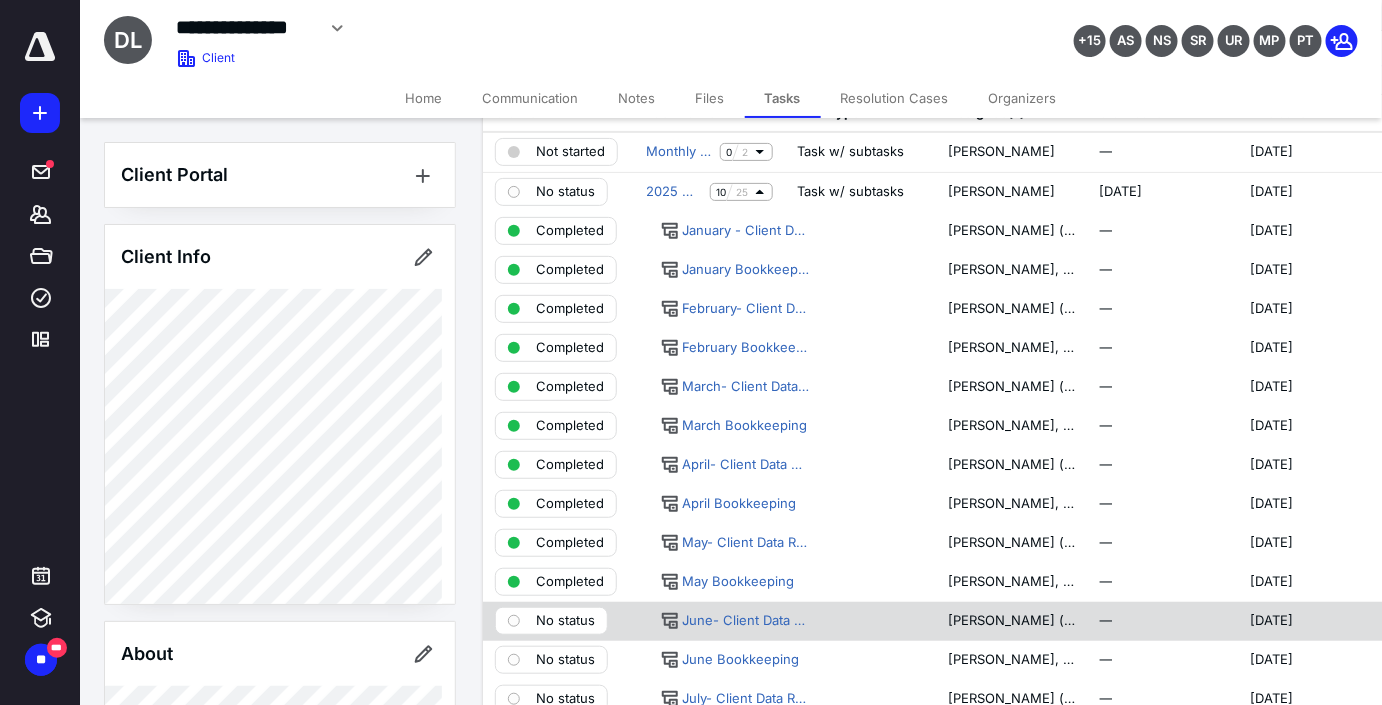 scroll, scrollTop: 181, scrollLeft: 0, axis: vertical 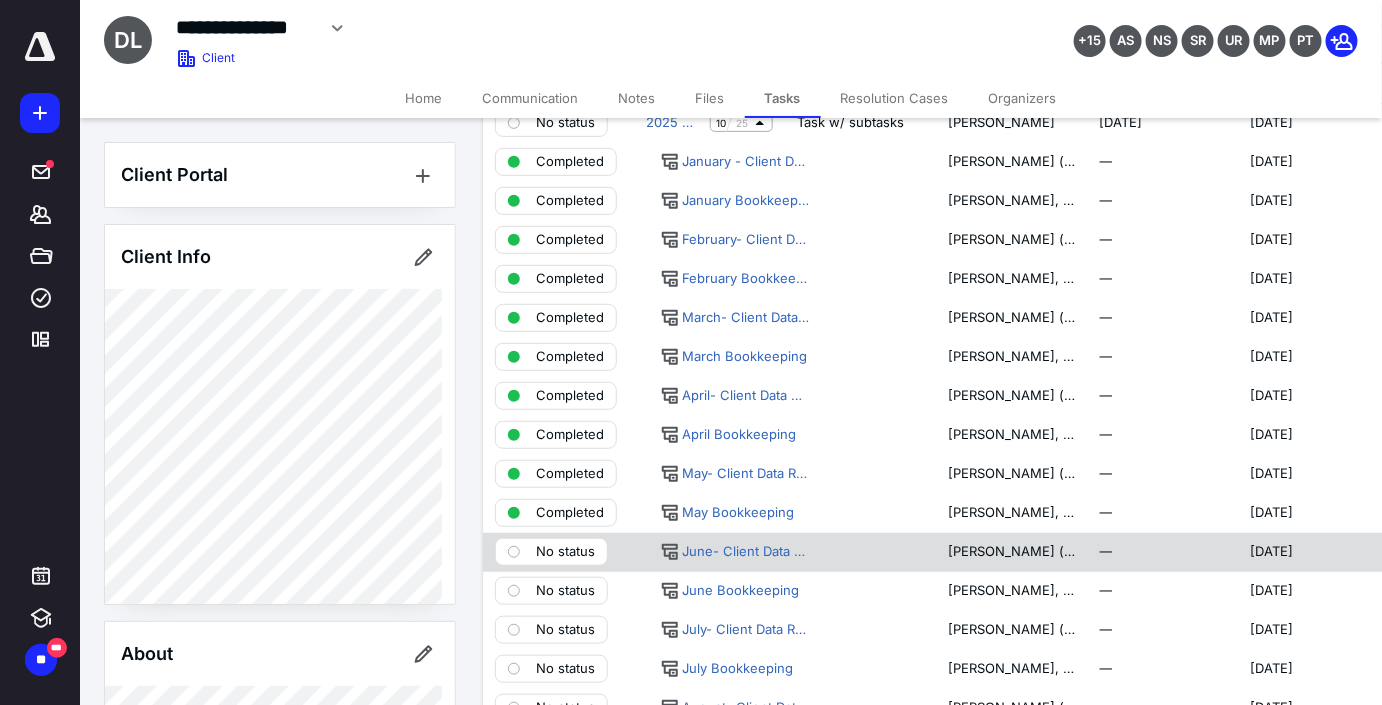 click on "No status" at bounding box center [565, 552] 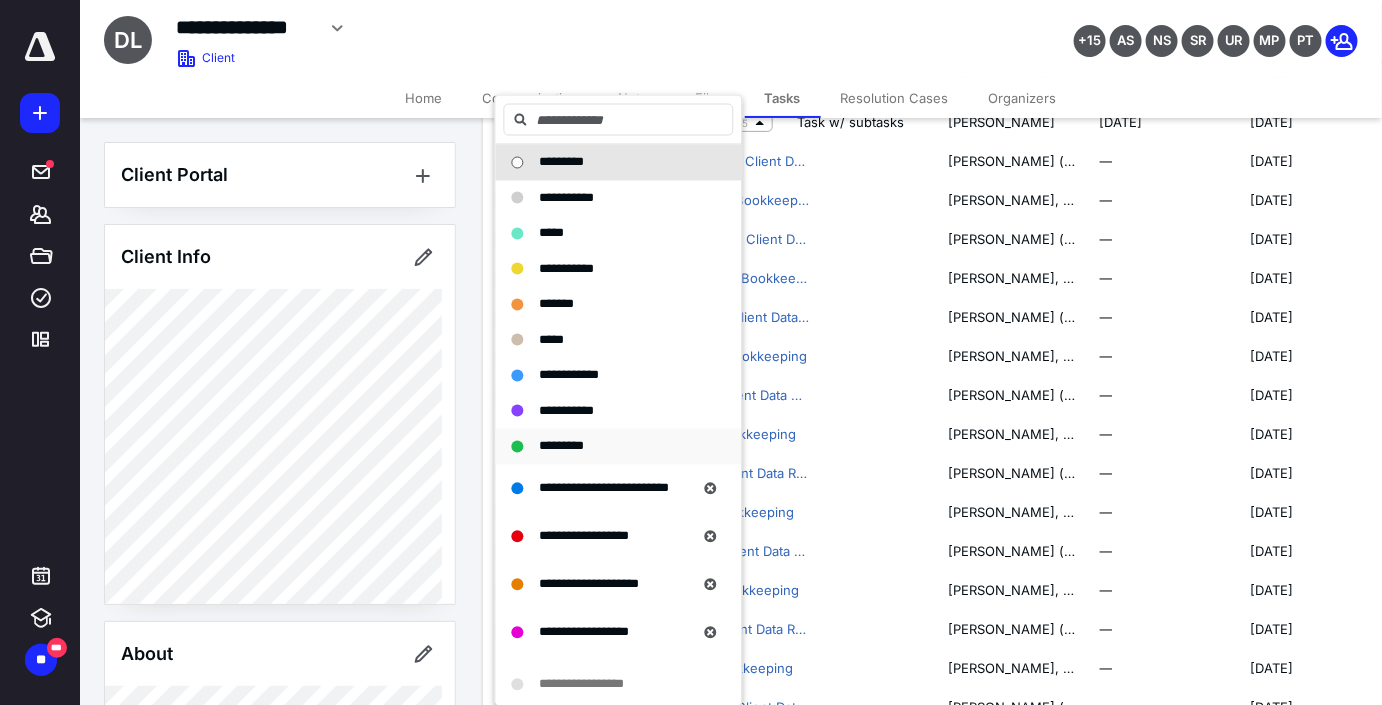 click on "*********" at bounding box center [607, 447] 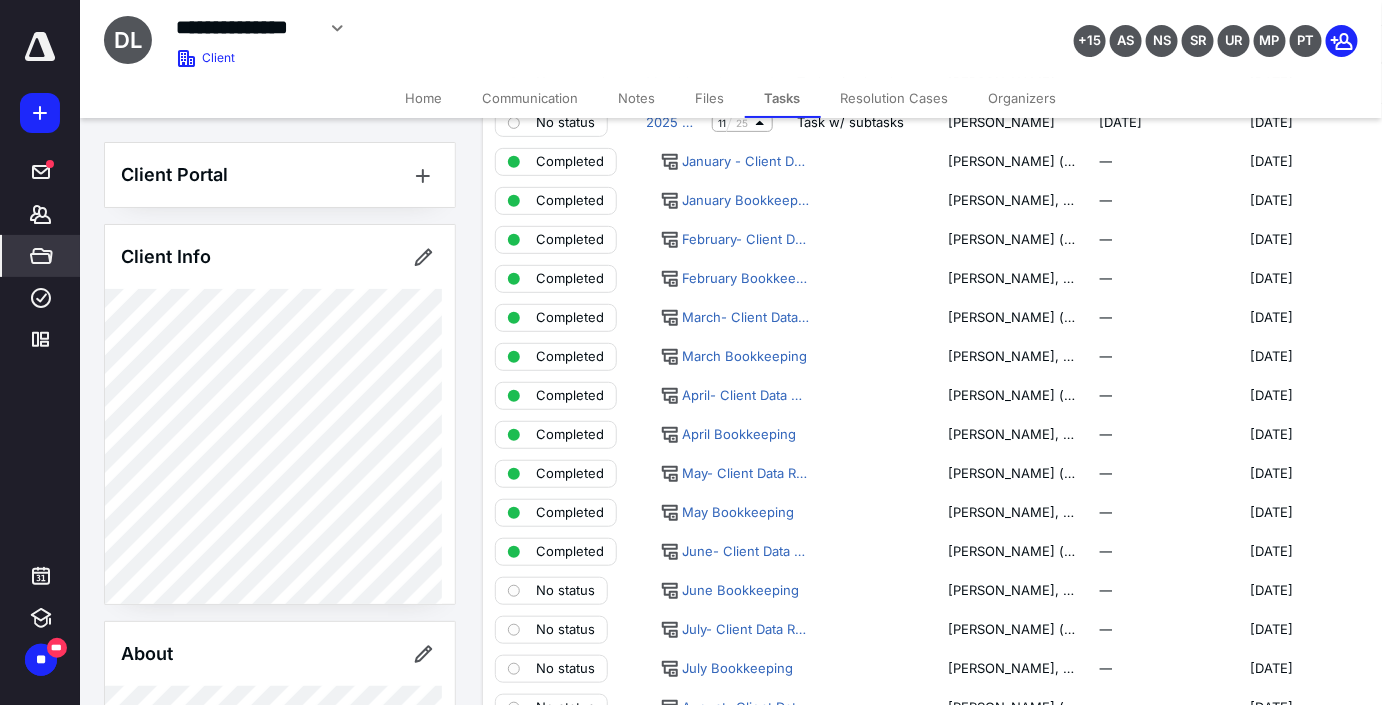 click on "*****" at bounding box center [41, 256] 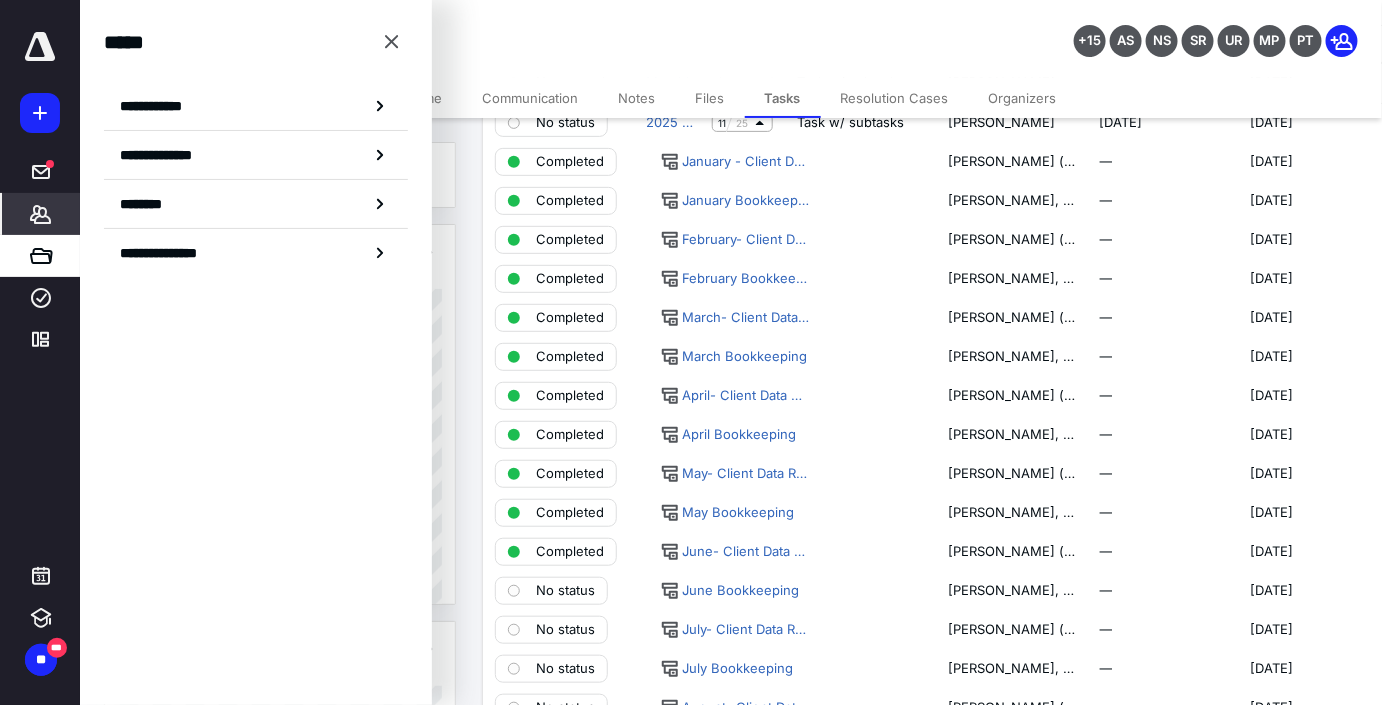 click 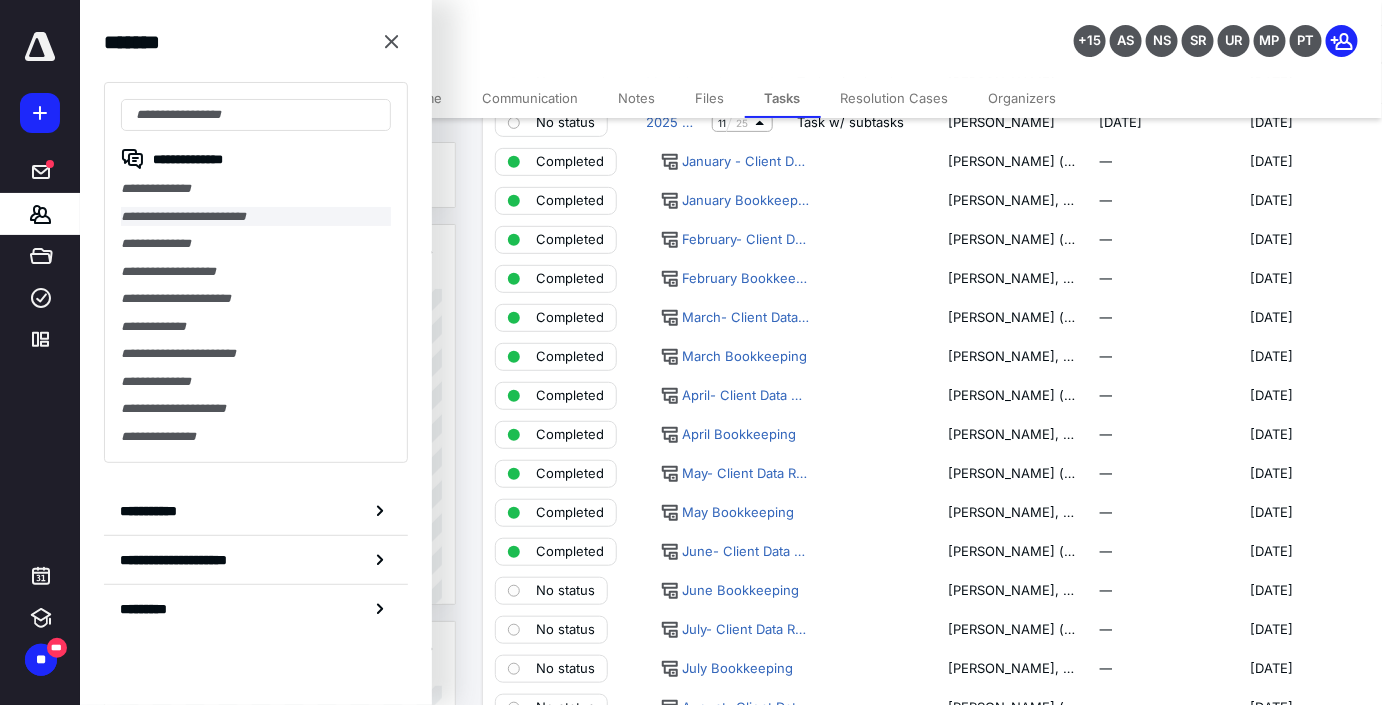 click on "**********" at bounding box center [256, 217] 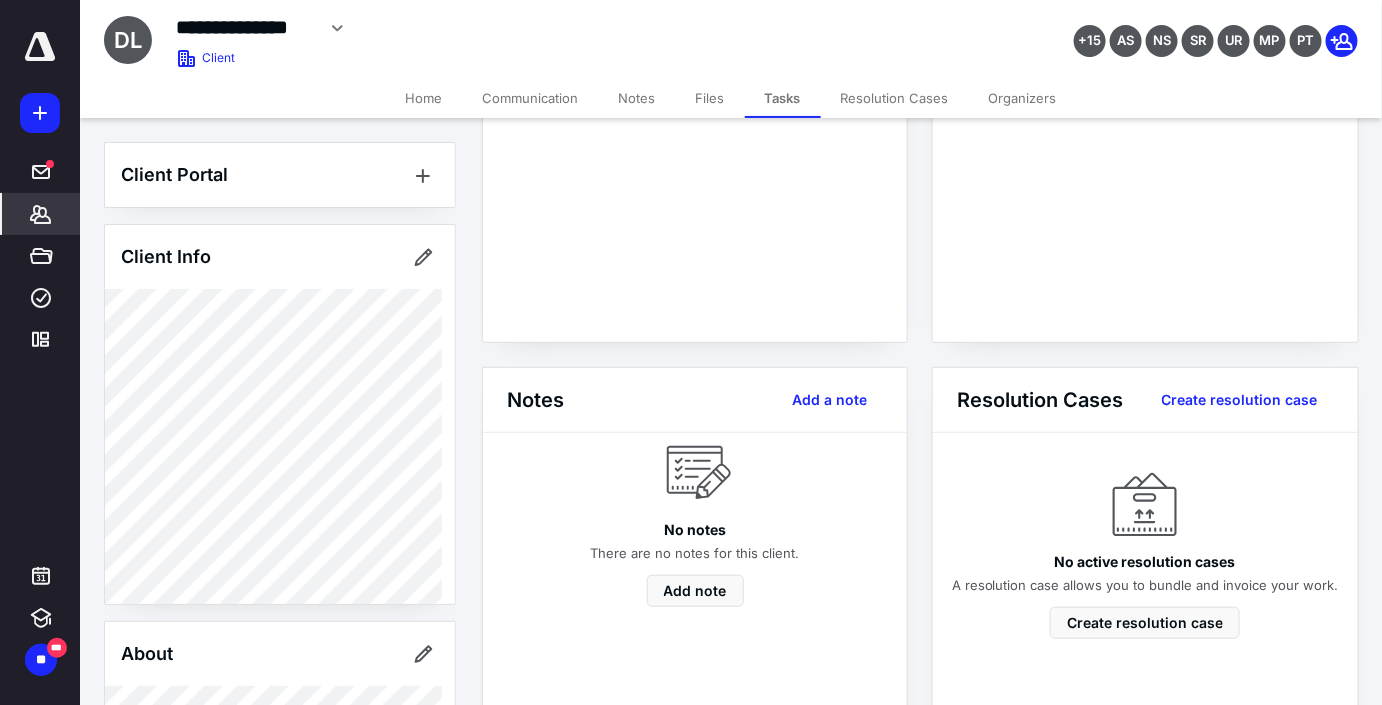 scroll, scrollTop: 0, scrollLeft: 0, axis: both 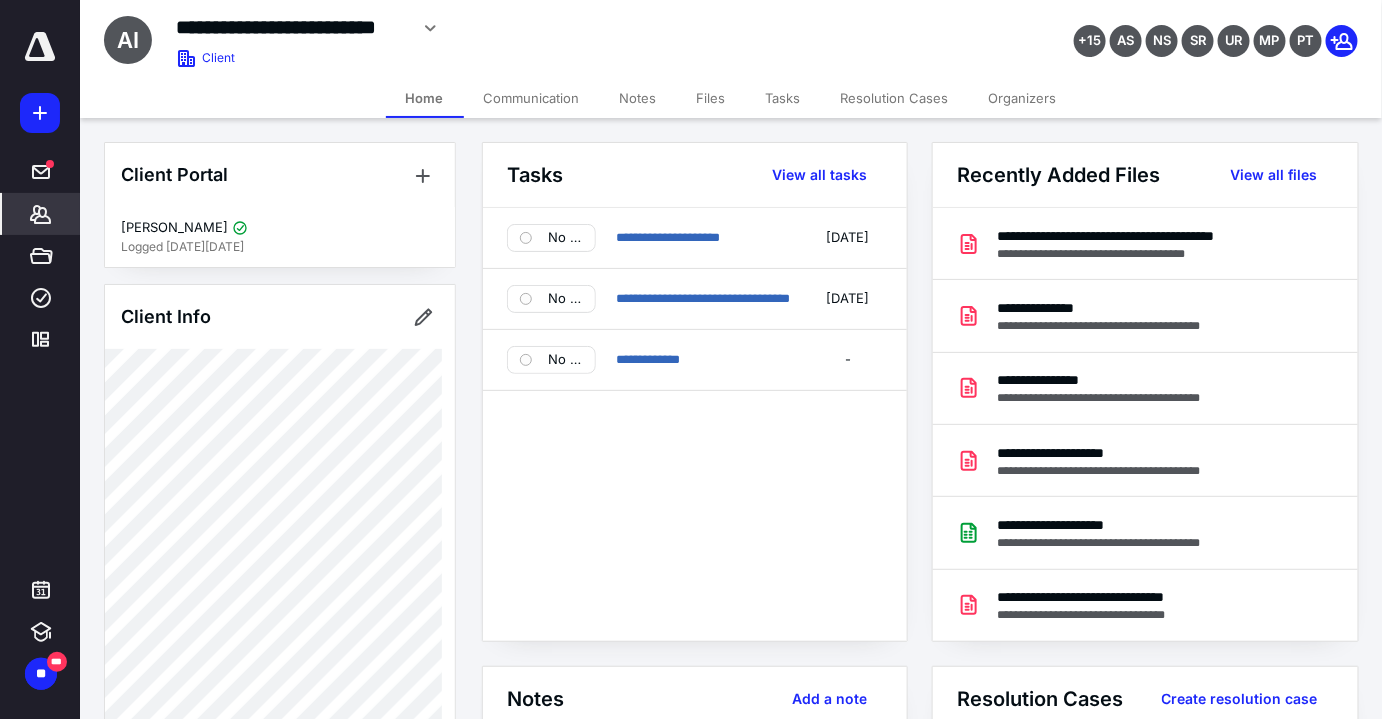 click on "*******" at bounding box center (41, 214) 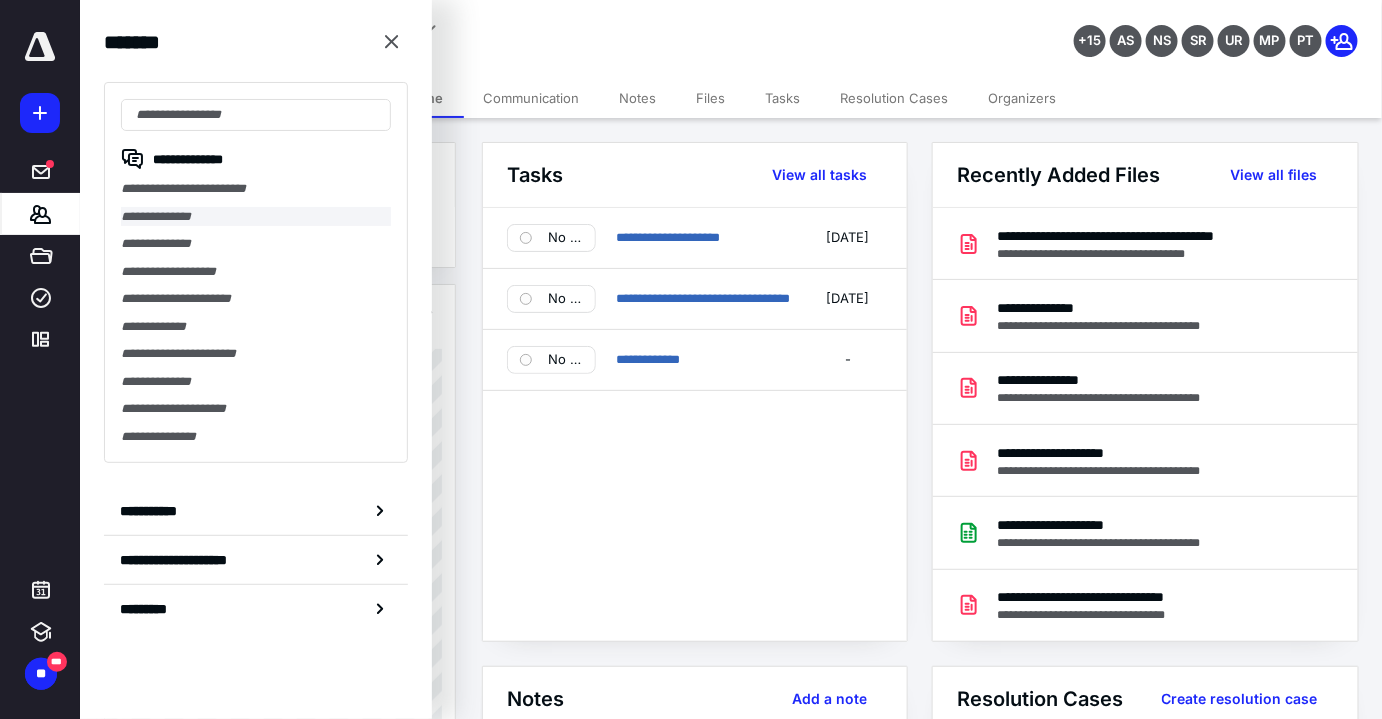 click on "**********" at bounding box center [256, 217] 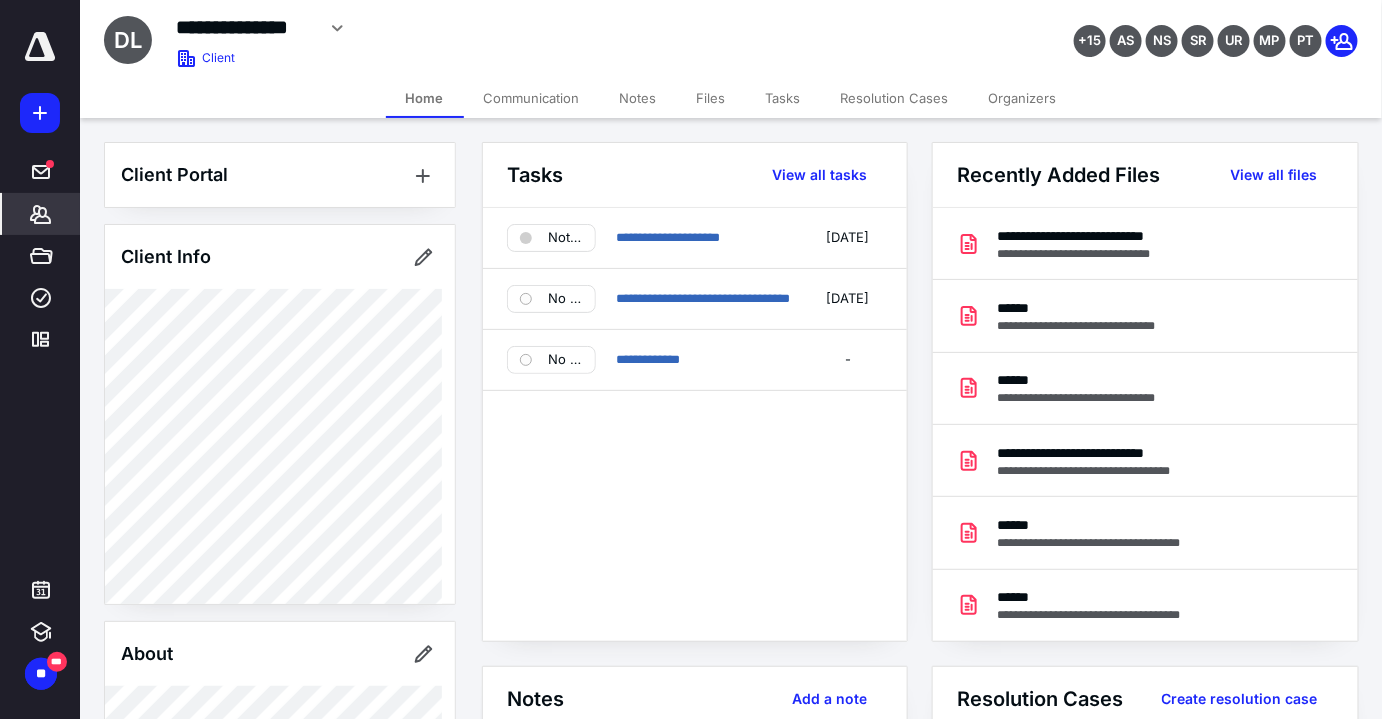 click on "Files" at bounding box center (711, 98) 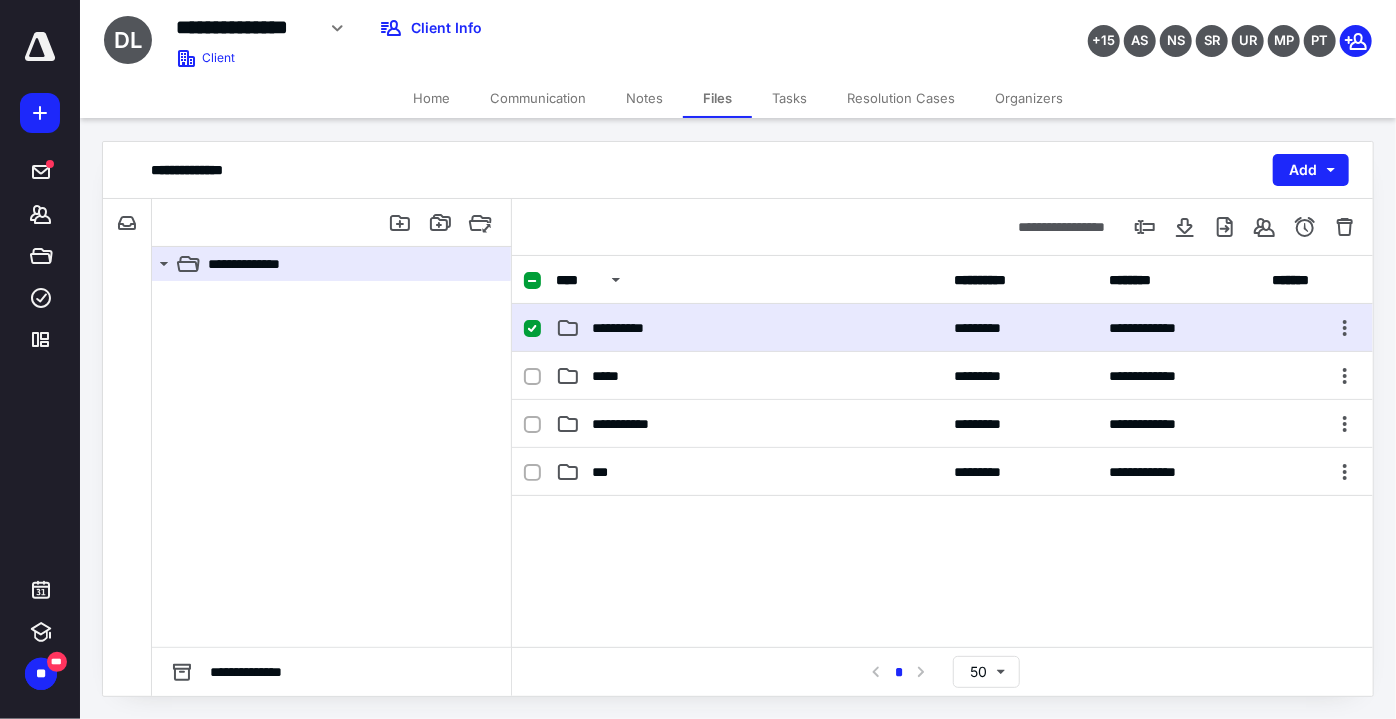 click on "**********" at bounding box center [618, 328] 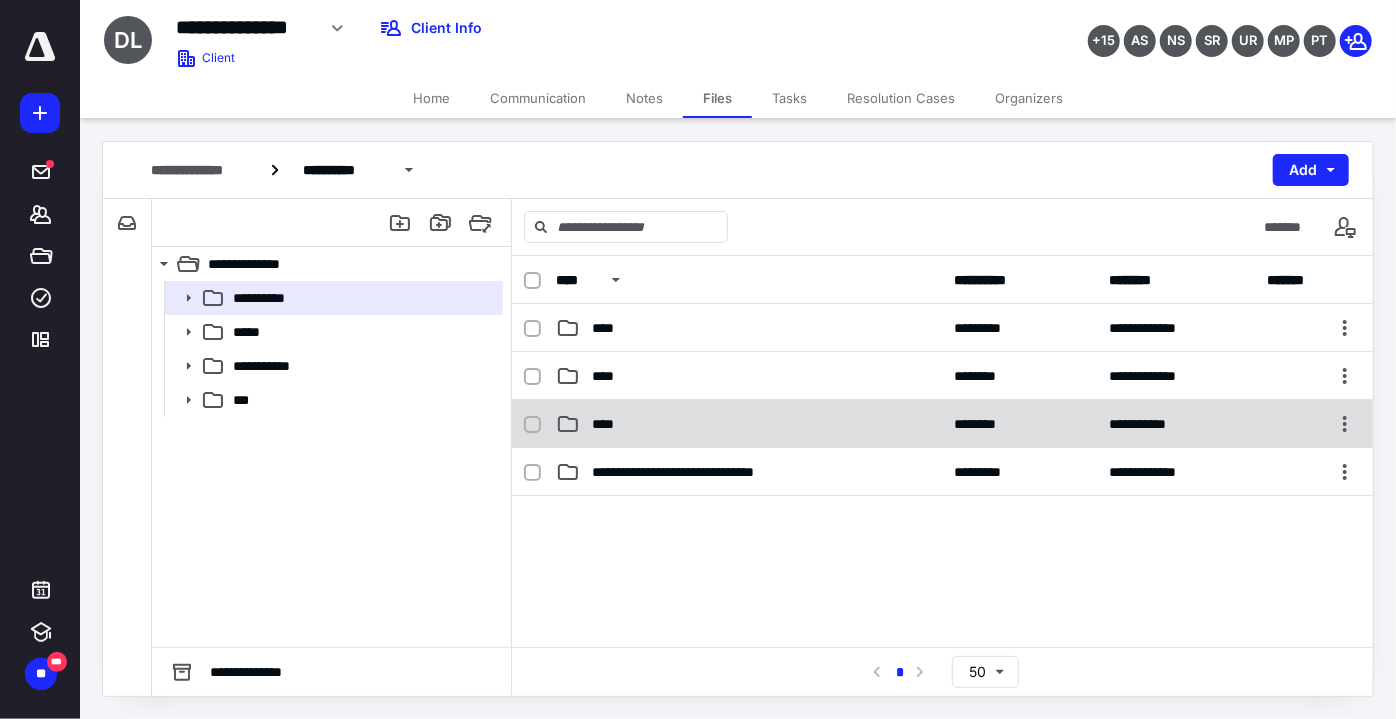 click on "**********" at bounding box center [942, 424] 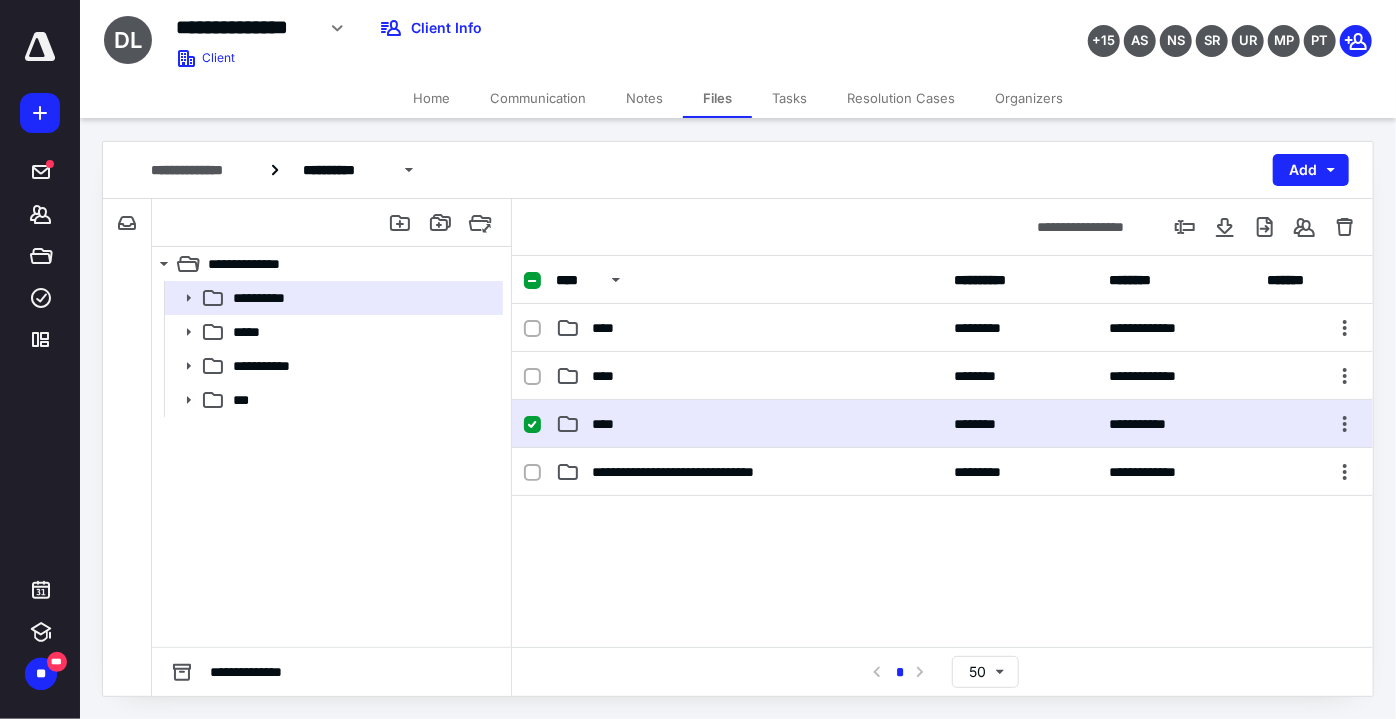 click on "**********" at bounding box center [942, 424] 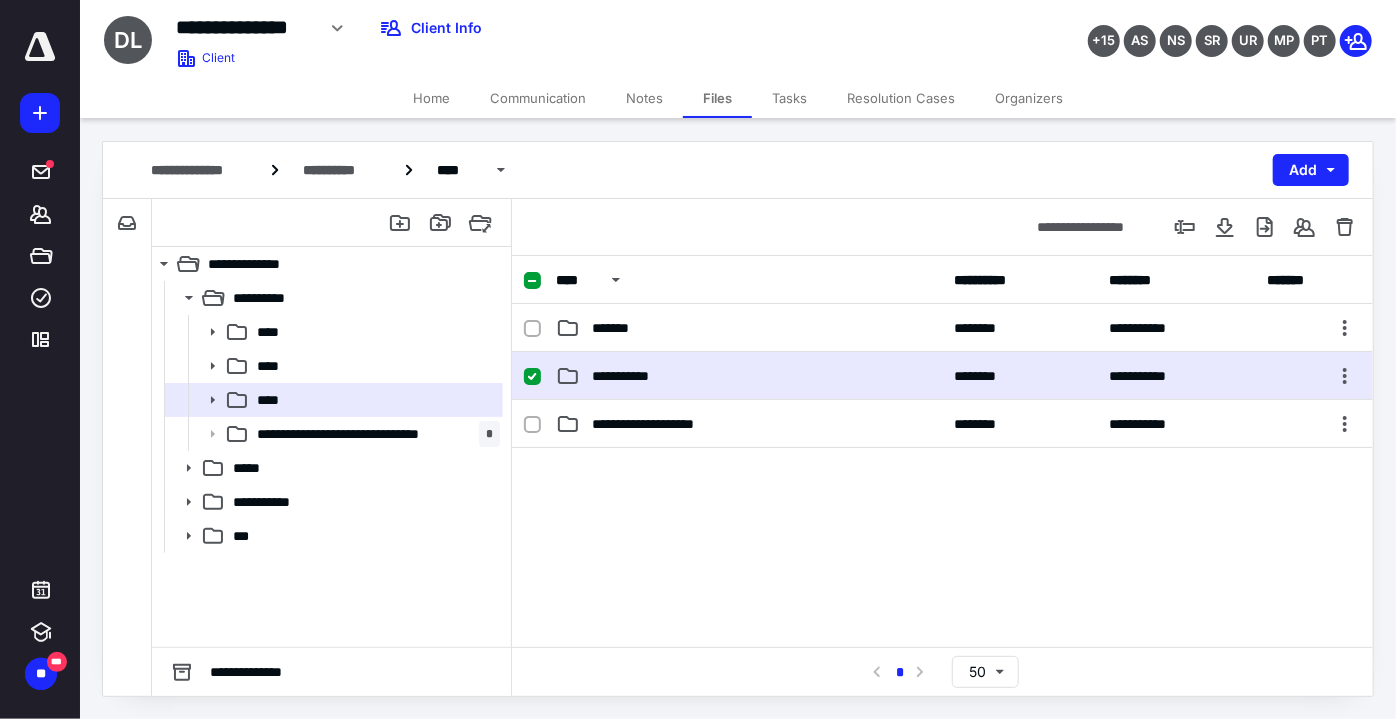 click on "**********" at bounding box center [942, 376] 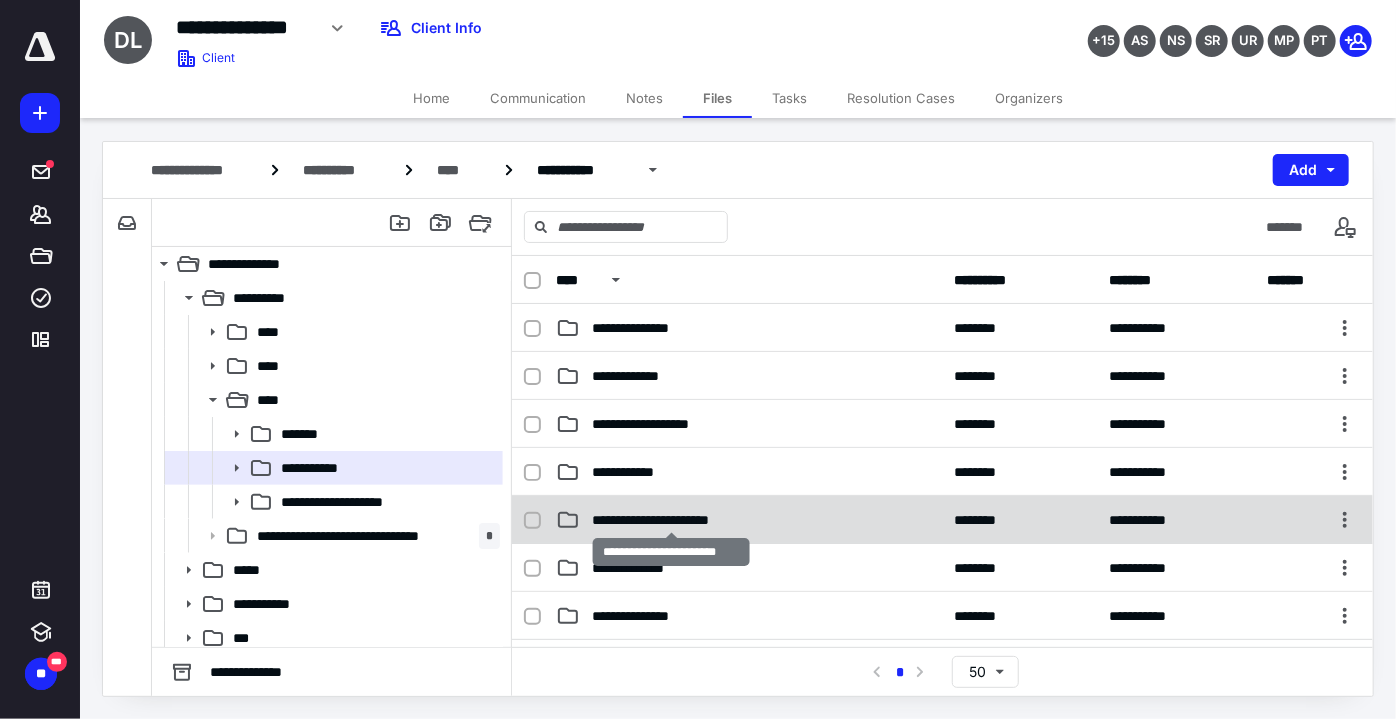 click on "**********" at bounding box center [671, 520] 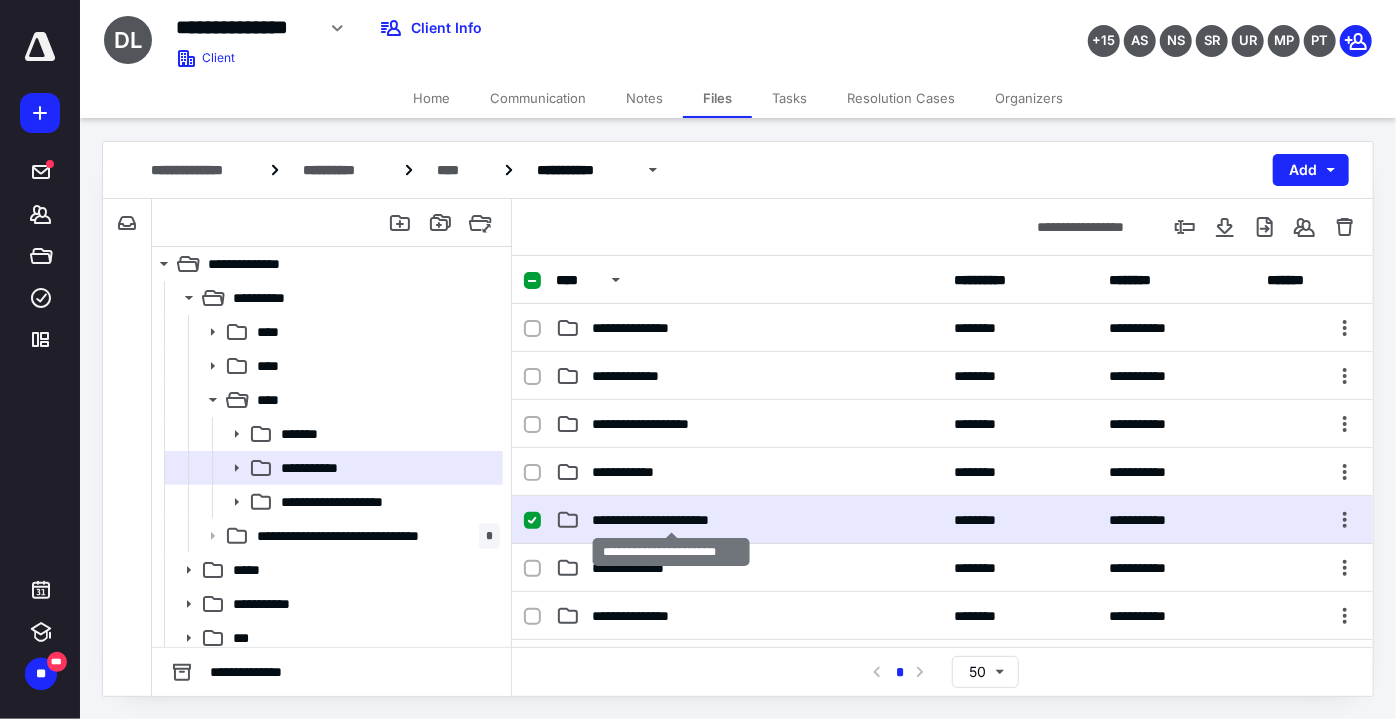 click on "**********" at bounding box center (671, 520) 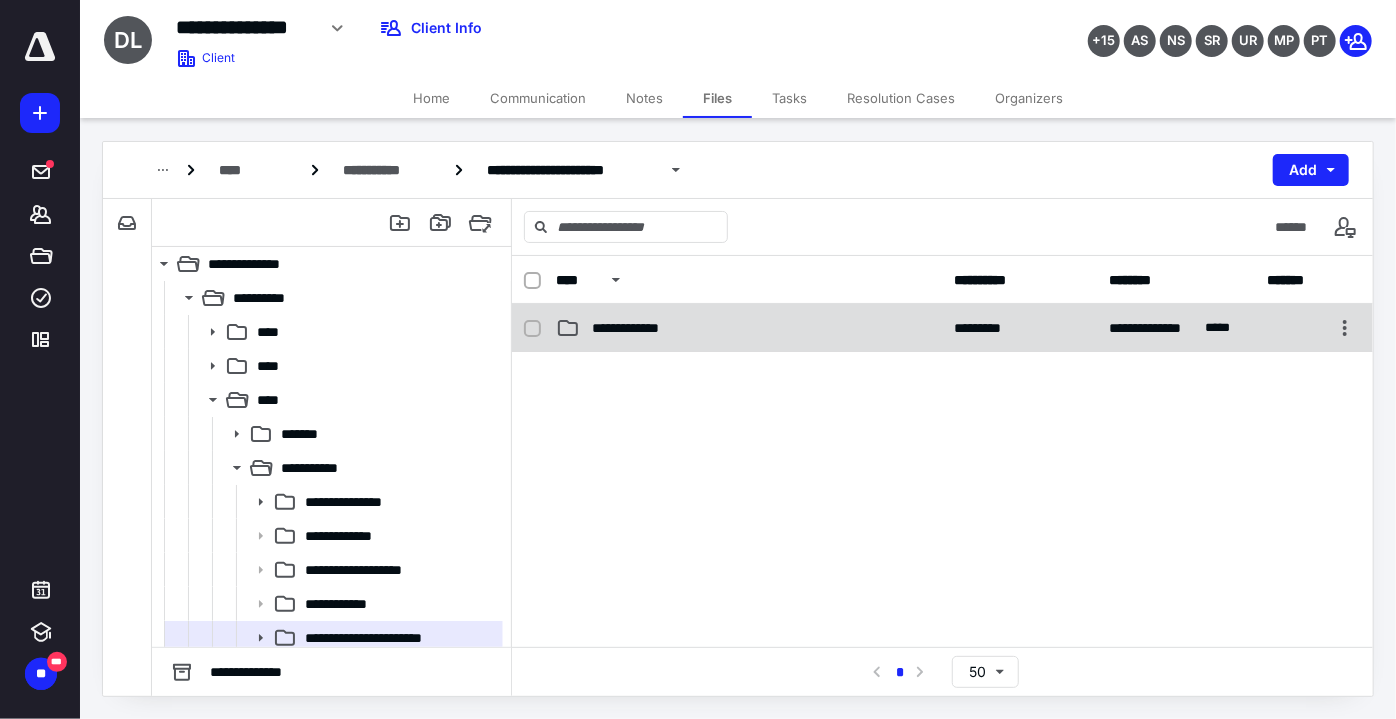 click on "**********" at bounding box center [749, 328] 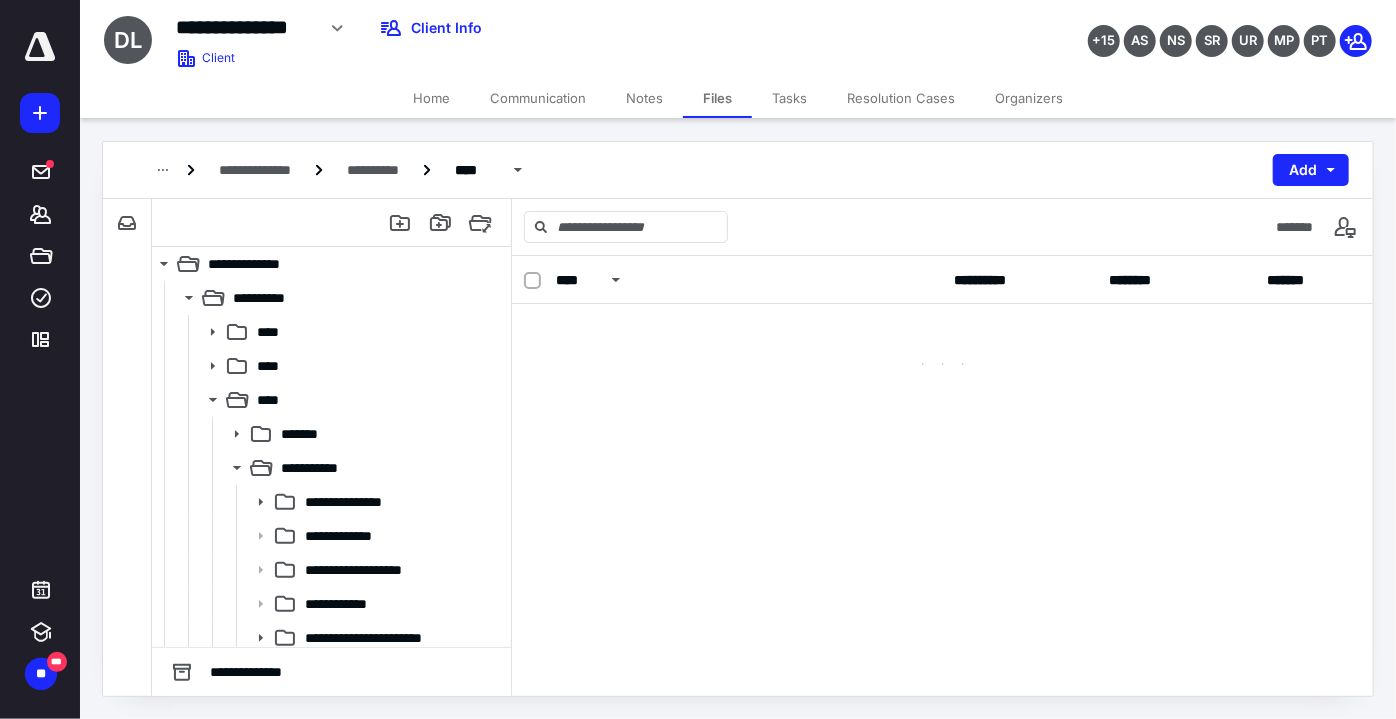 checkbox on "false" 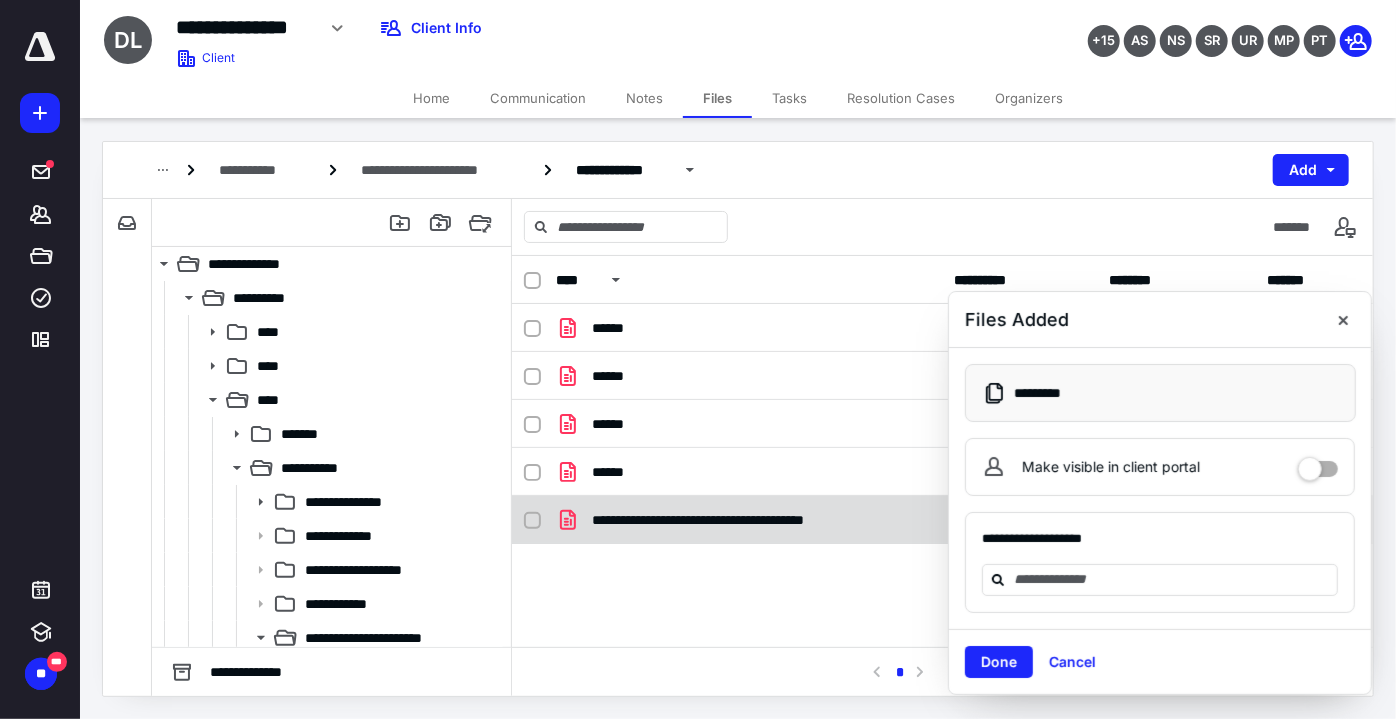 checkbox on "true" 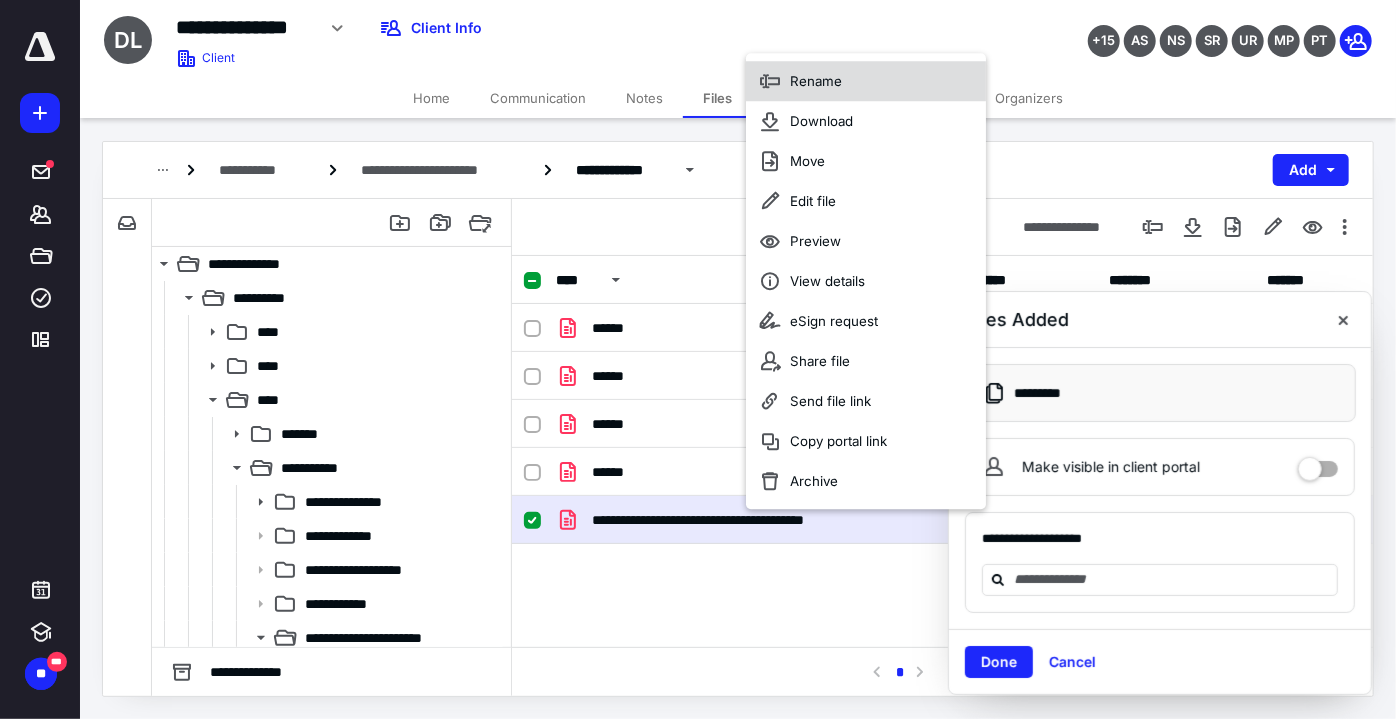 click on "Rename" at bounding box center (866, 82) 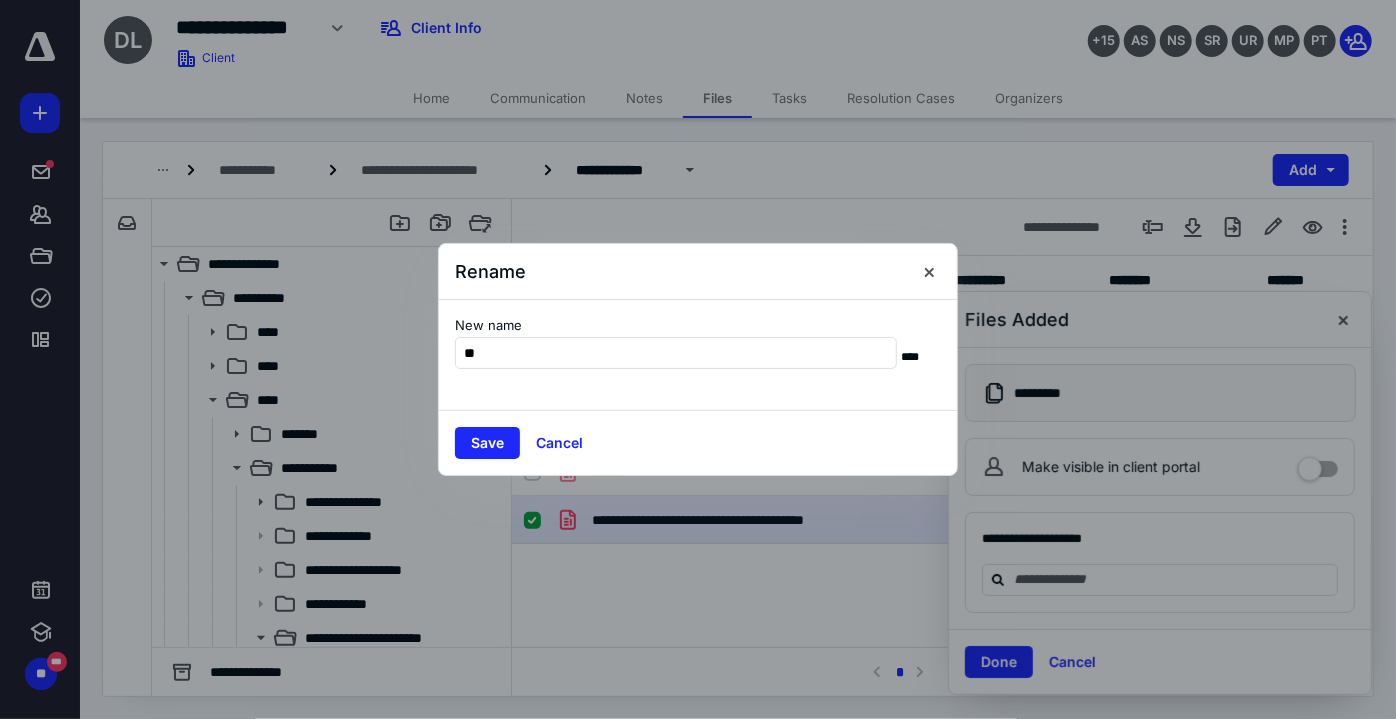 type on "**" 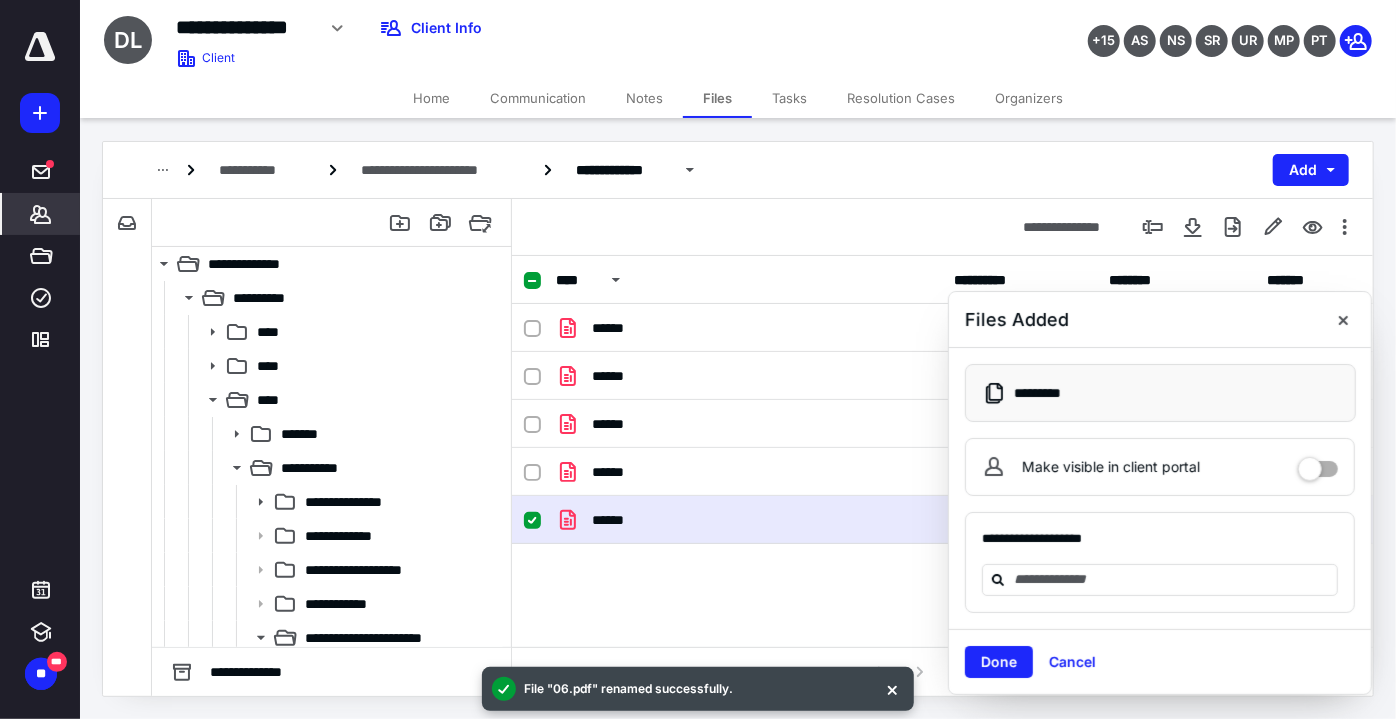 click 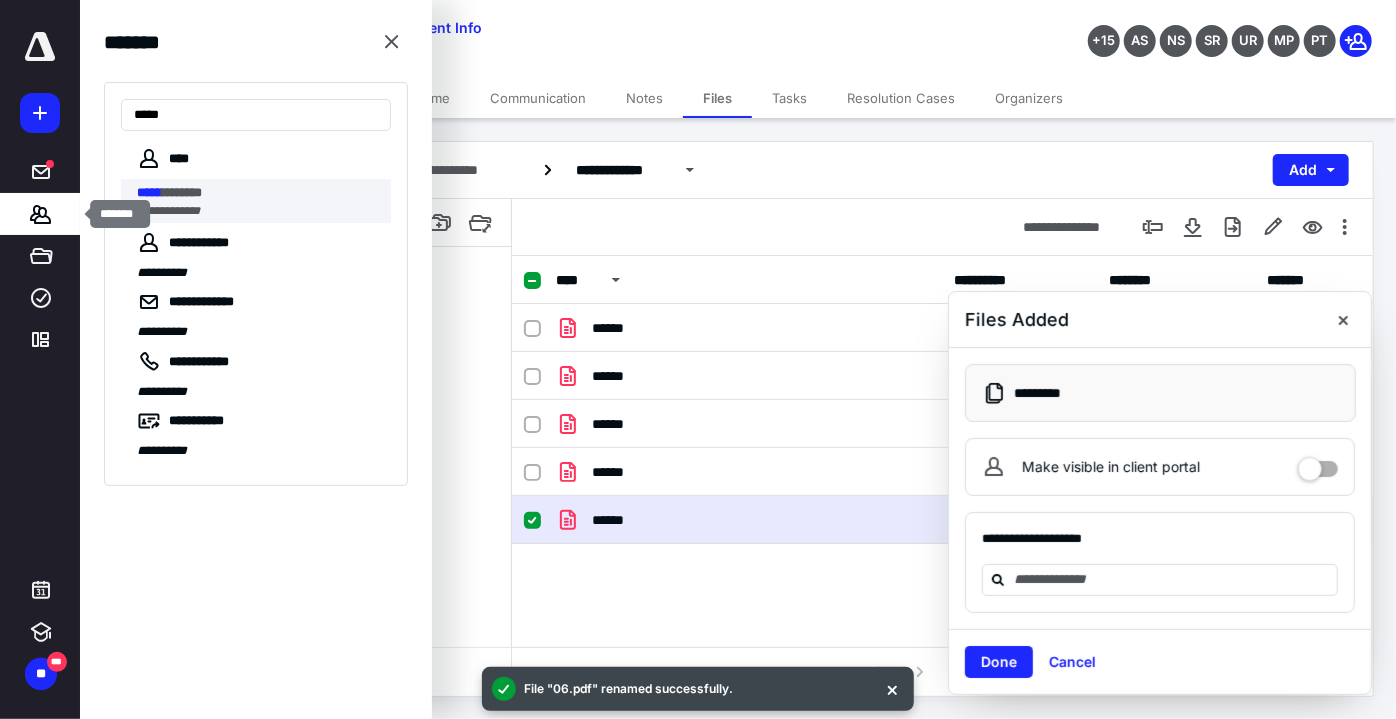 type on "*****" 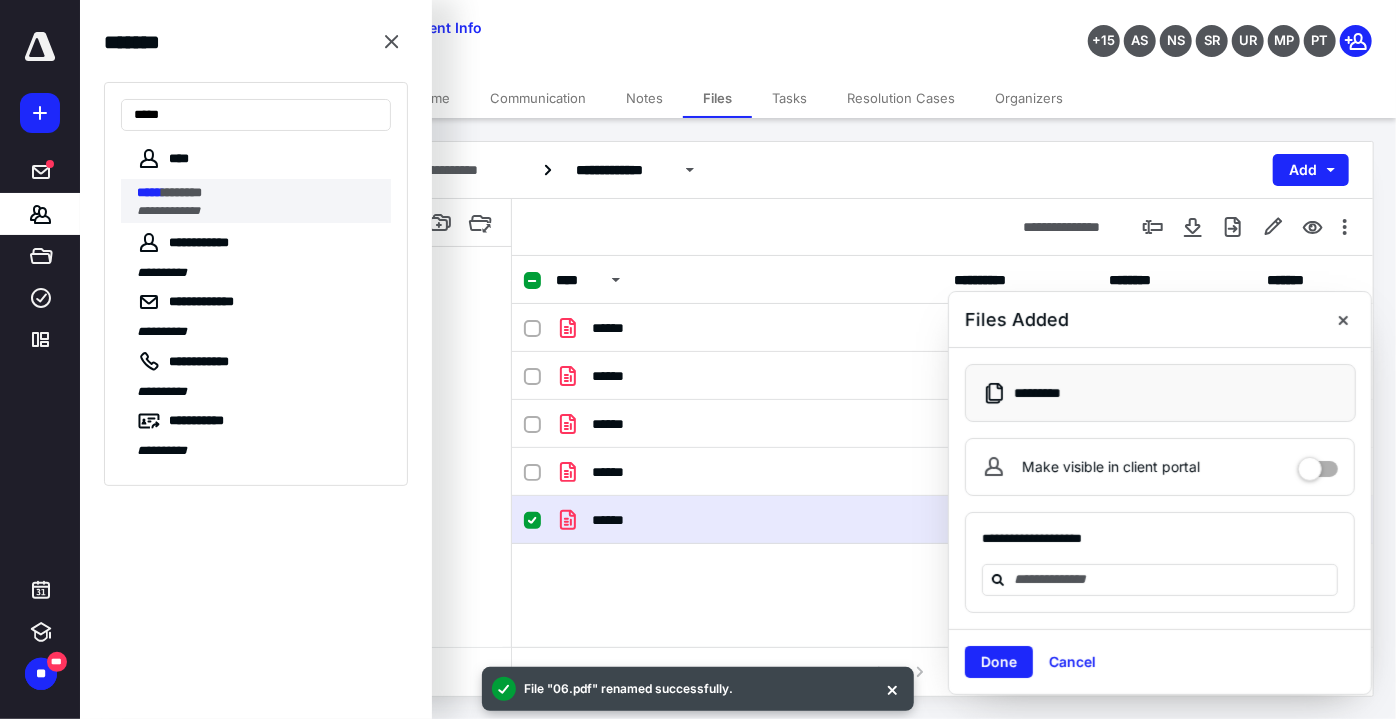 click on "**********" at bounding box center (258, 211) 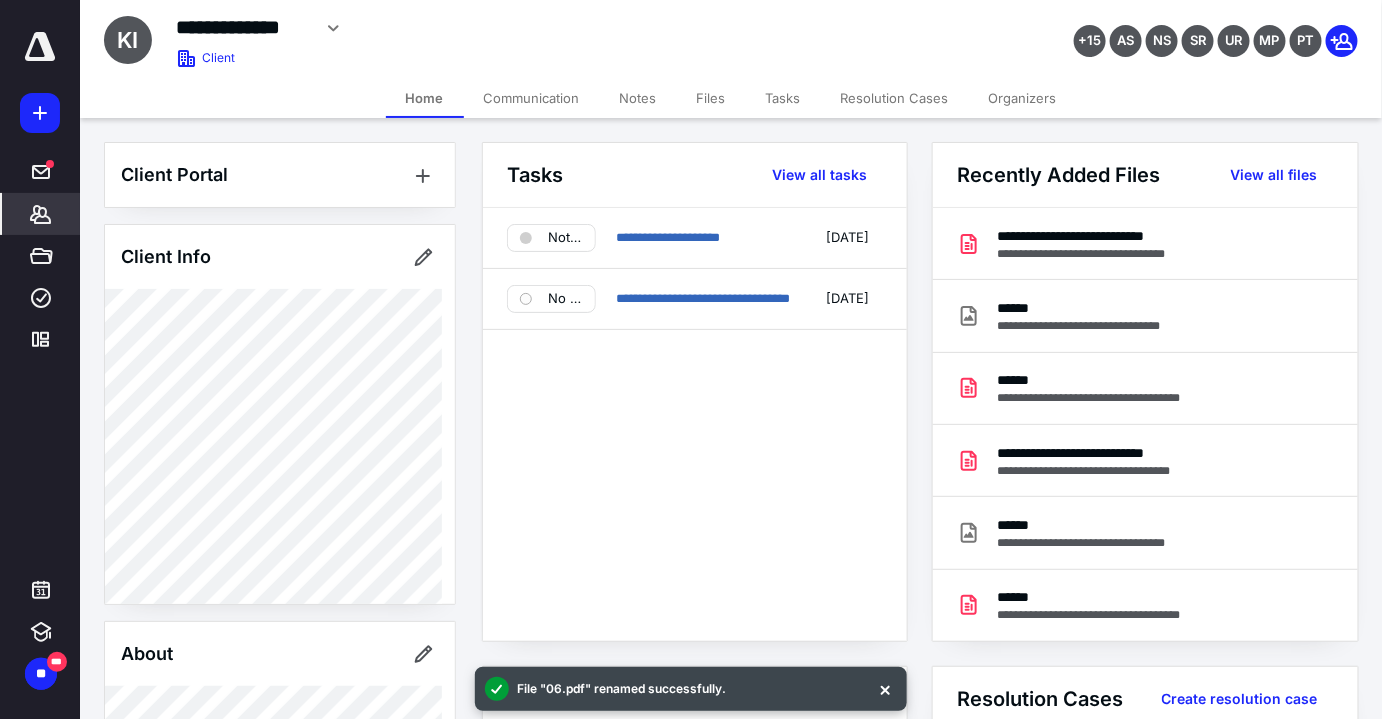 click on "Files" at bounding box center (711, 98) 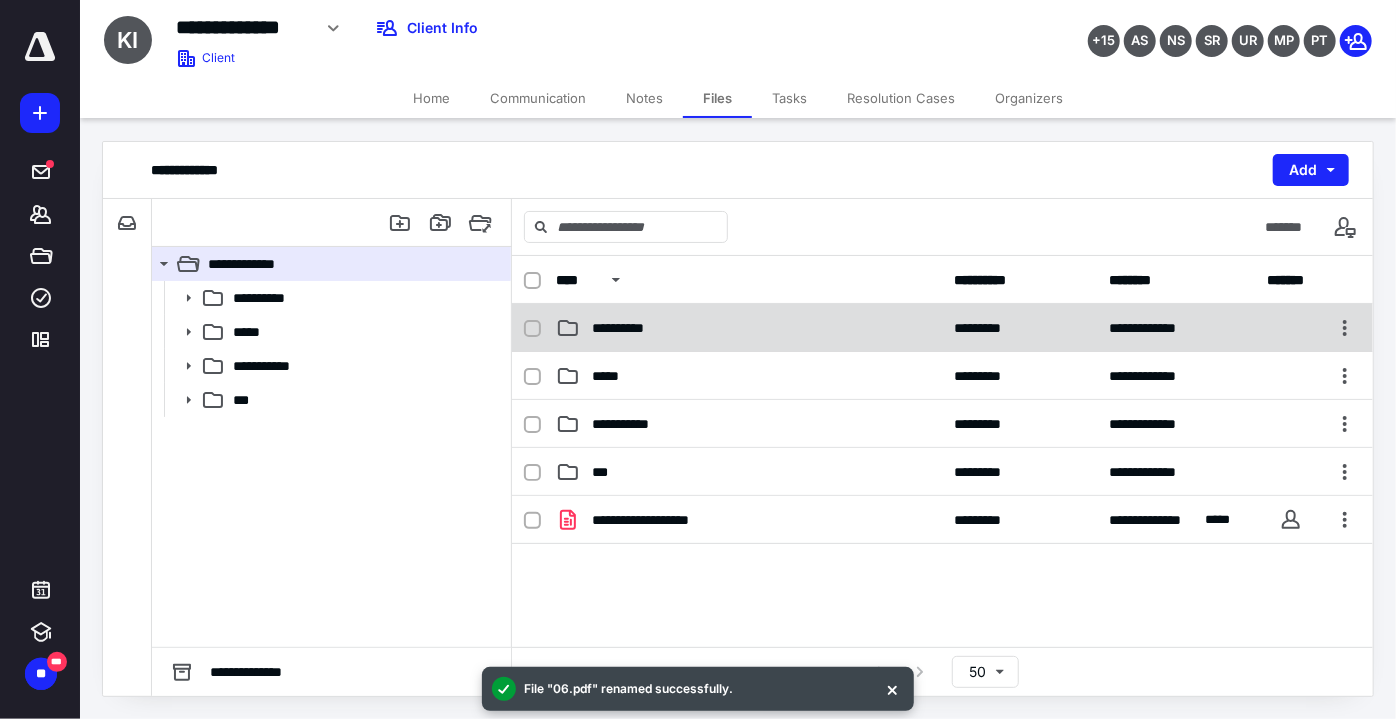 click on "**********" at bounding box center (942, 328) 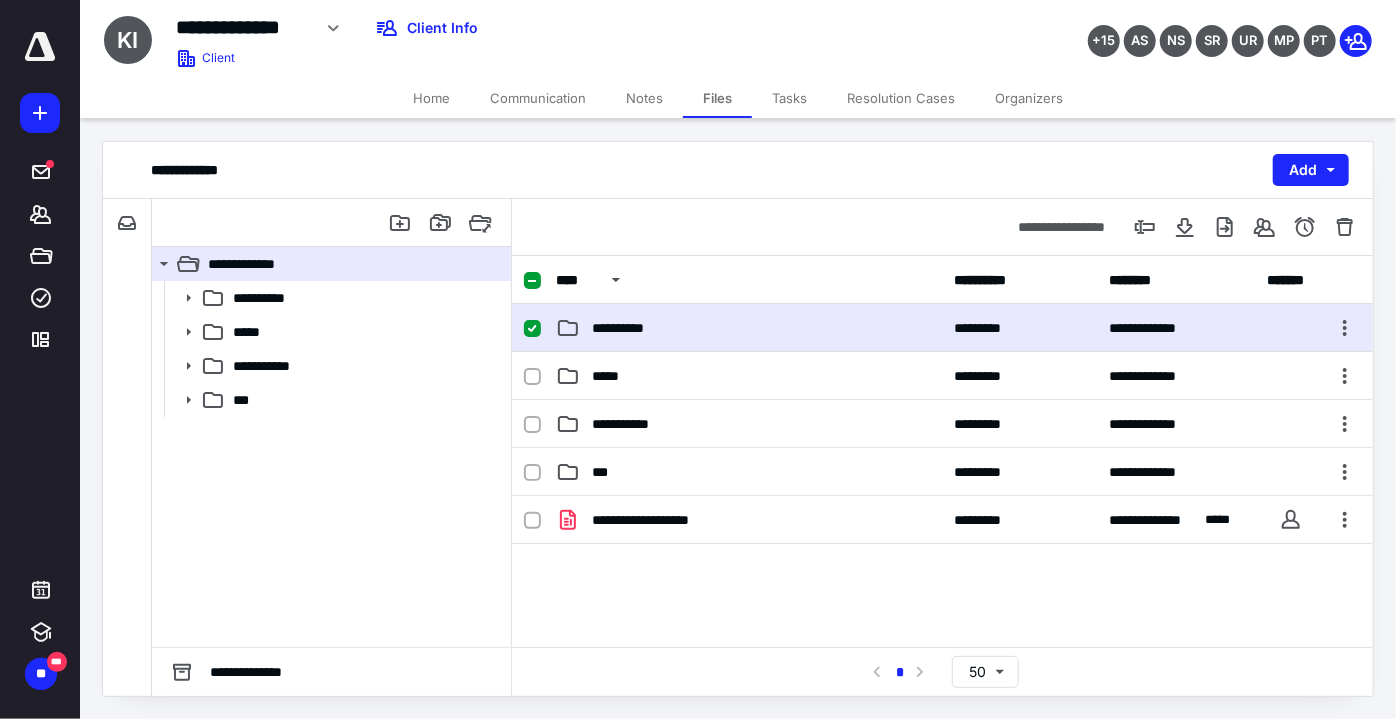 click on "**********" at bounding box center (942, 328) 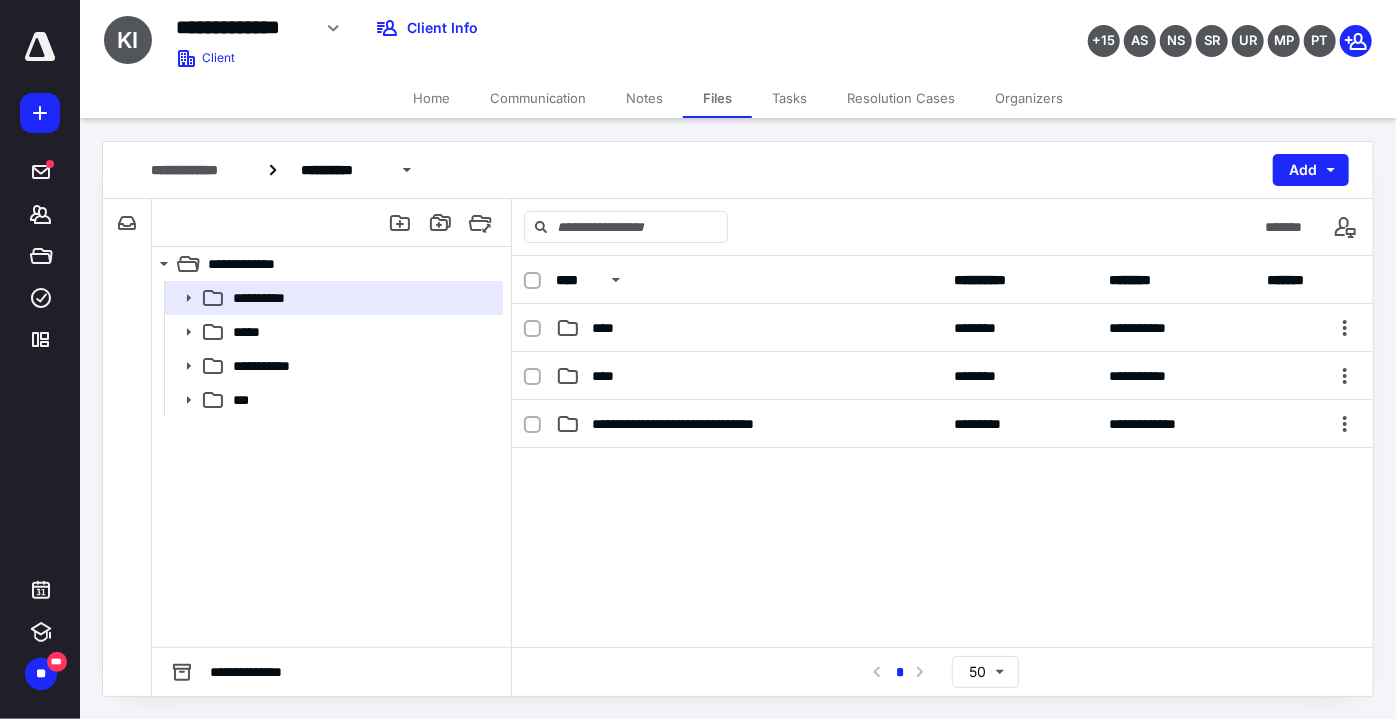 click on "**********" at bounding box center (942, 424) 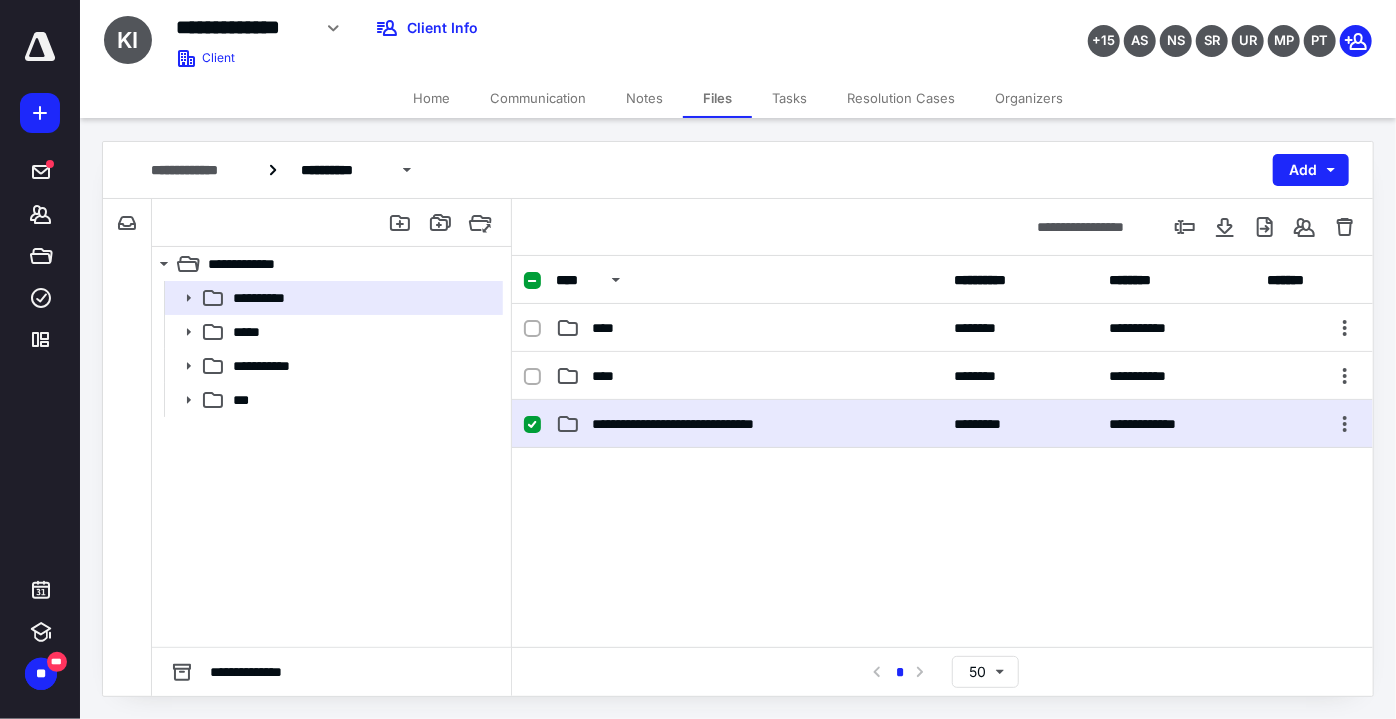 click on "**********" at bounding box center (942, 424) 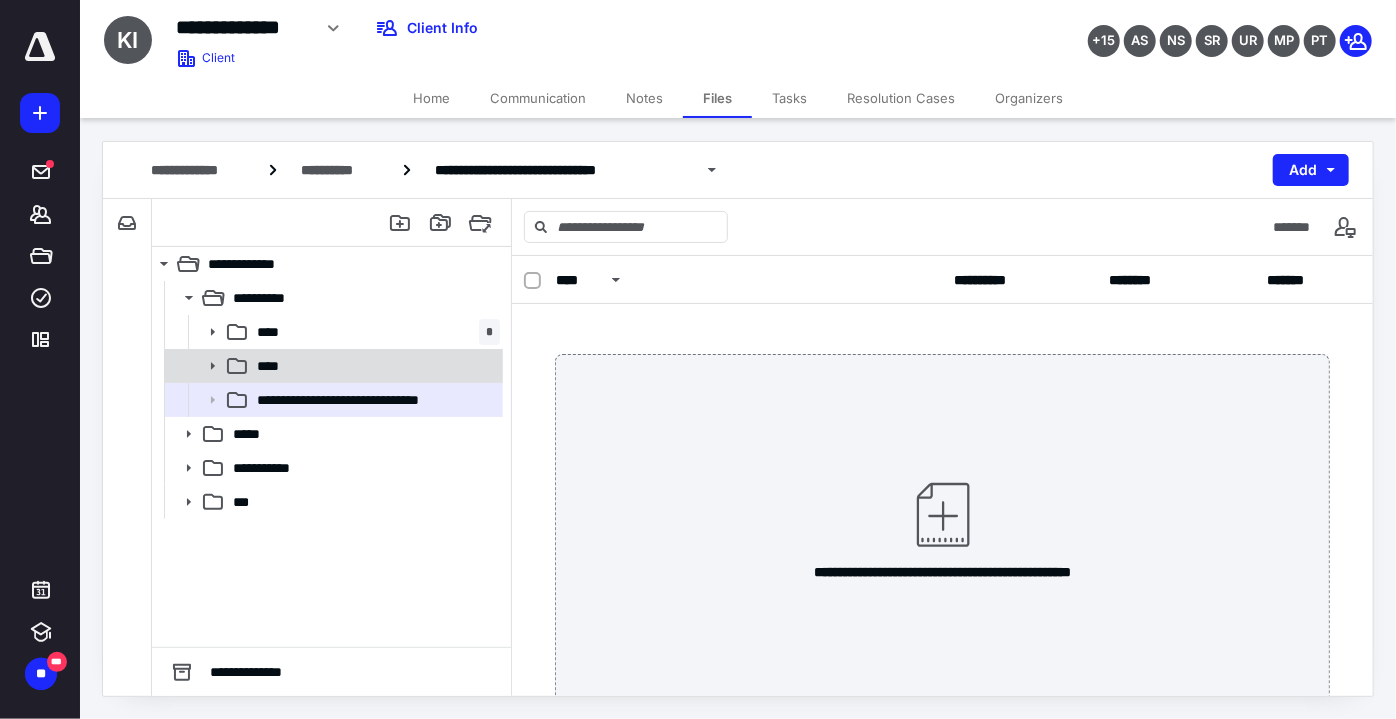 drag, startPoint x: 294, startPoint y: 370, endPoint x: 307, endPoint y: 367, distance: 13.341664 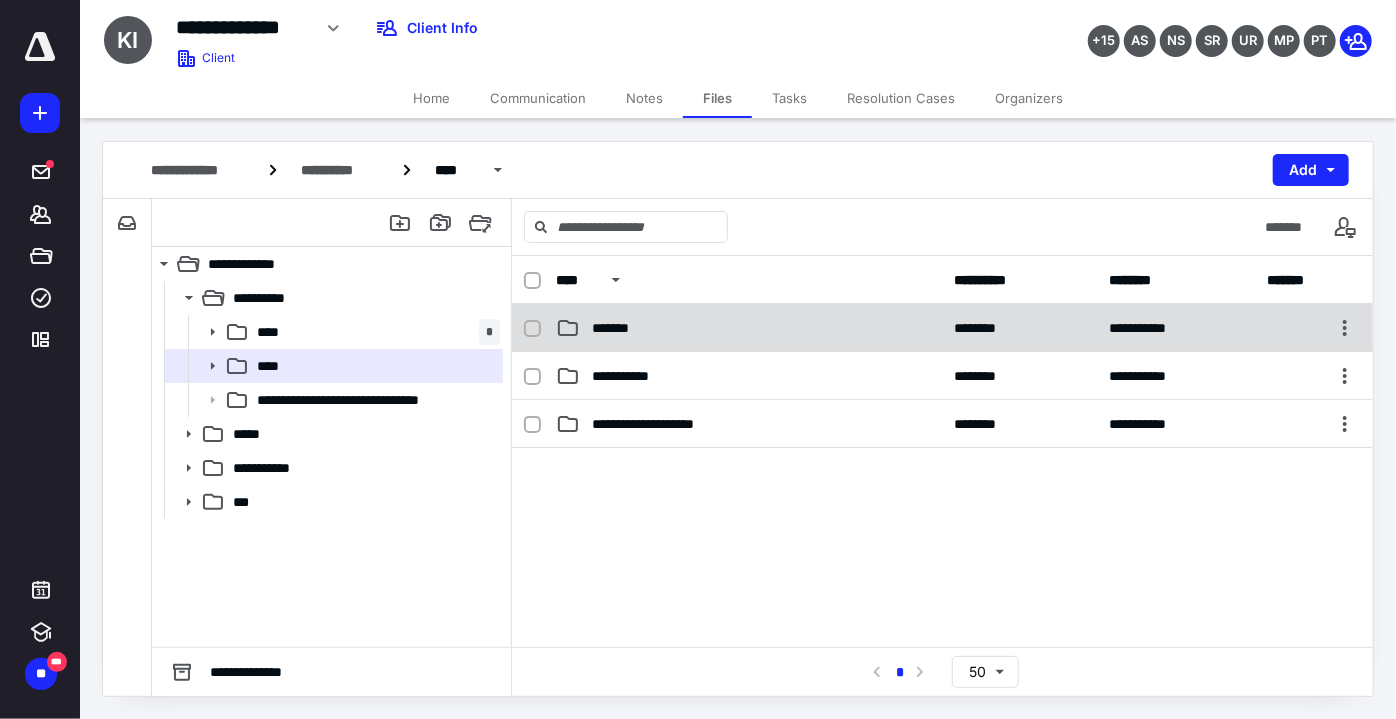 click on "*******" at bounding box center (749, 328) 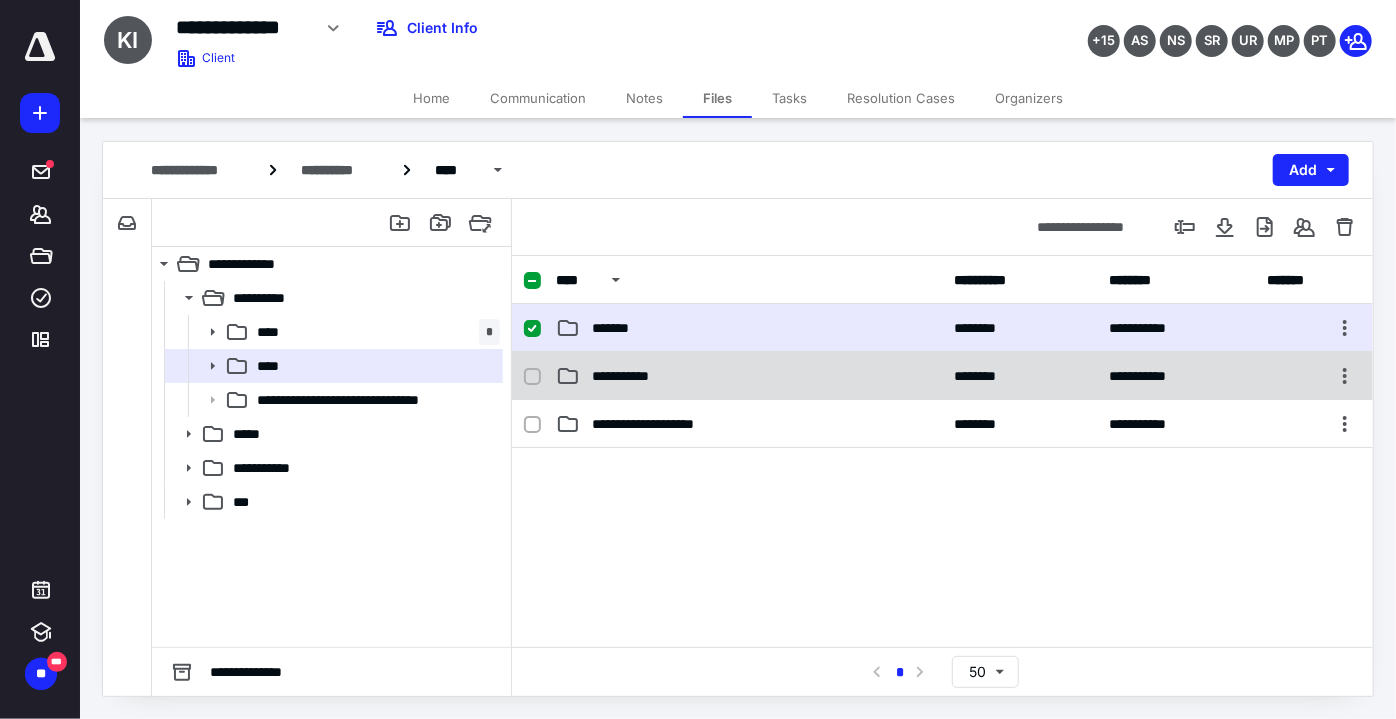 click on "**********" at bounding box center (635, 376) 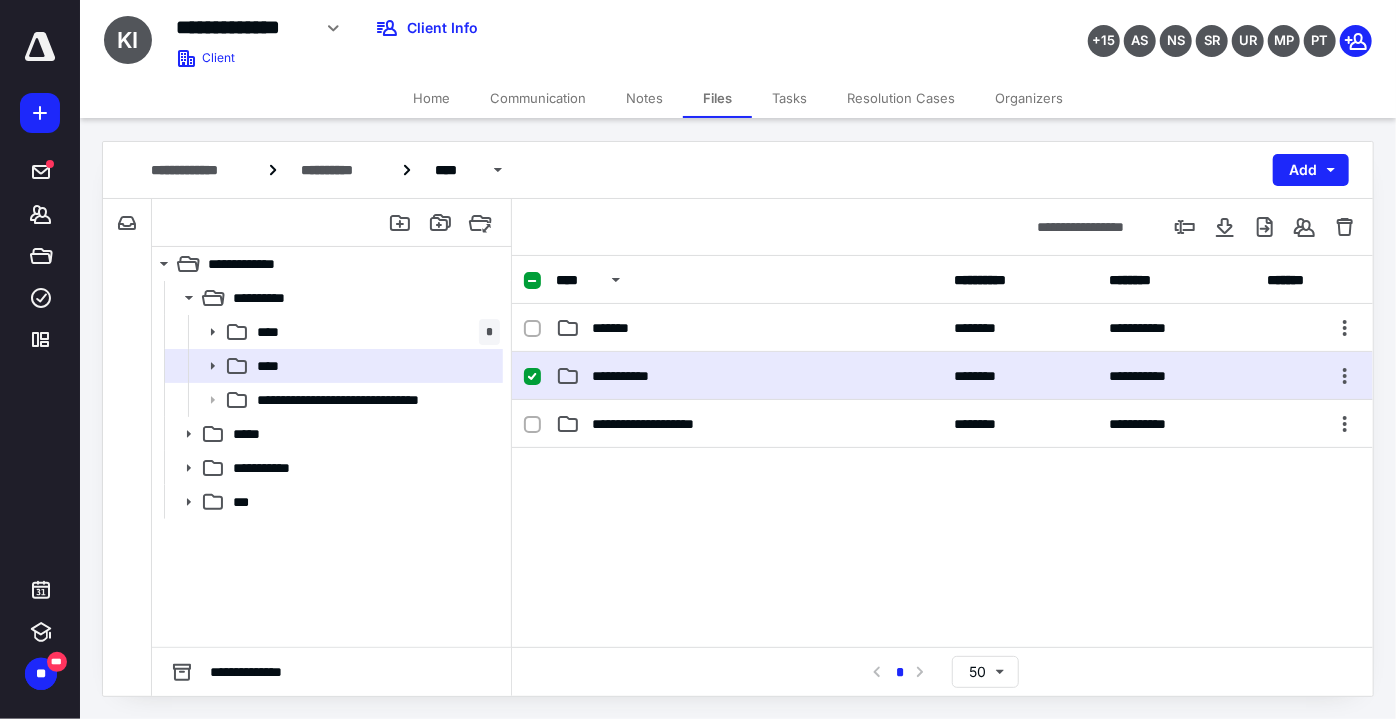 click on "**********" at bounding box center [635, 376] 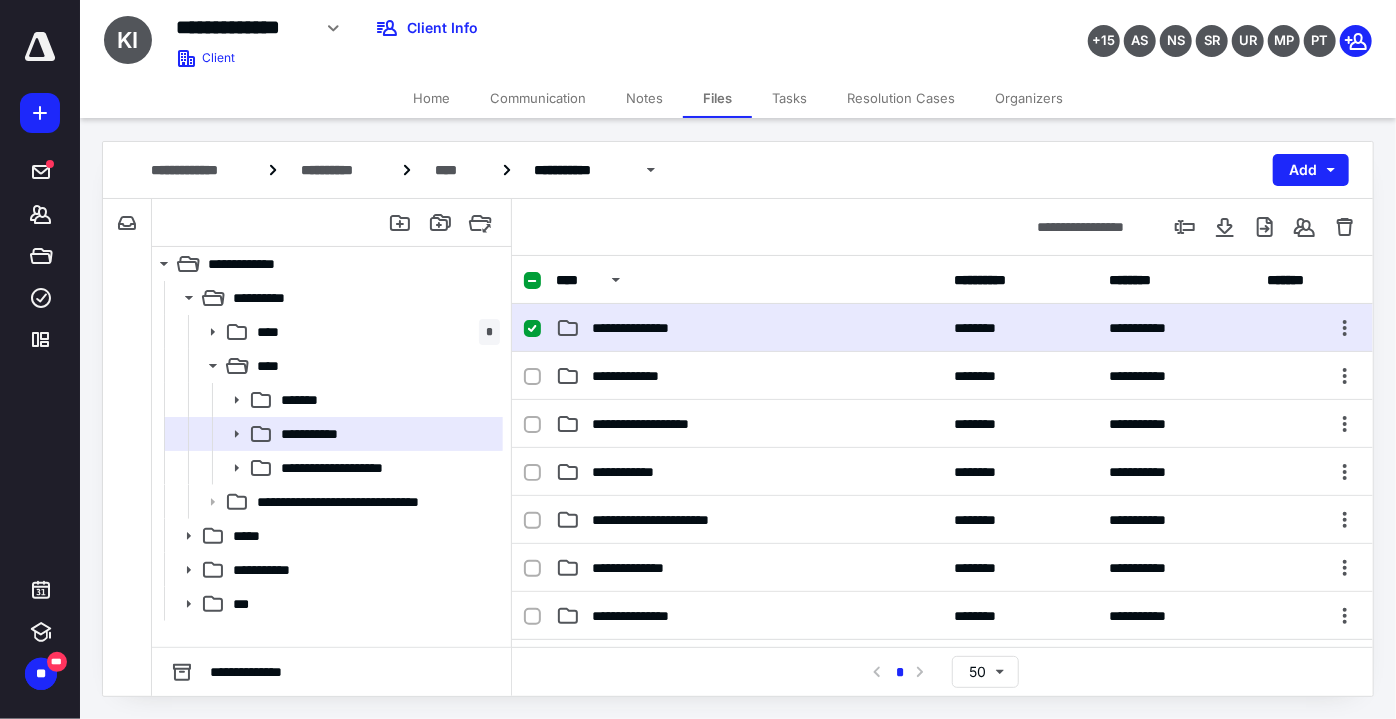 click on "**********" at bounding box center (749, 328) 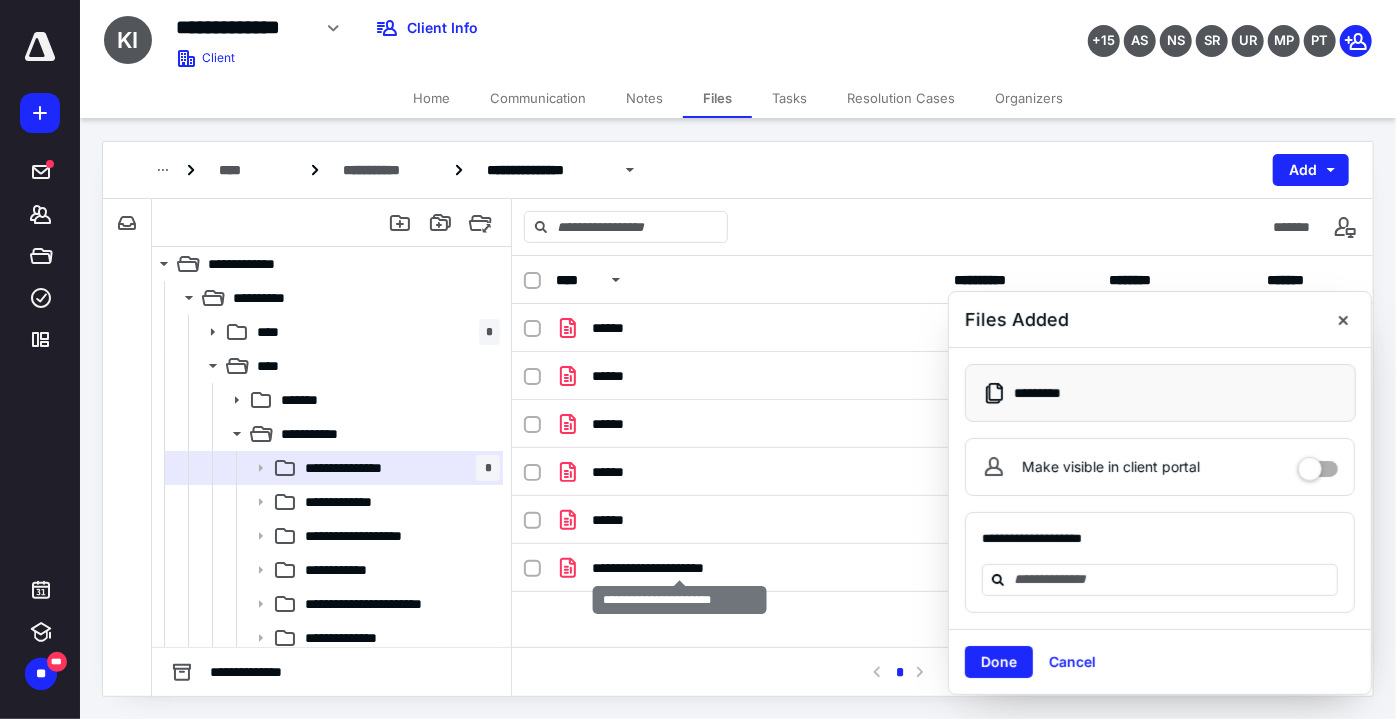 checkbox on "true" 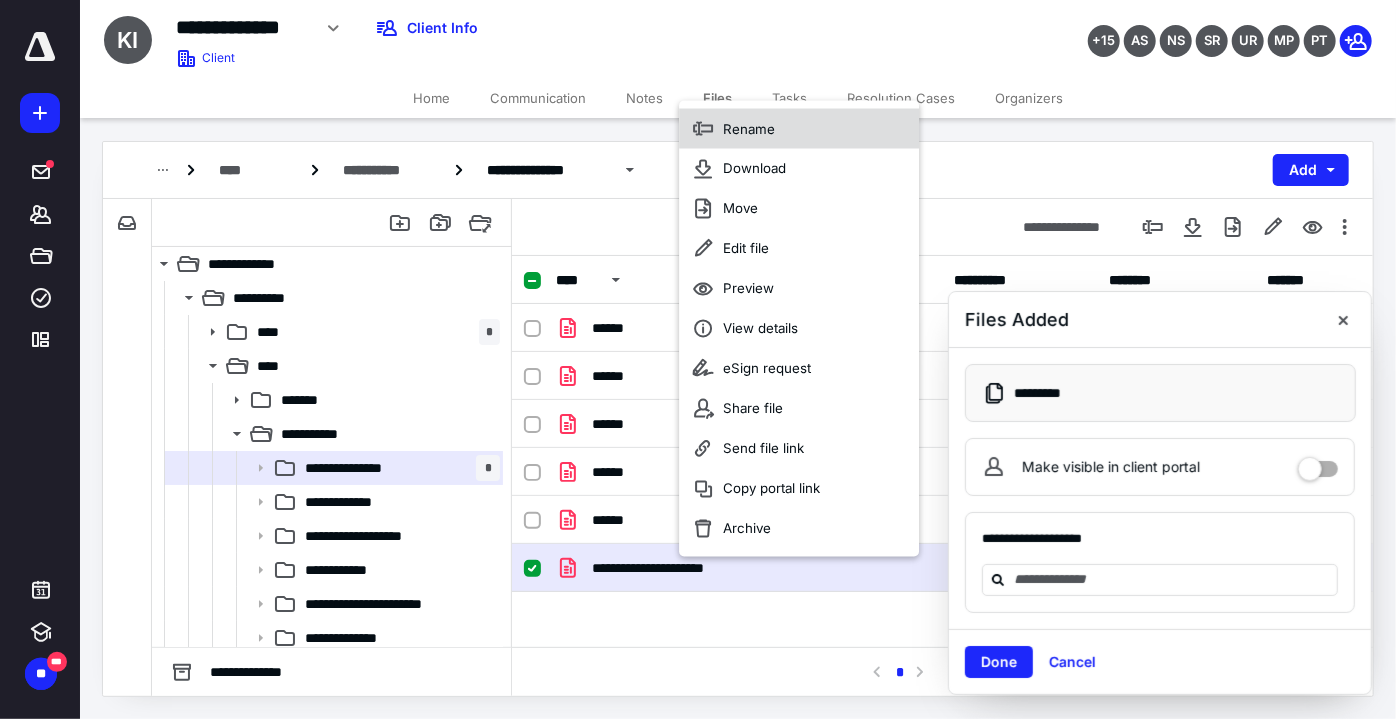 click on "Rename" at bounding box center [799, 129] 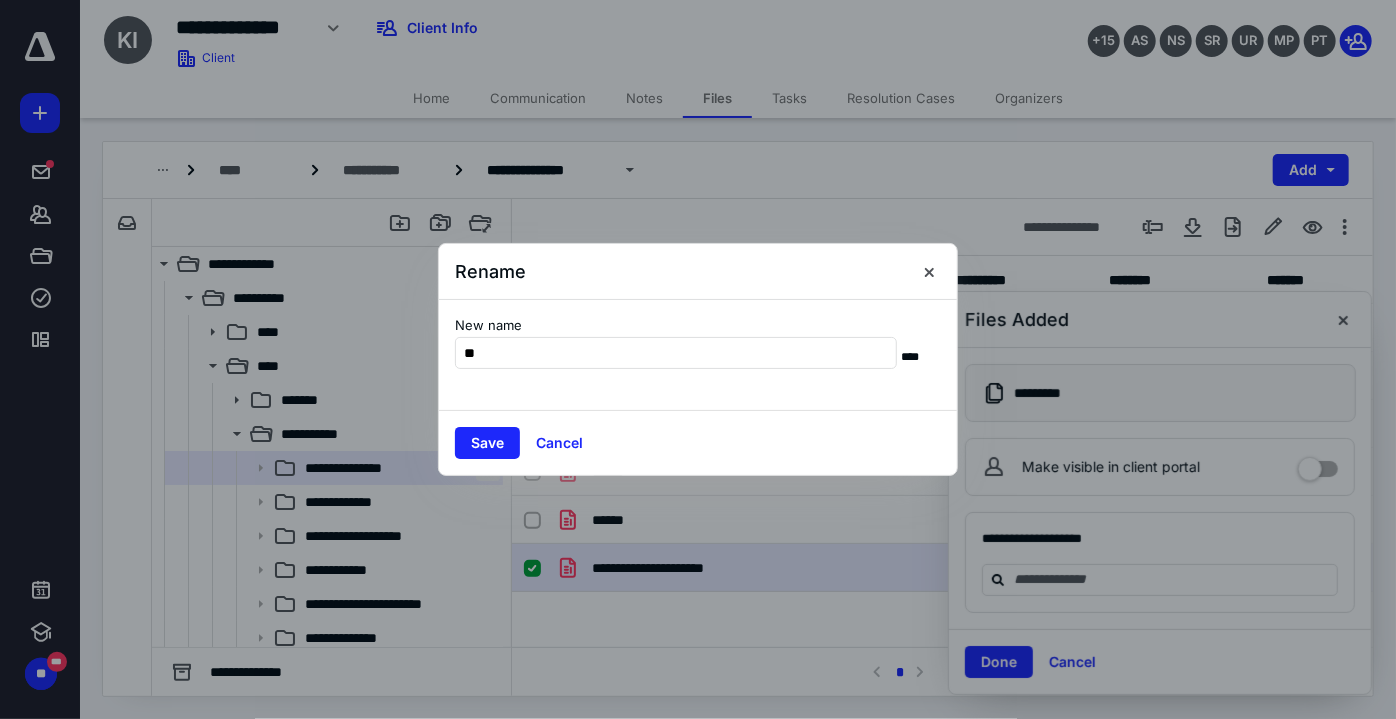 type on "**" 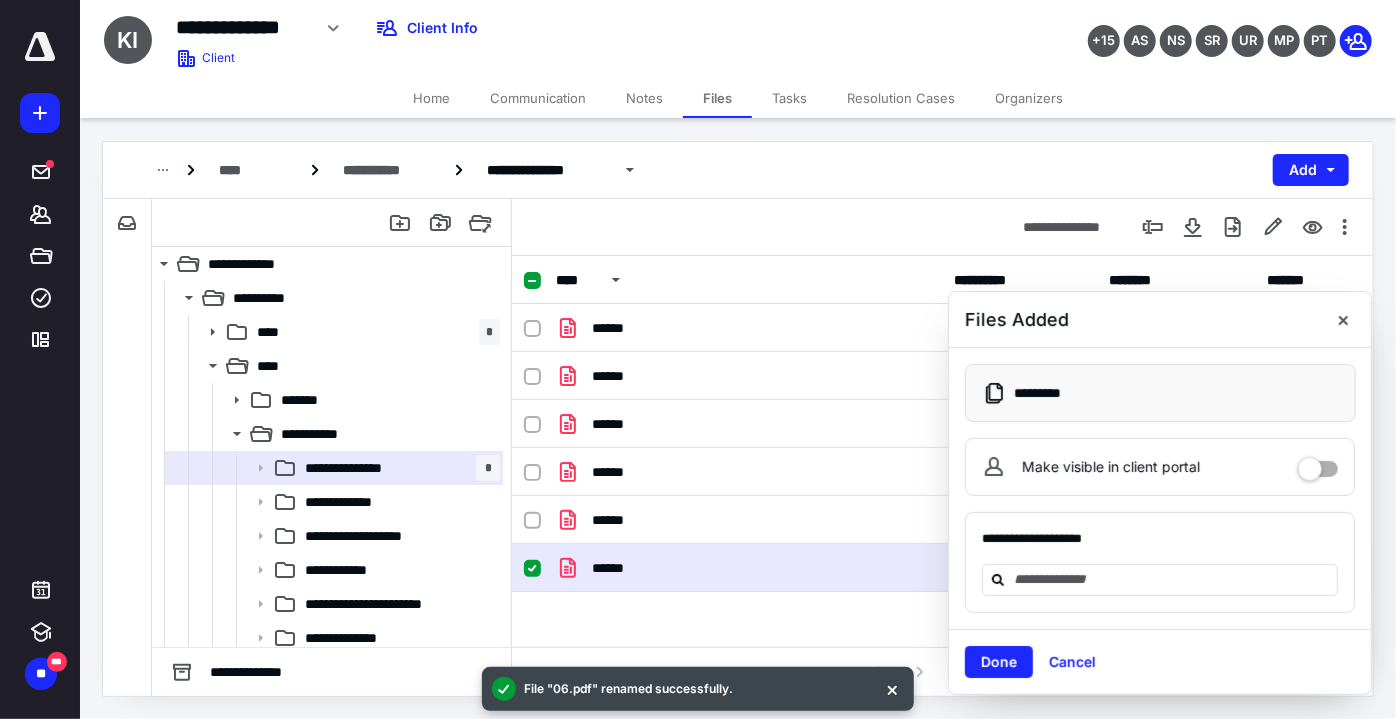 click on "Tasks" at bounding box center (789, 98) 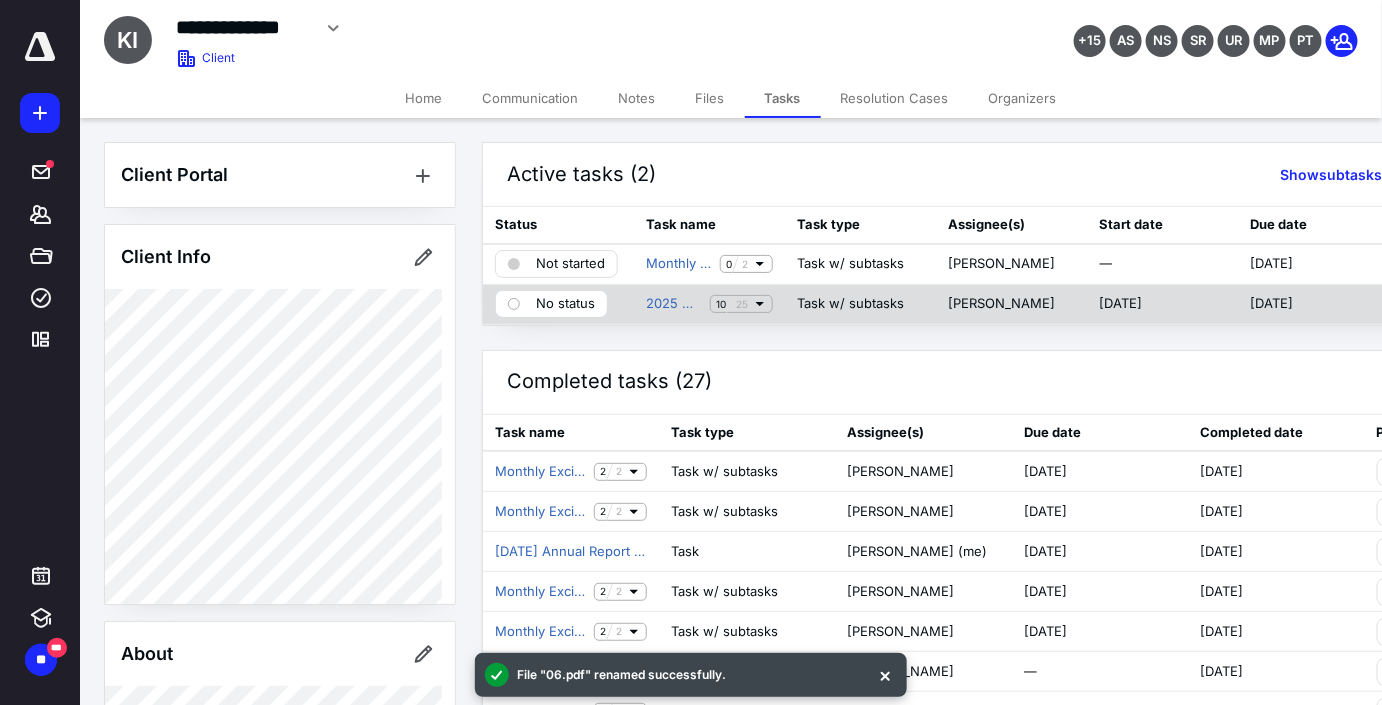 click 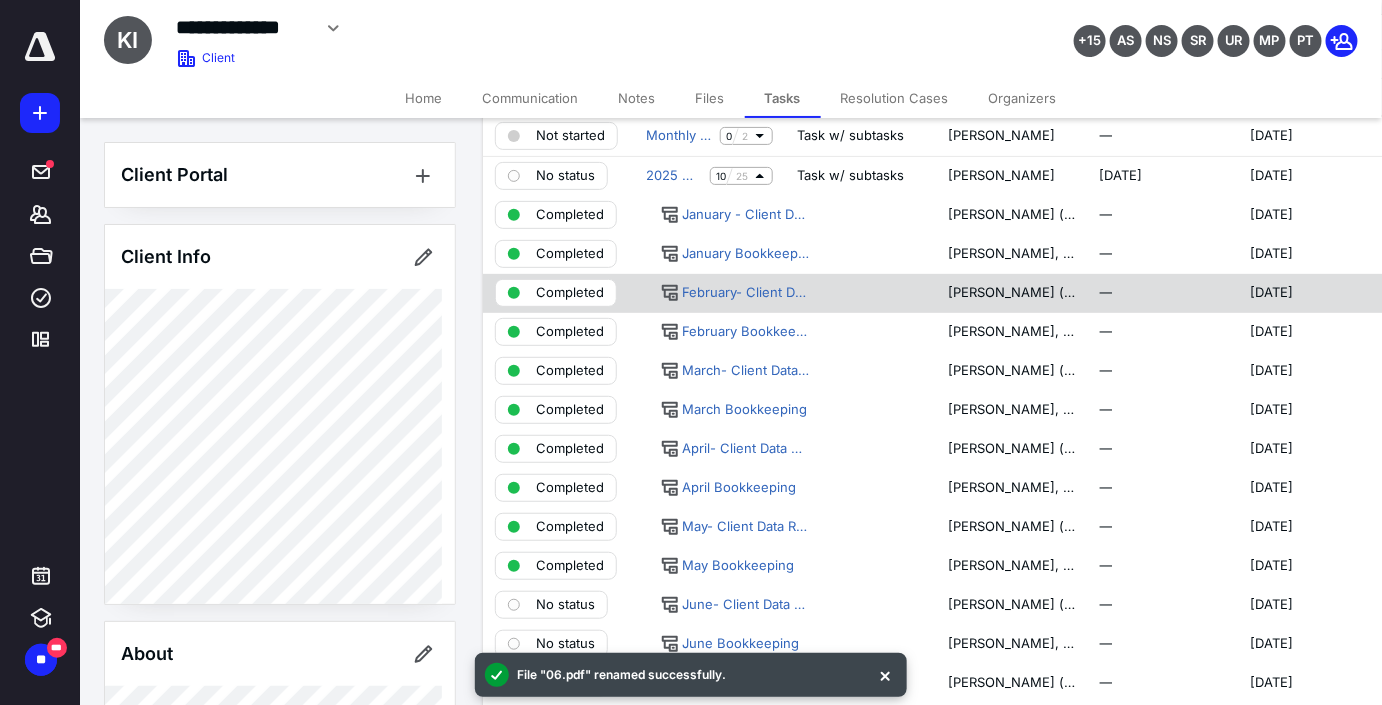 scroll, scrollTop: 181, scrollLeft: 0, axis: vertical 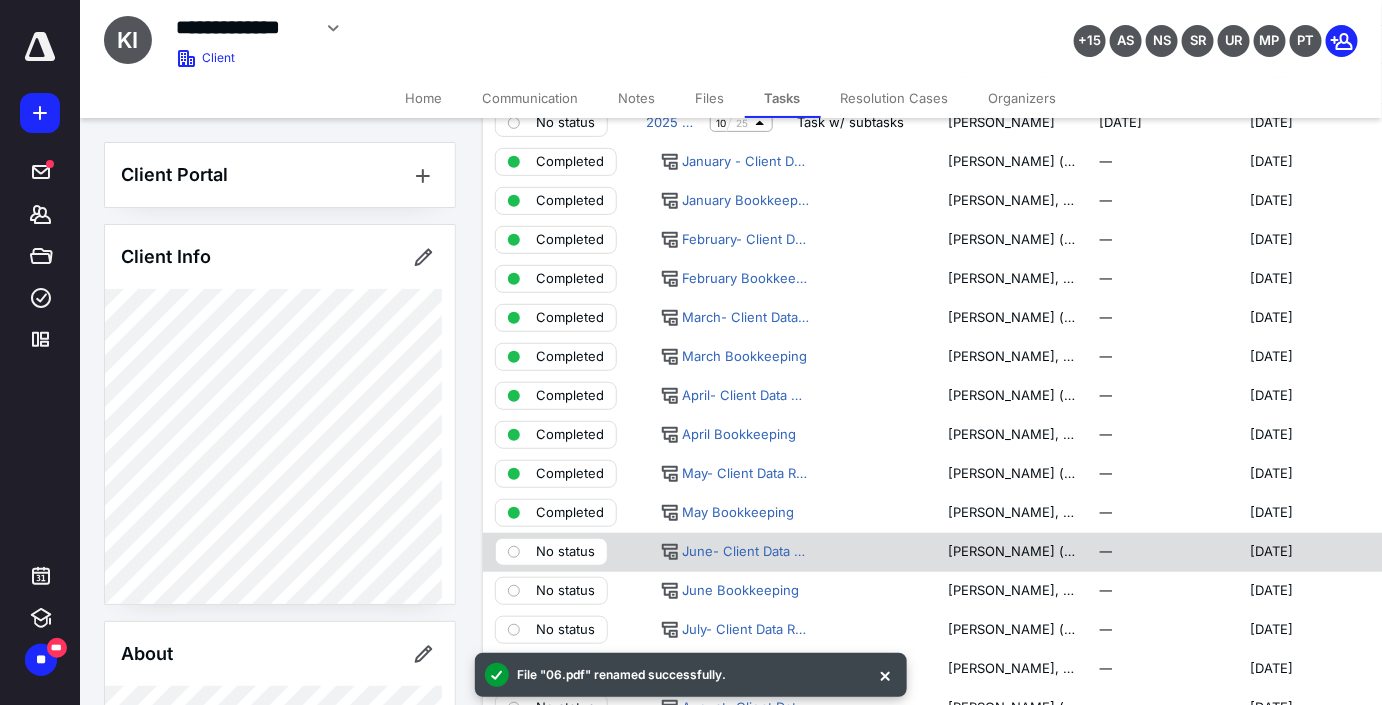 click on "No status" at bounding box center [565, 552] 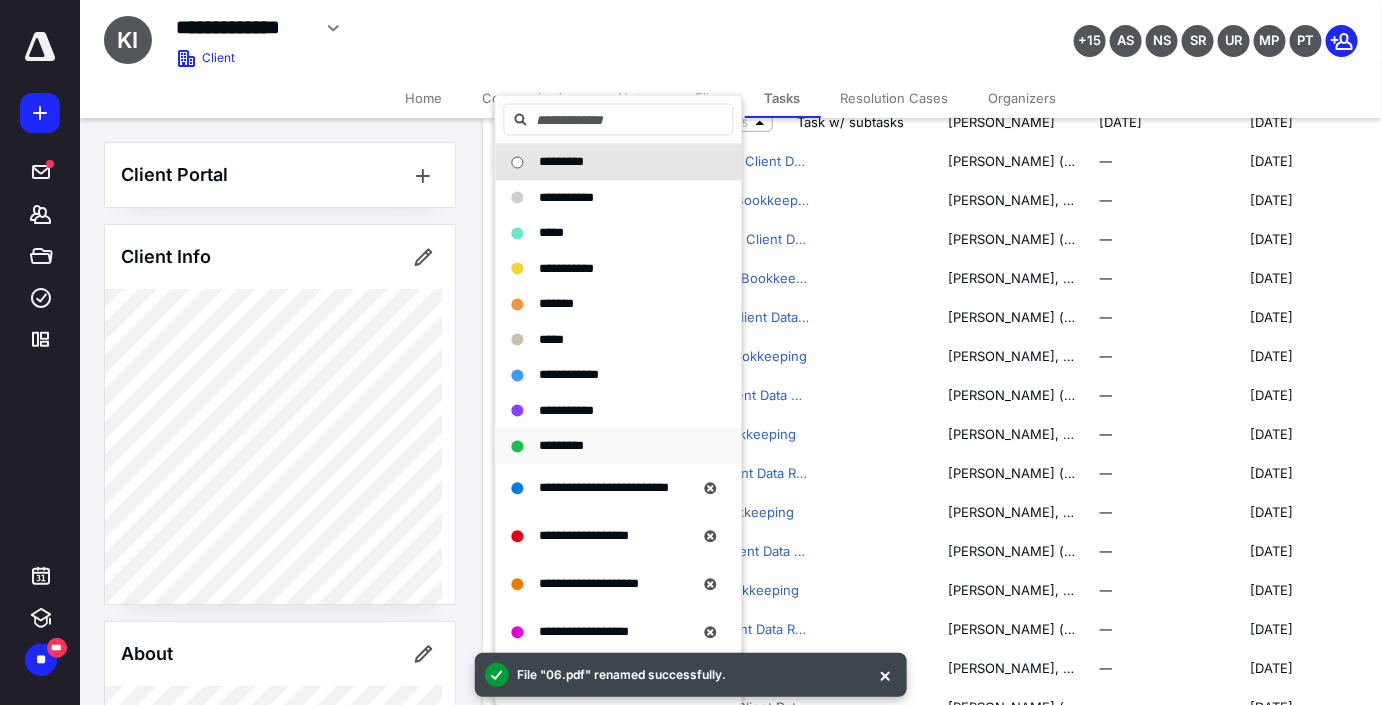 click on "*********" at bounding box center (607, 447) 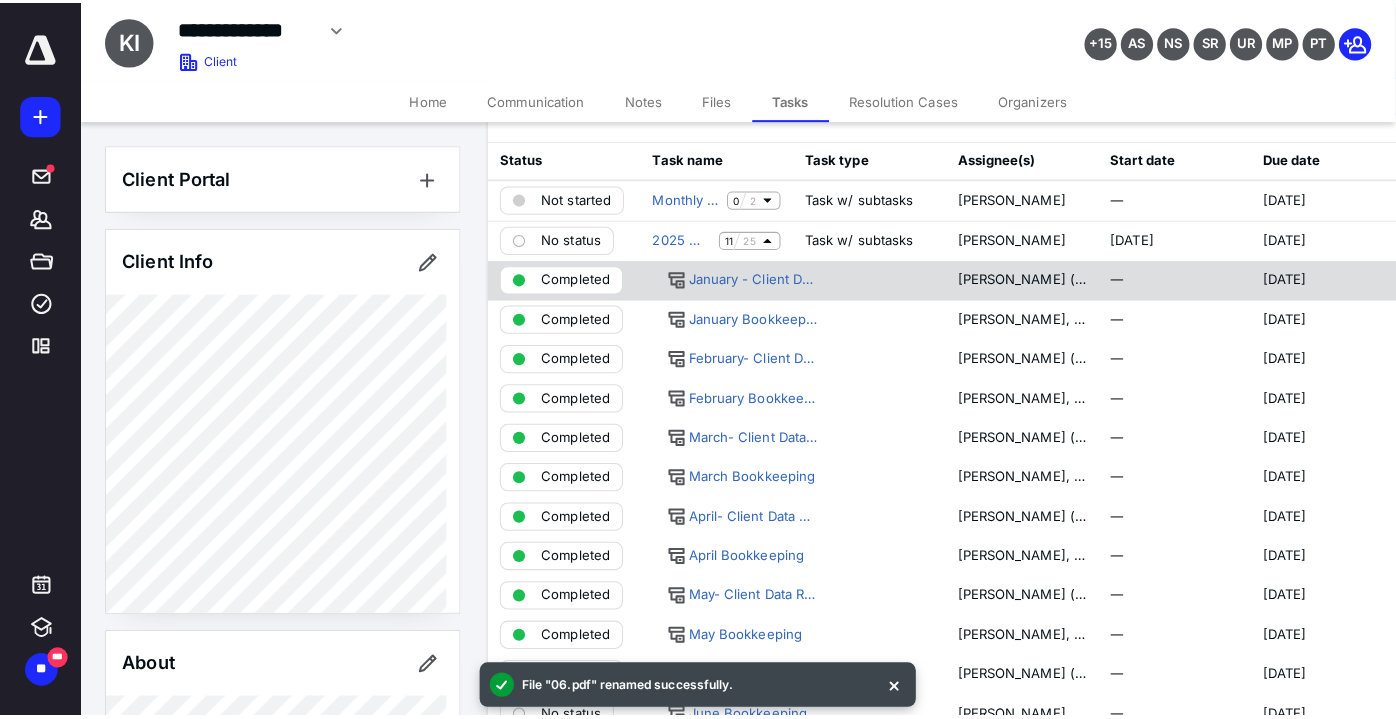 scroll, scrollTop: 0, scrollLeft: 0, axis: both 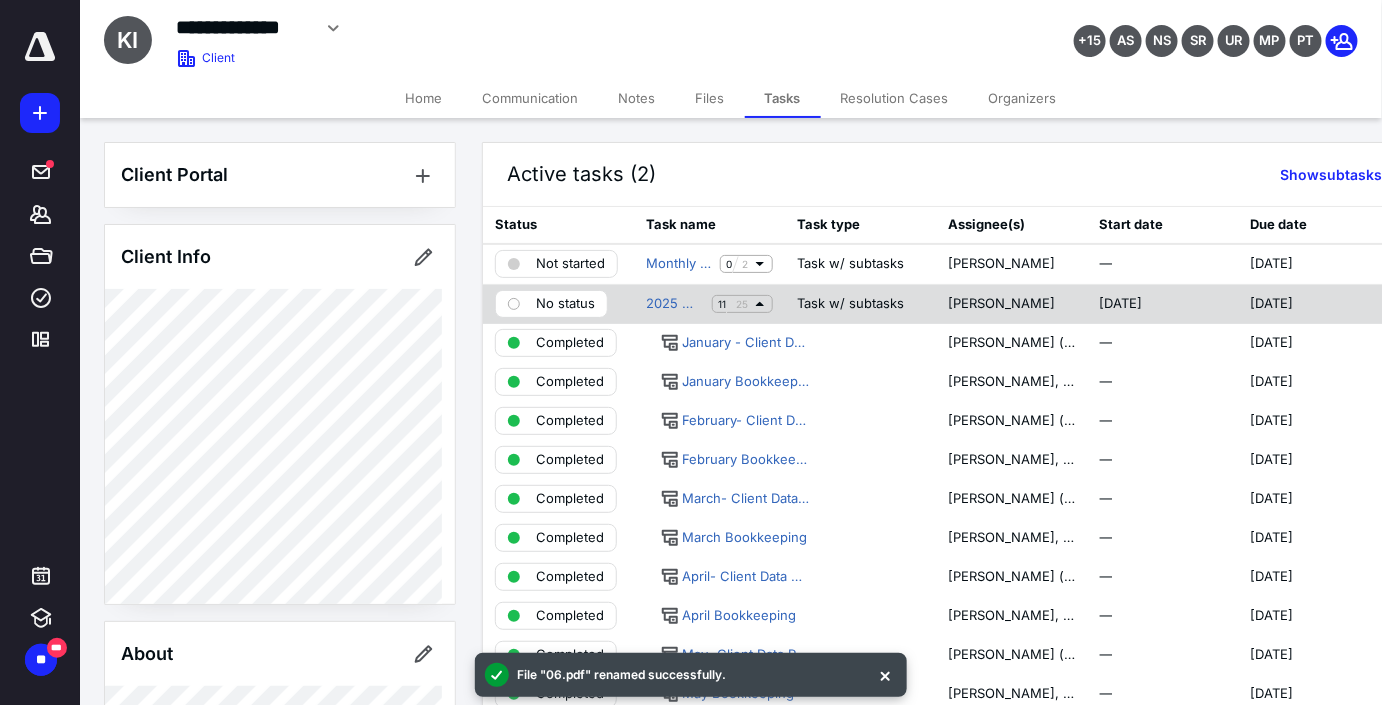 click 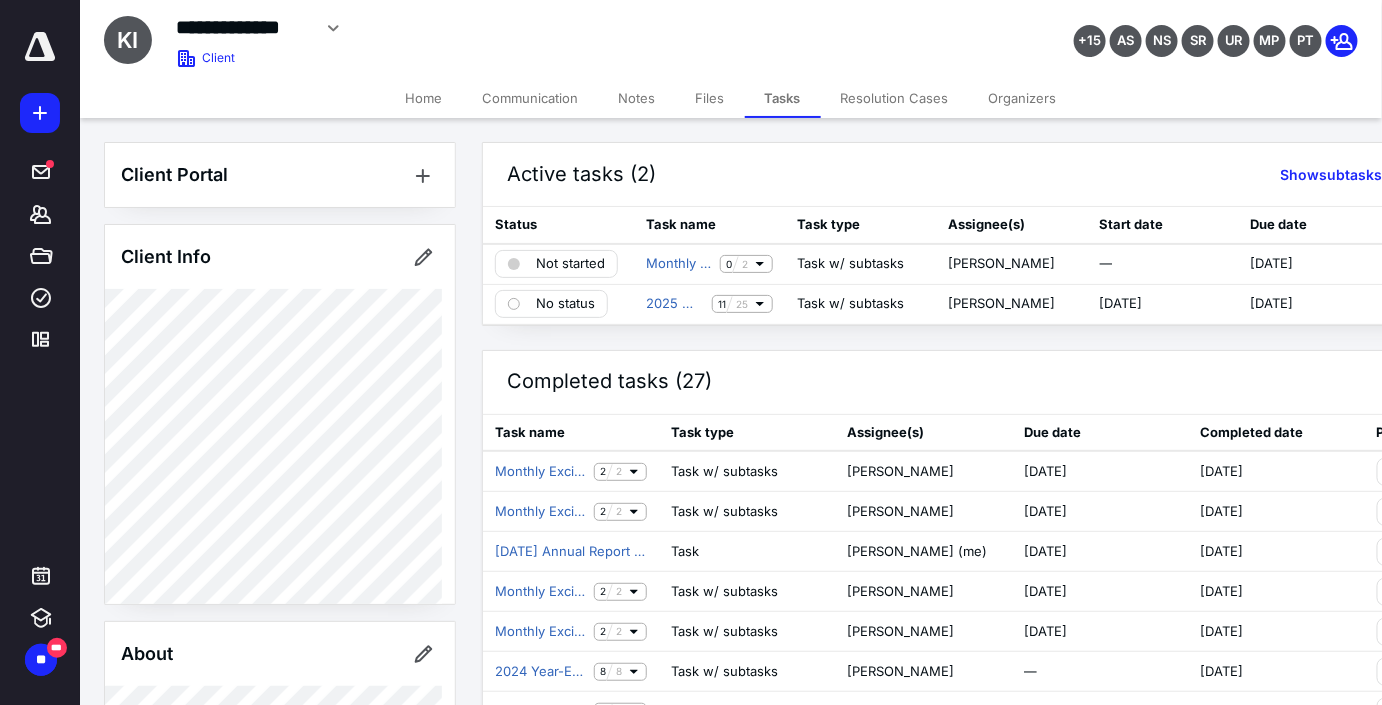 click on "Files" at bounding box center [710, 98] 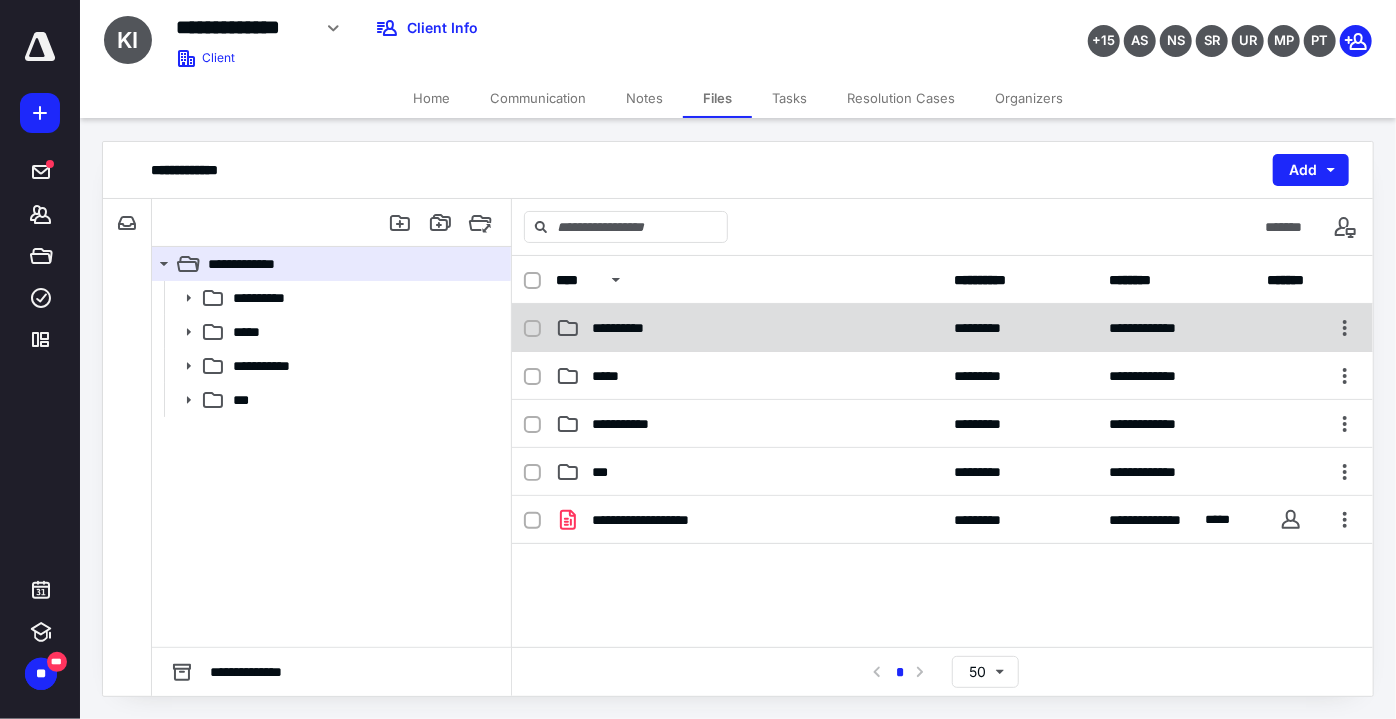 click on "**********" at bounding box center [749, 328] 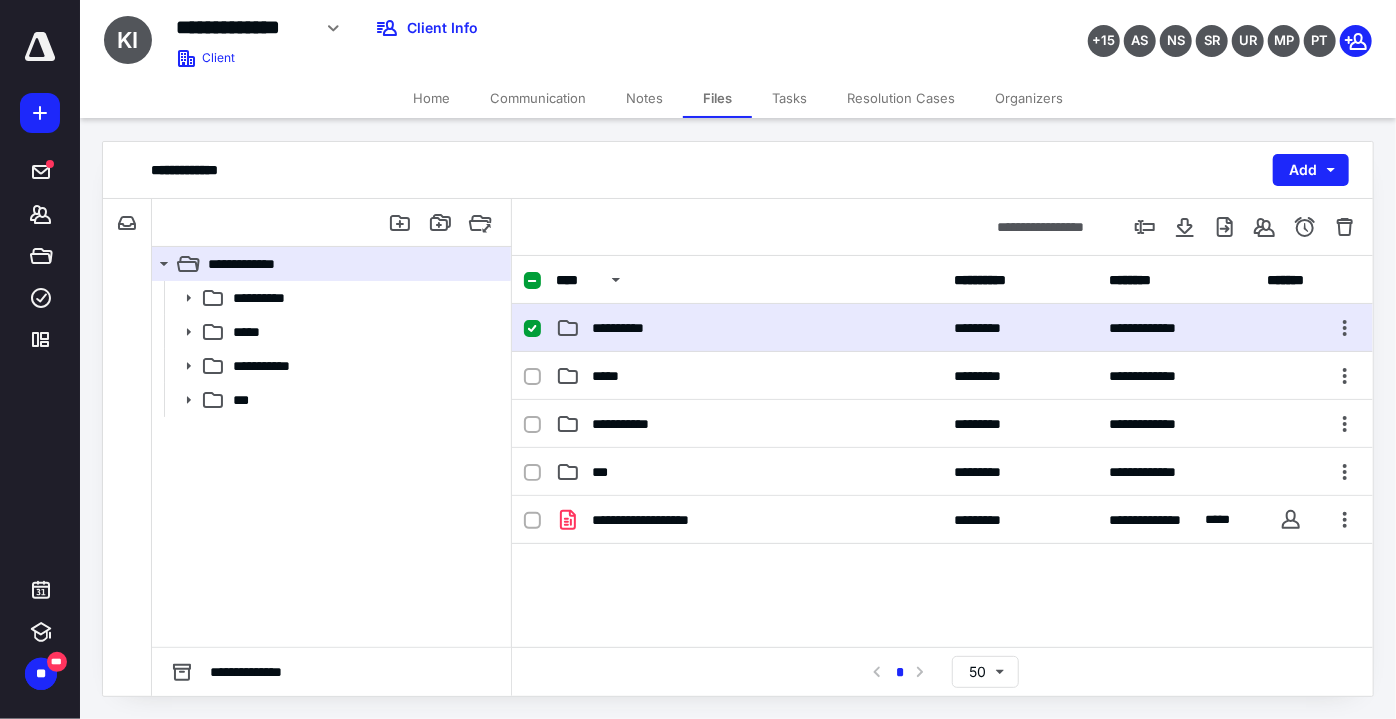 click on "**********" at bounding box center (749, 328) 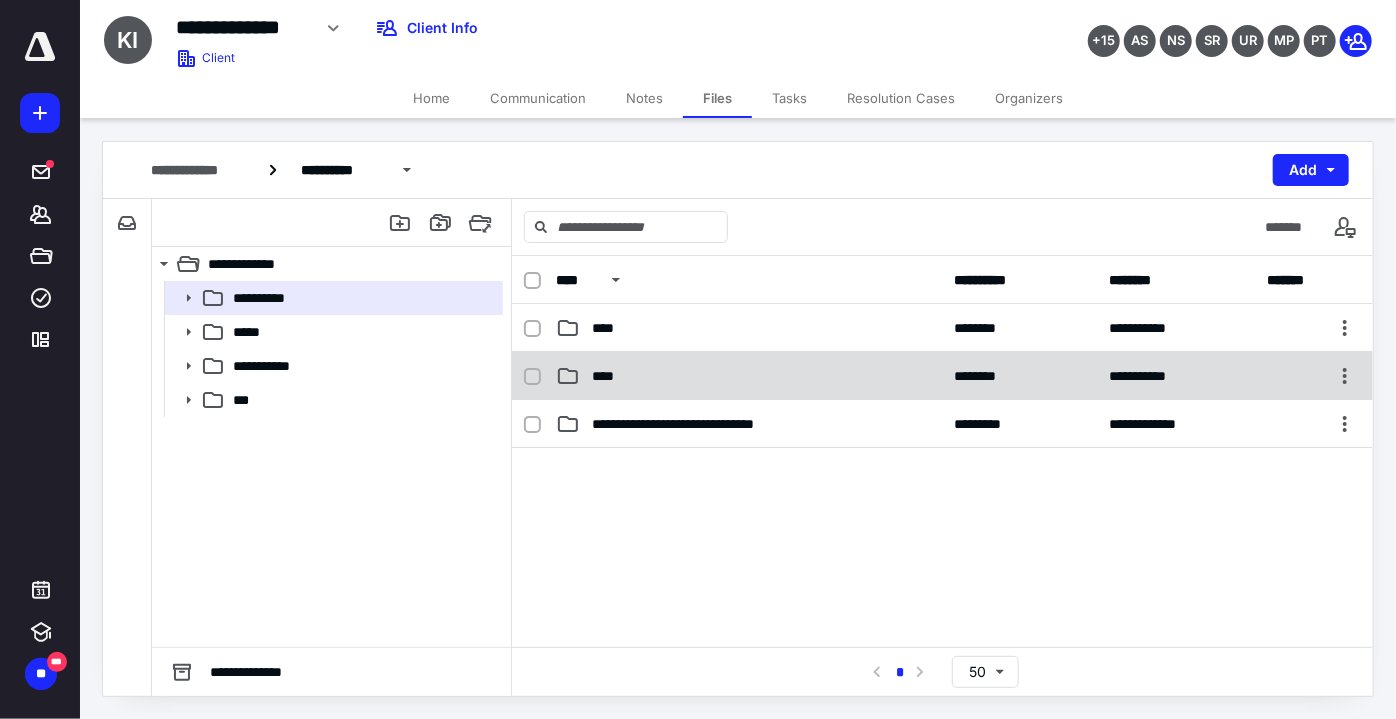 click on "**********" at bounding box center [942, 376] 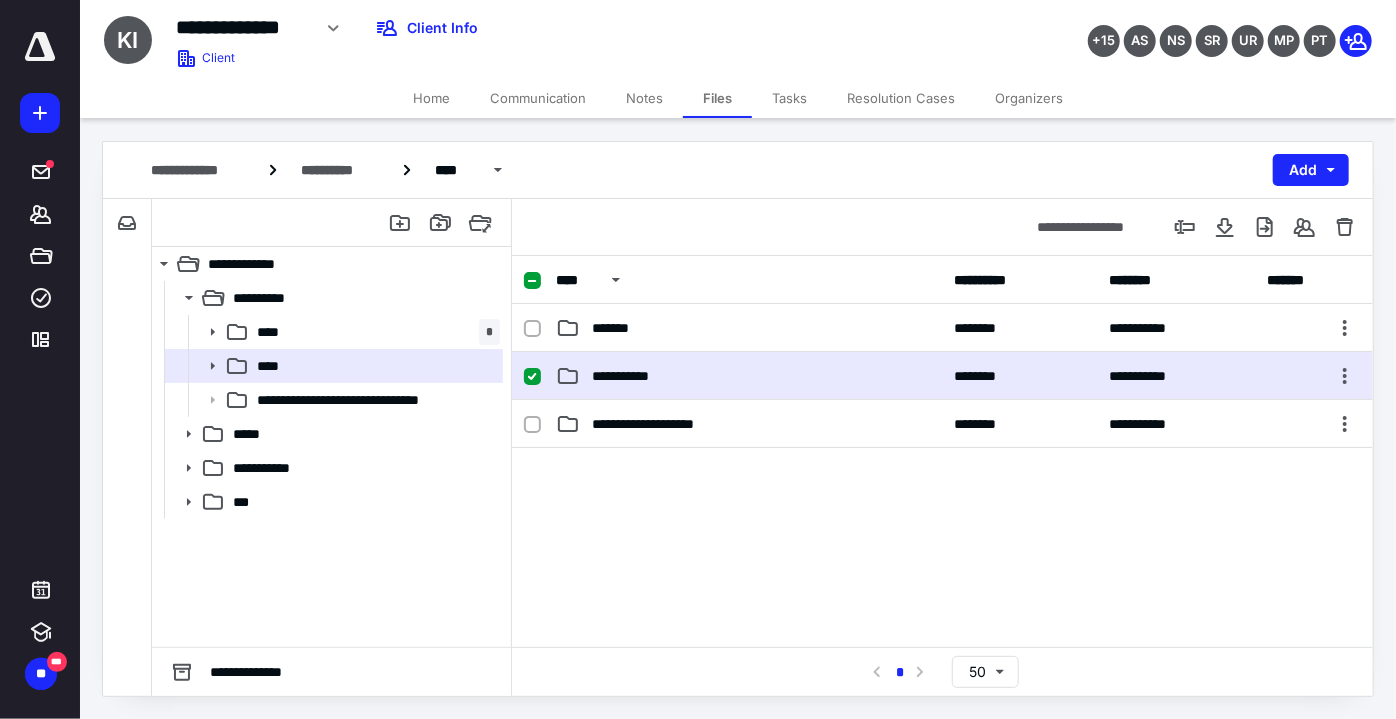 click on "**********" at bounding box center (635, 376) 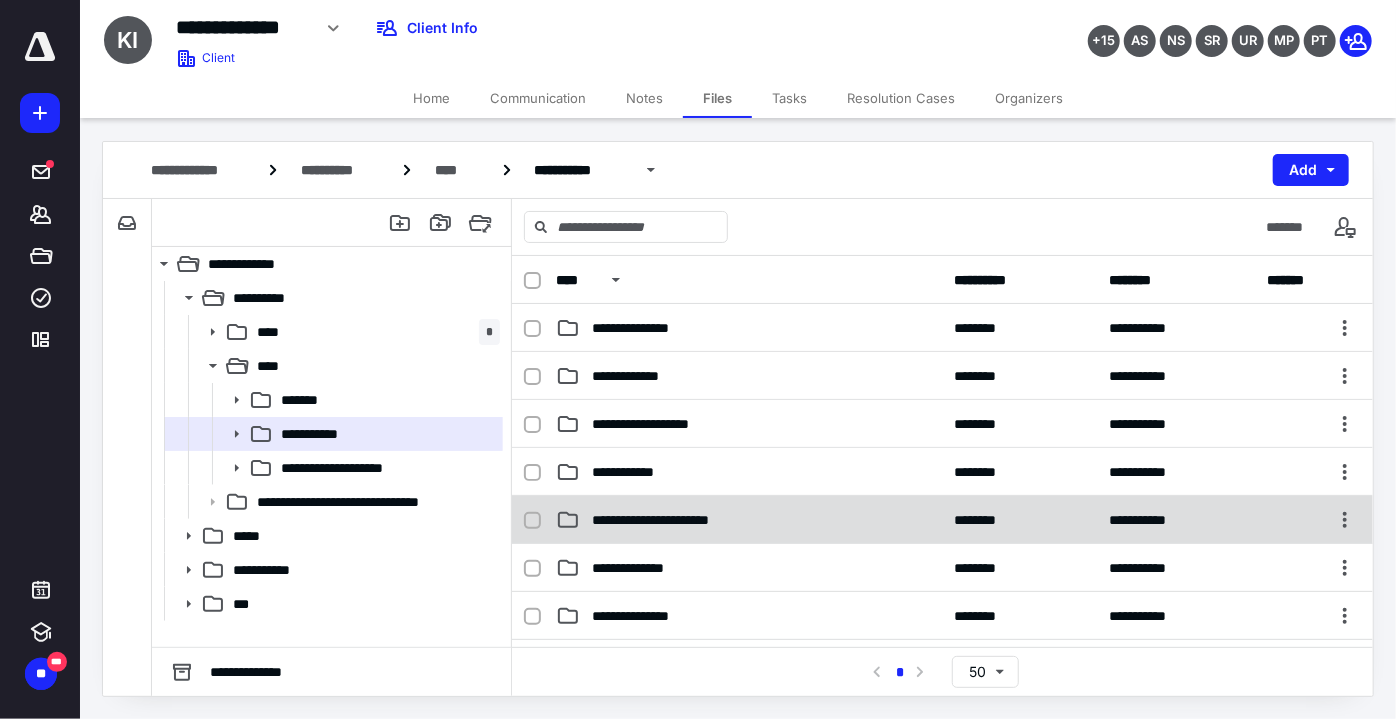 click on "**********" at bounding box center (942, 568) 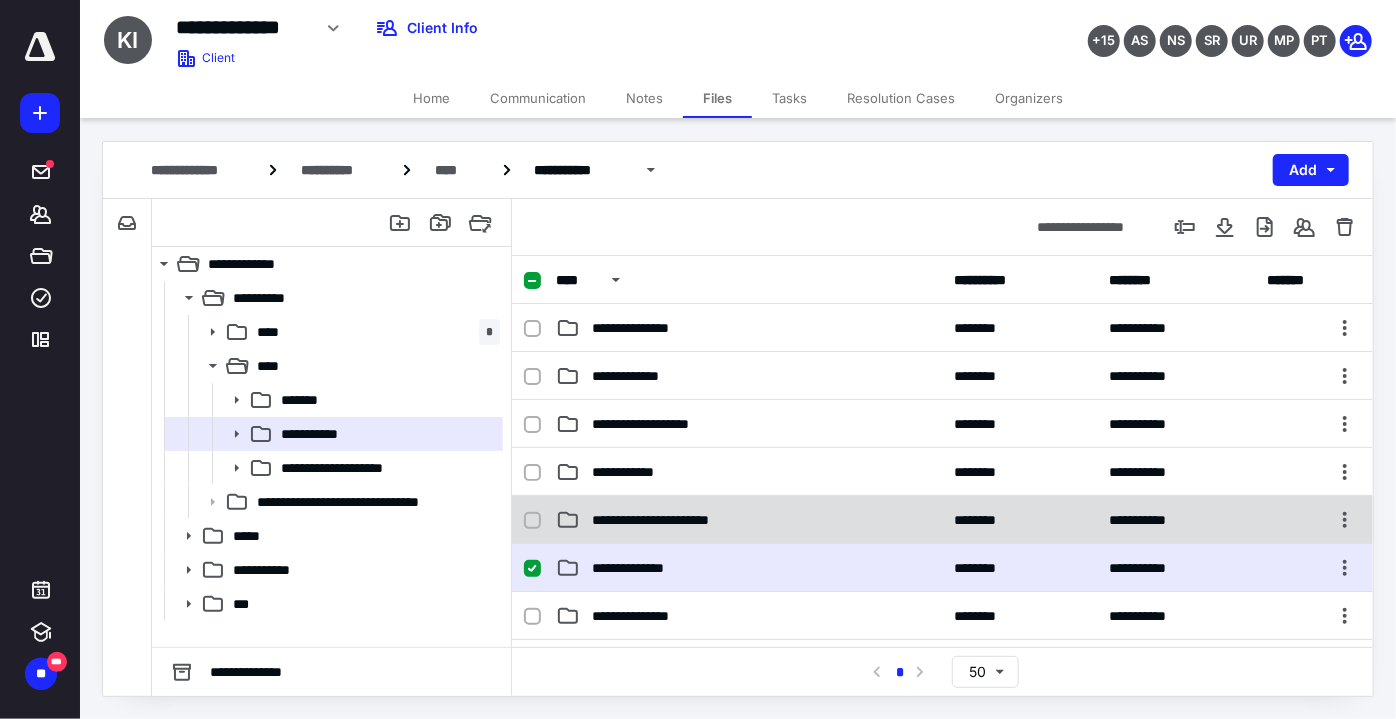click on "**********" at bounding box center [942, 568] 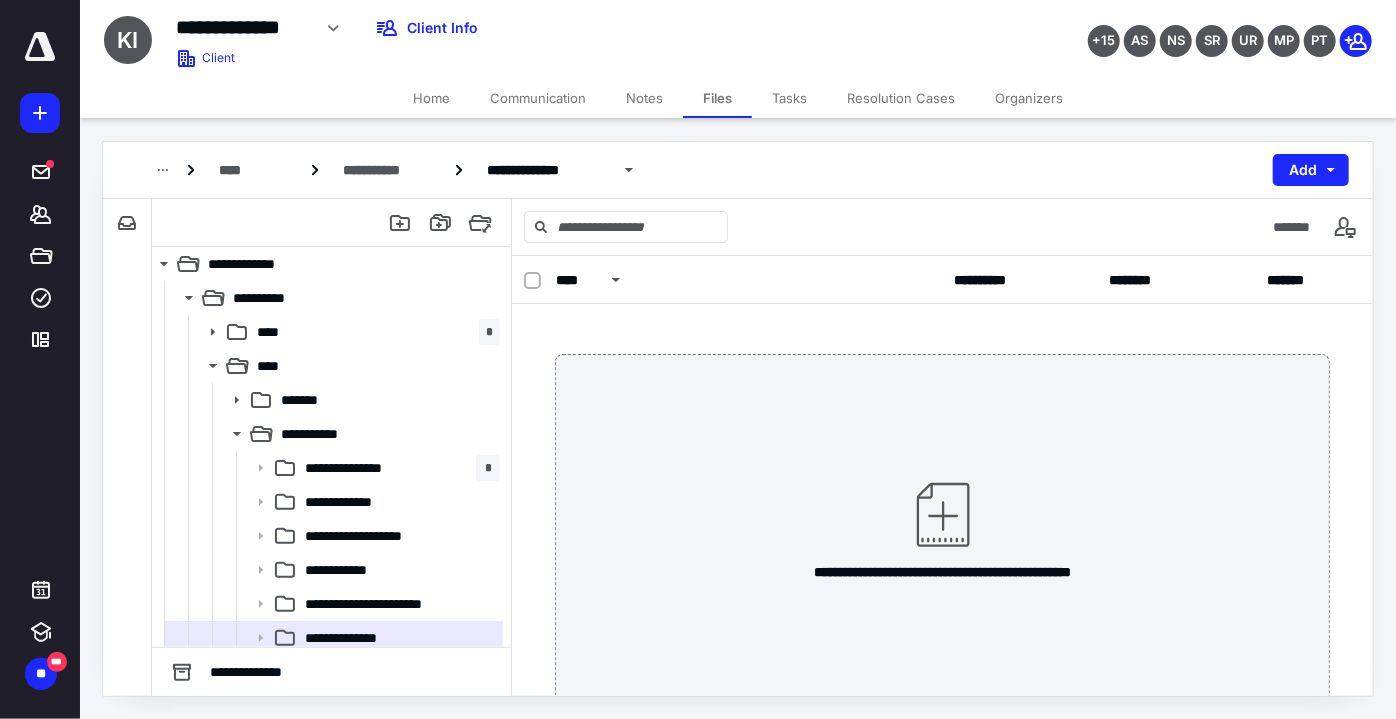 click on "**********" at bounding box center (361, 468) 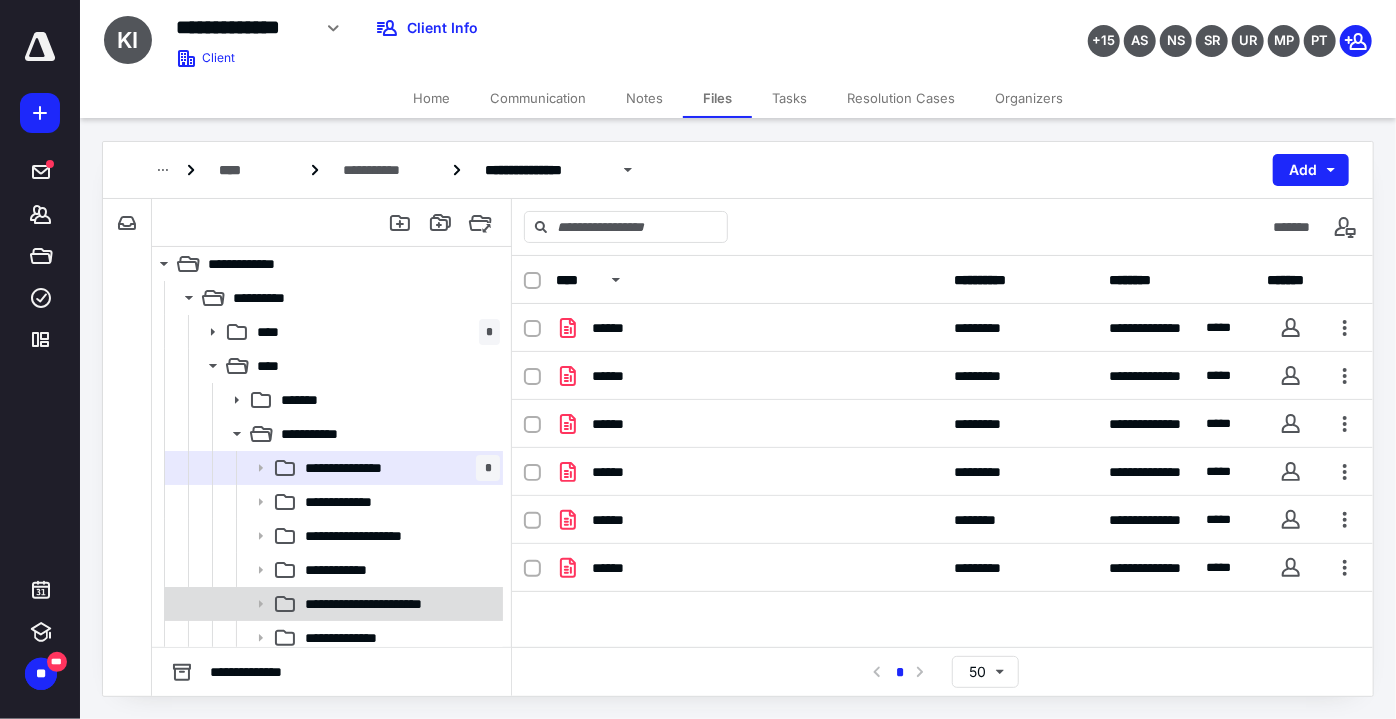 click on "**********" at bounding box center [384, 604] 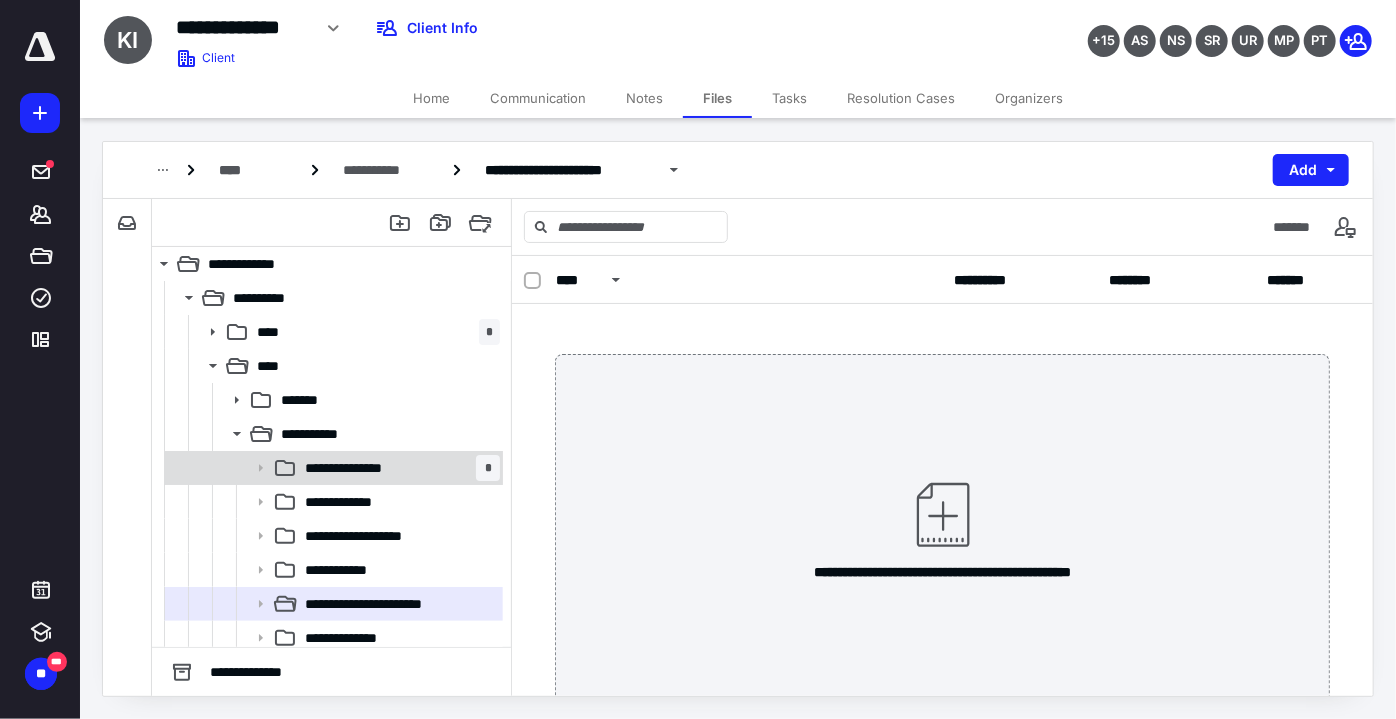 click on "**********" at bounding box center (361, 468) 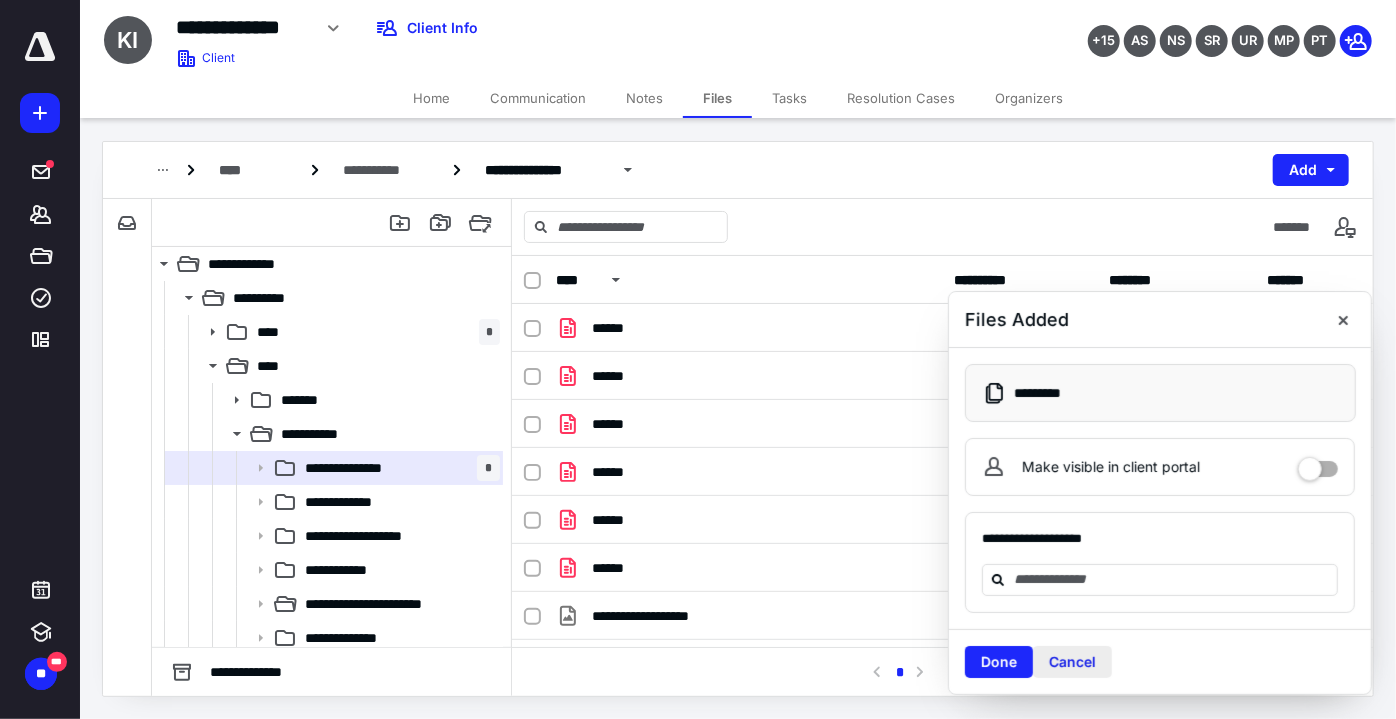 click on "Cancel" at bounding box center [1072, 662] 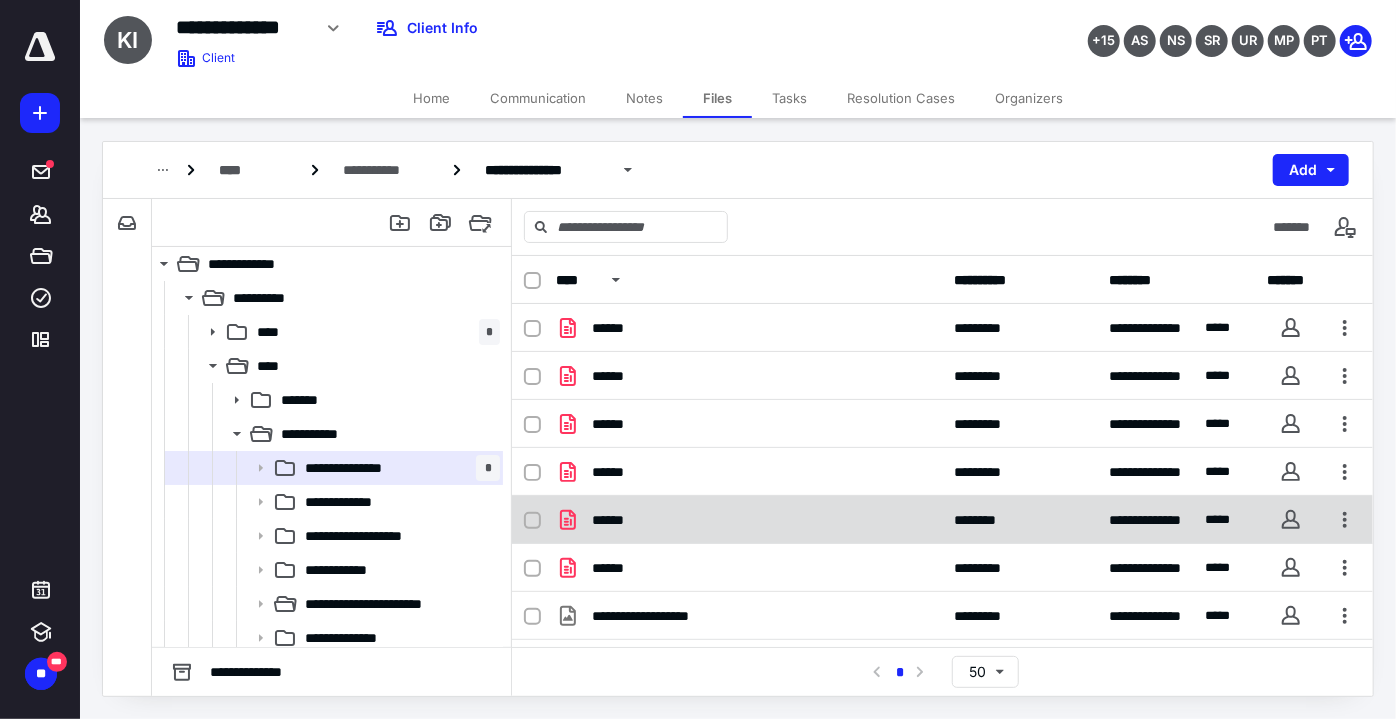 scroll, scrollTop: 37, scrollLeft: 0, axis: vertical 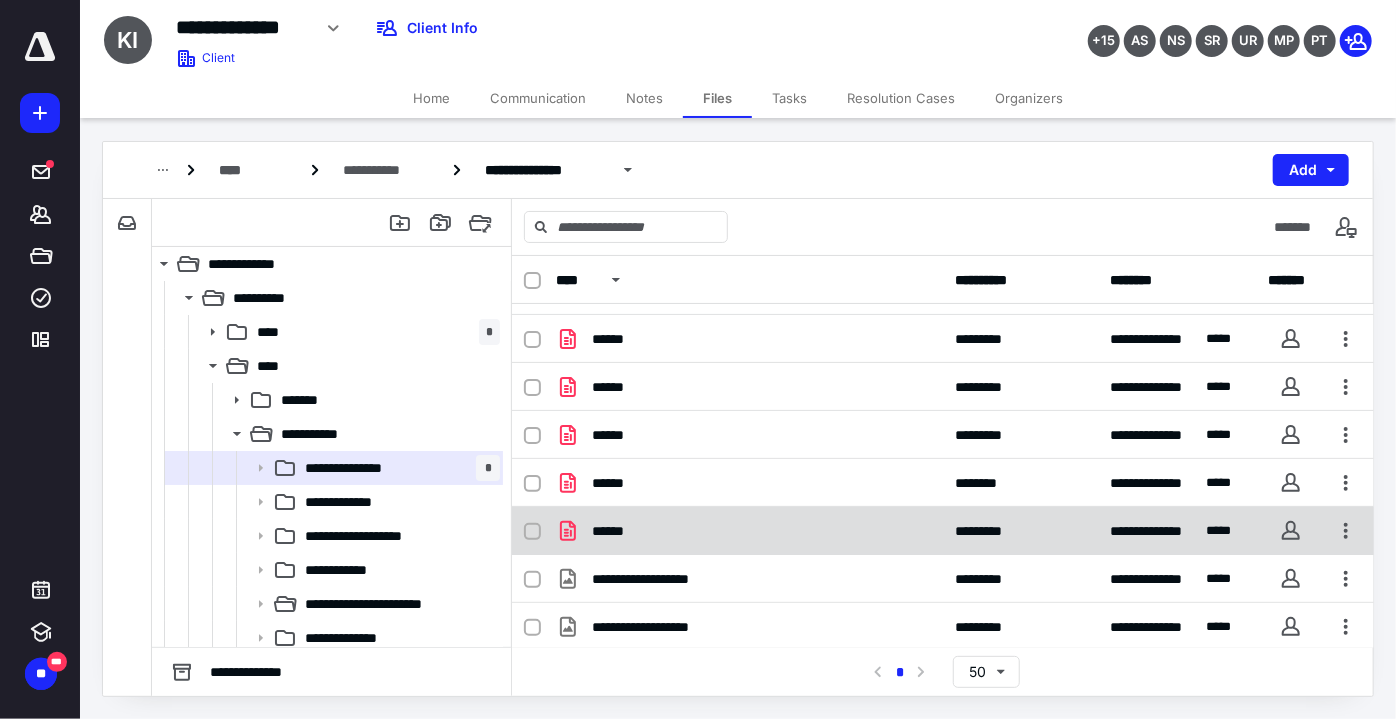 click on "**********" at bounding box center [943, 531] 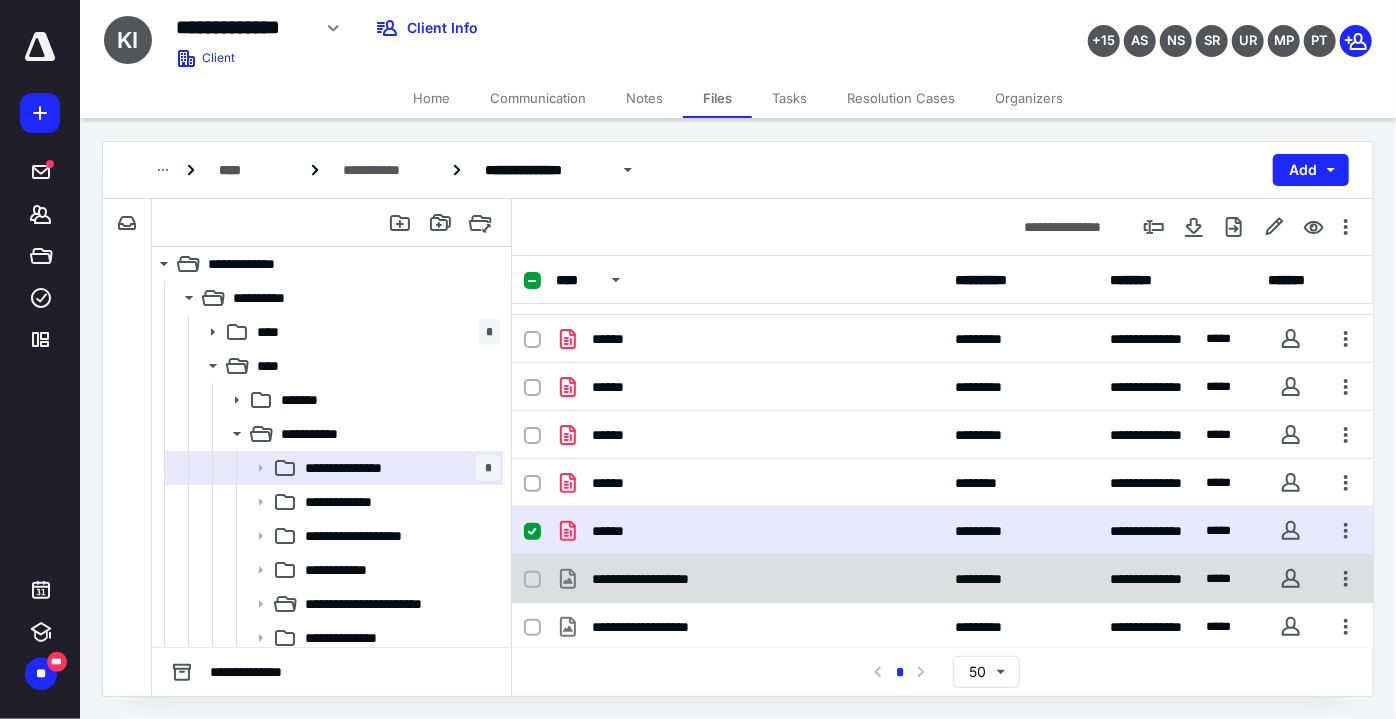 click on "**********" at bounding box center (943, 579) 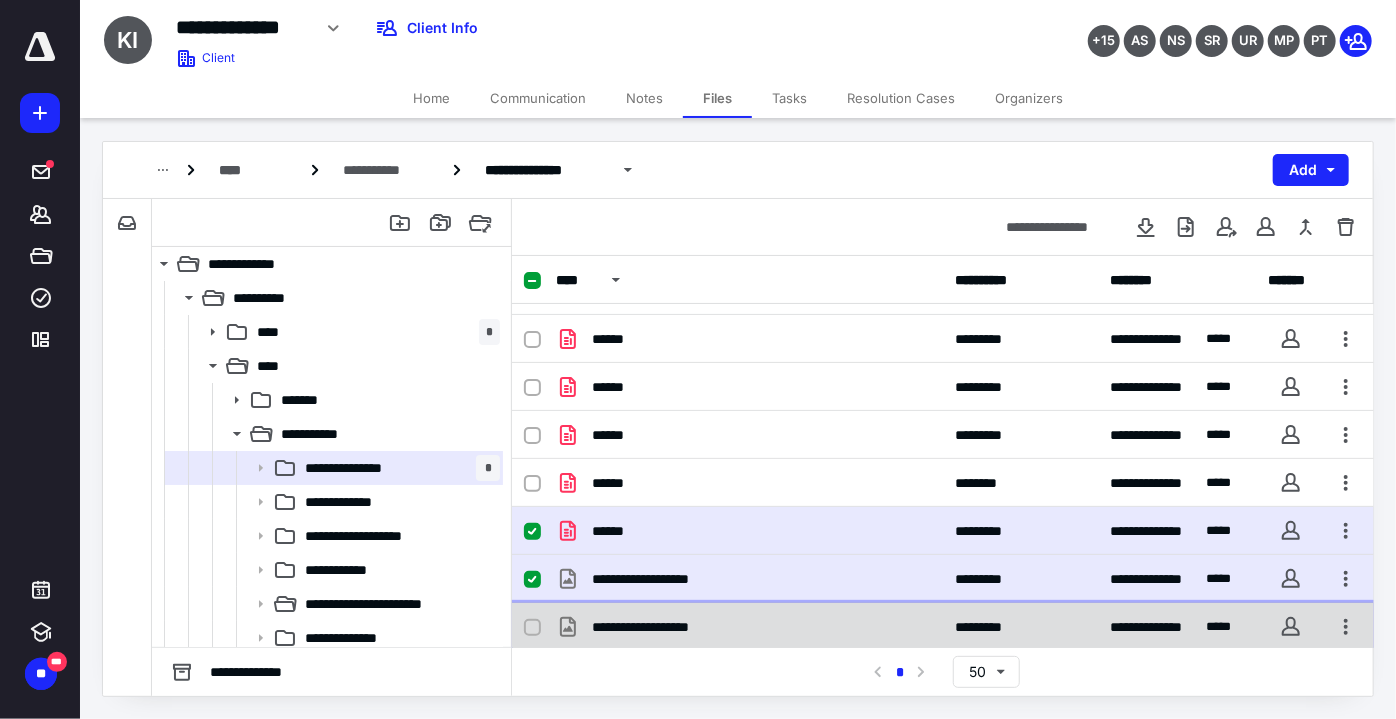click on "**********" at bounding box center [664, 627] 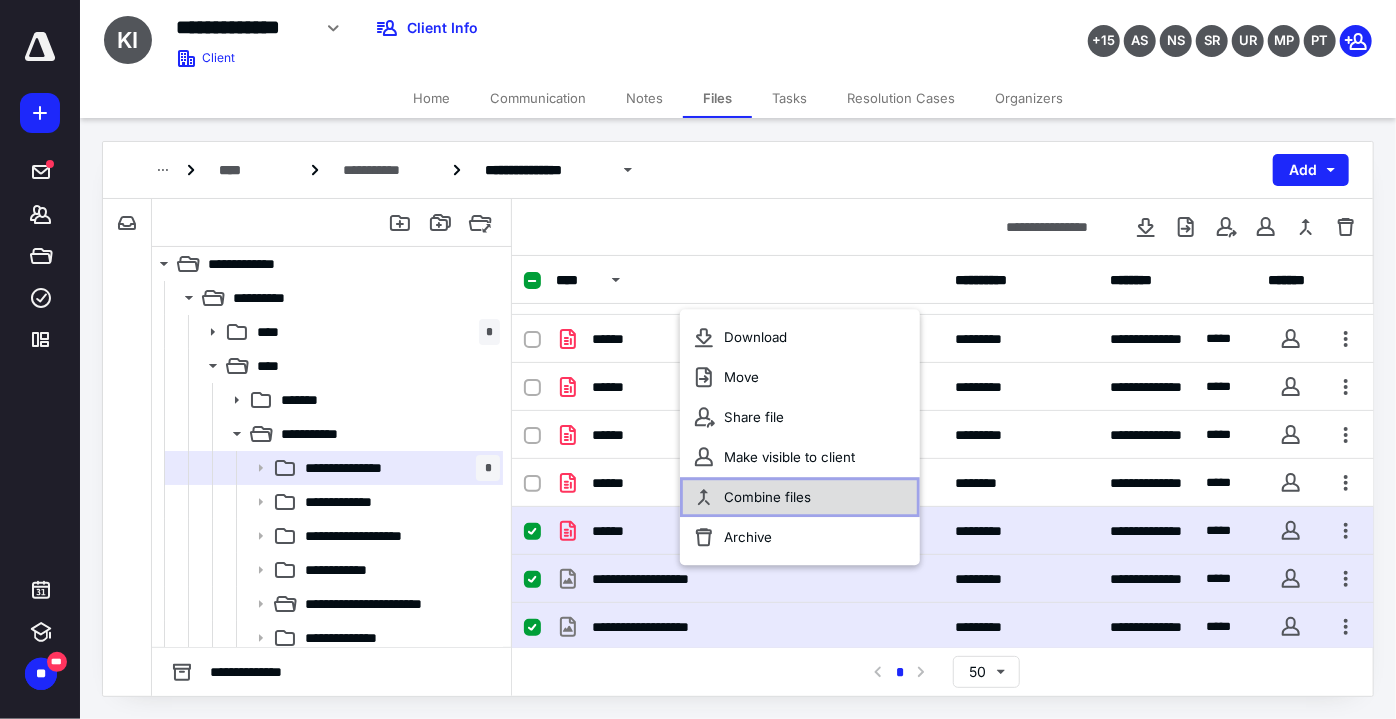 click on "Combine files" at bounding box center (767, 498) 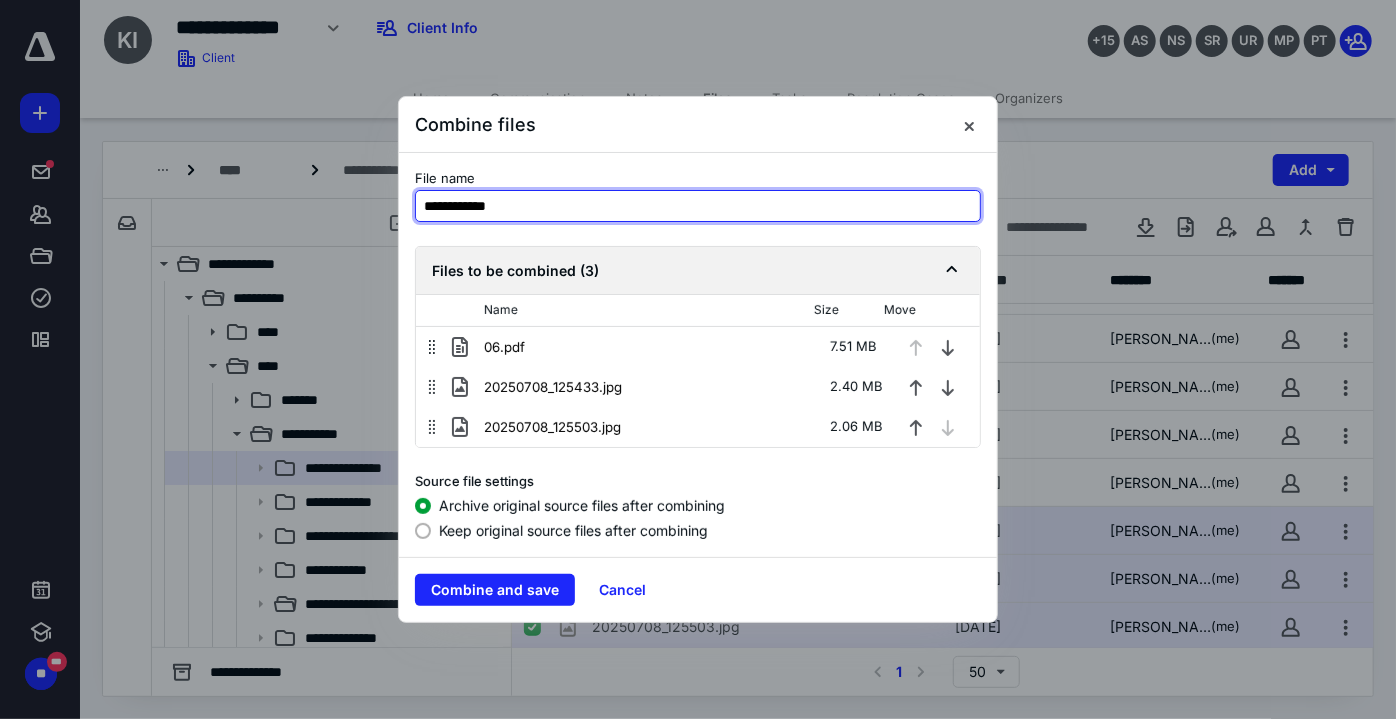 click on "**********" at bounding box center [698, 206] 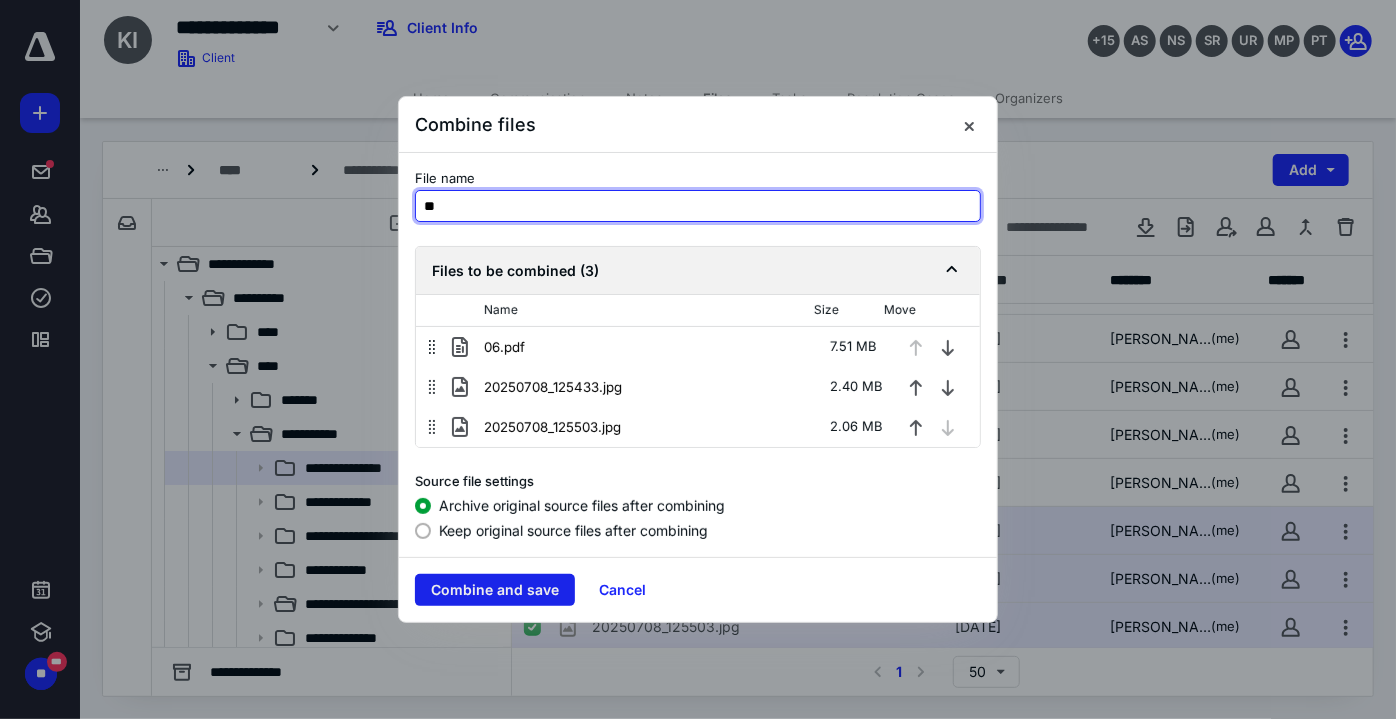 type on "**" 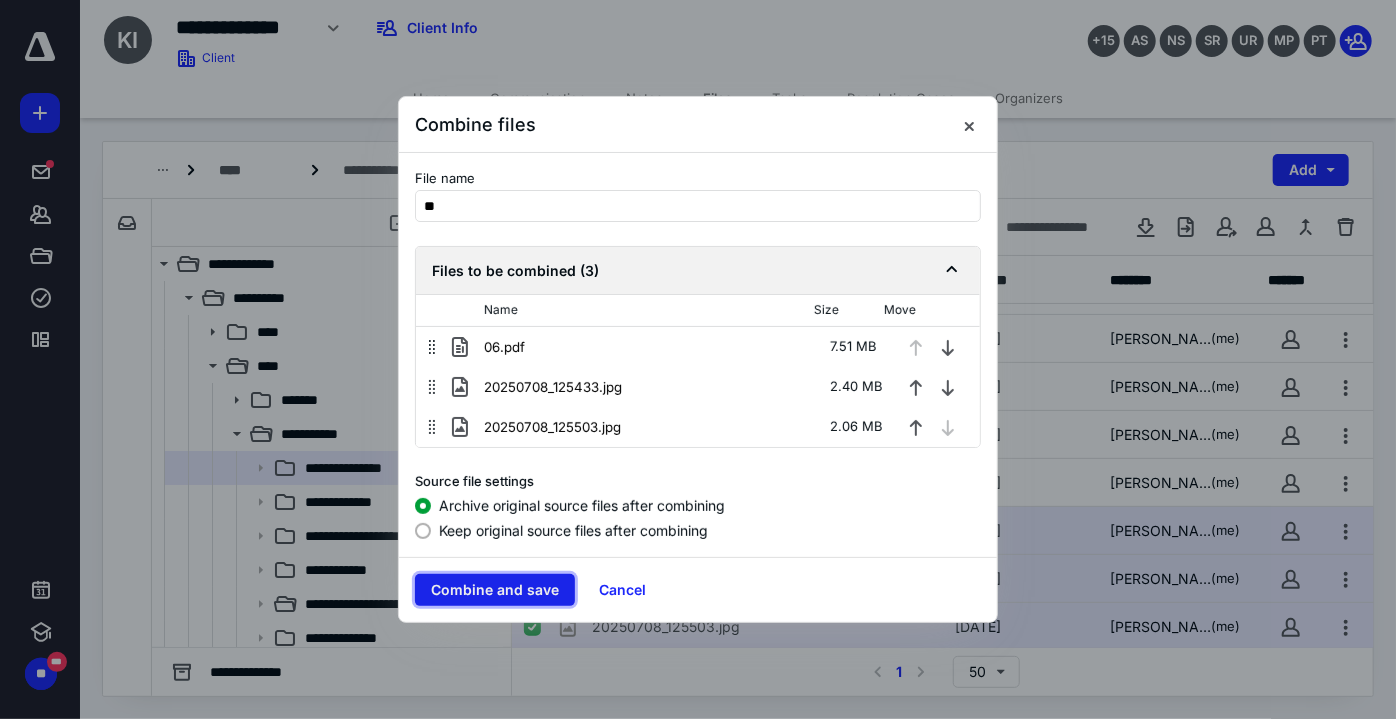 click on "Combine and save" at bounding box center [495, 590] 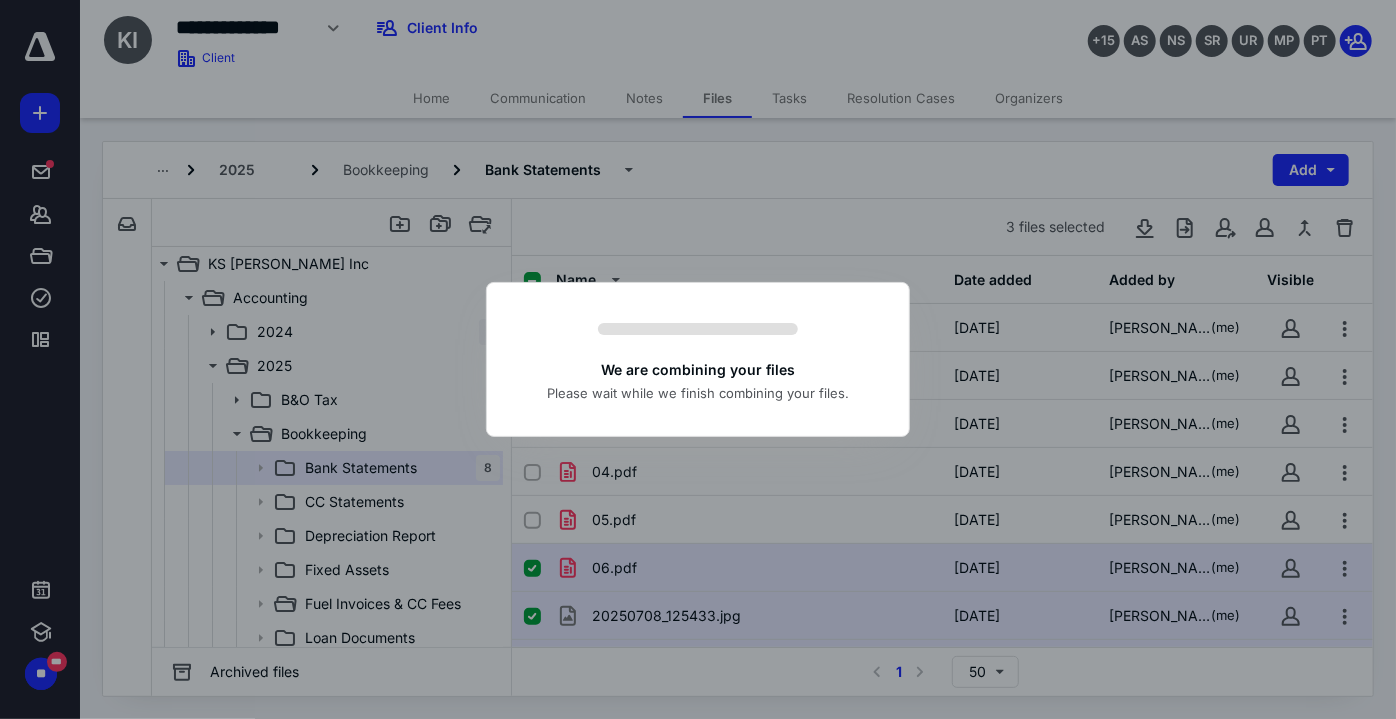 scroll, scrollTop: 37, scrollLeft: 0, axis: vertical 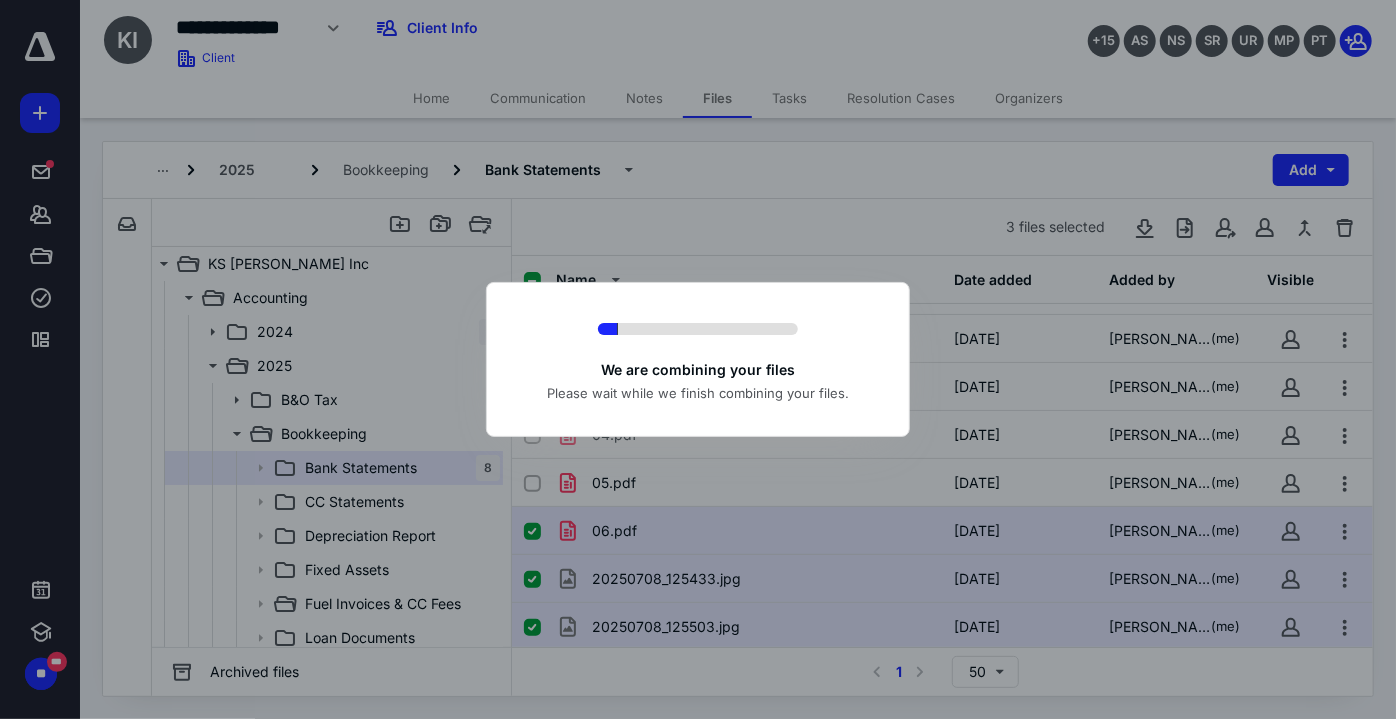 checkbox on "false" 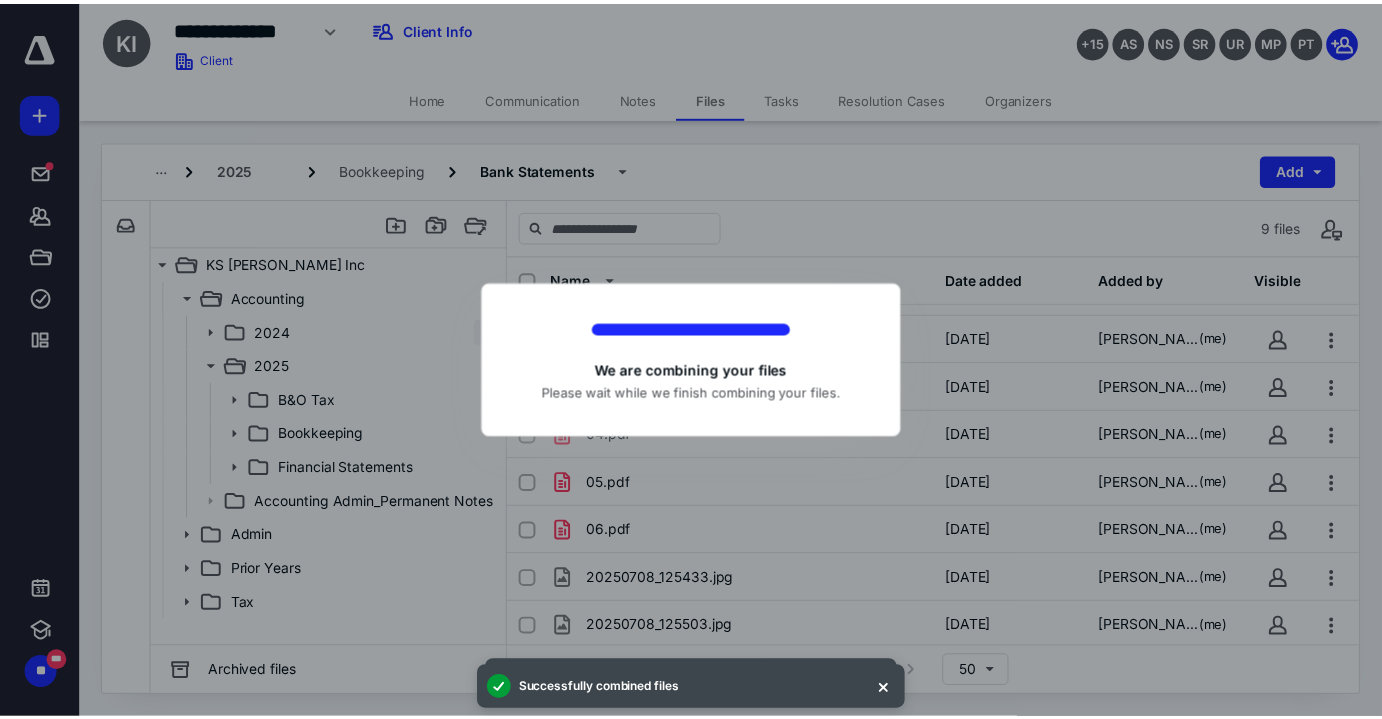 scroll, scrollTop: 0, scrollLeft: 0, axis: both 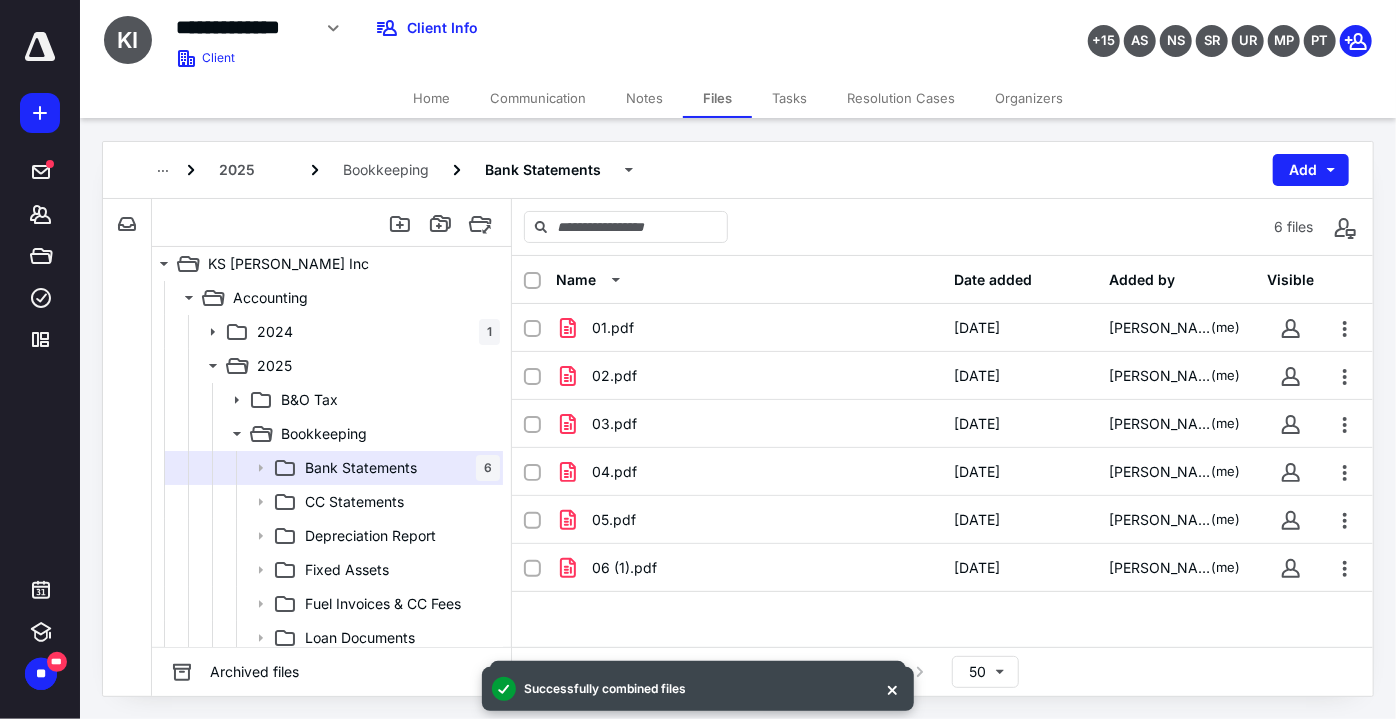 click on "Tasks" at bounding box center [789, 98] 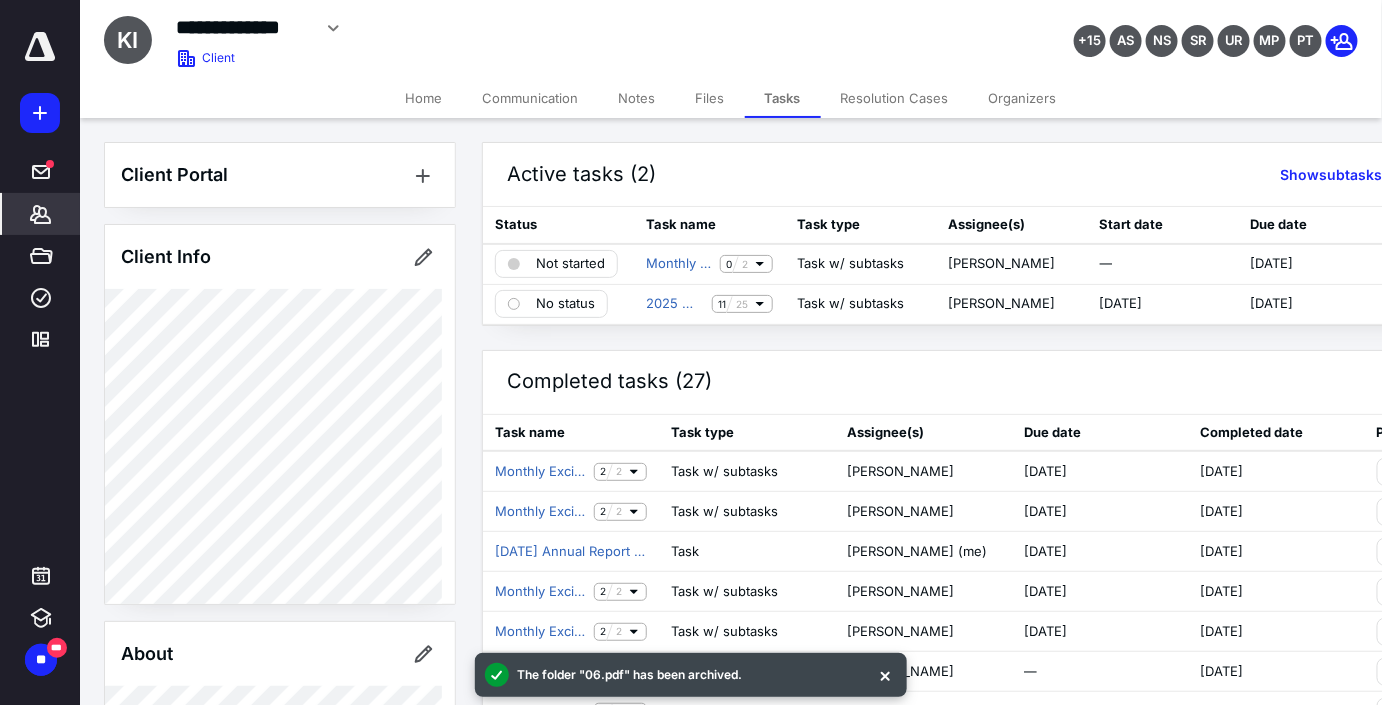 click on "*******" at bounding box center [41, 214] 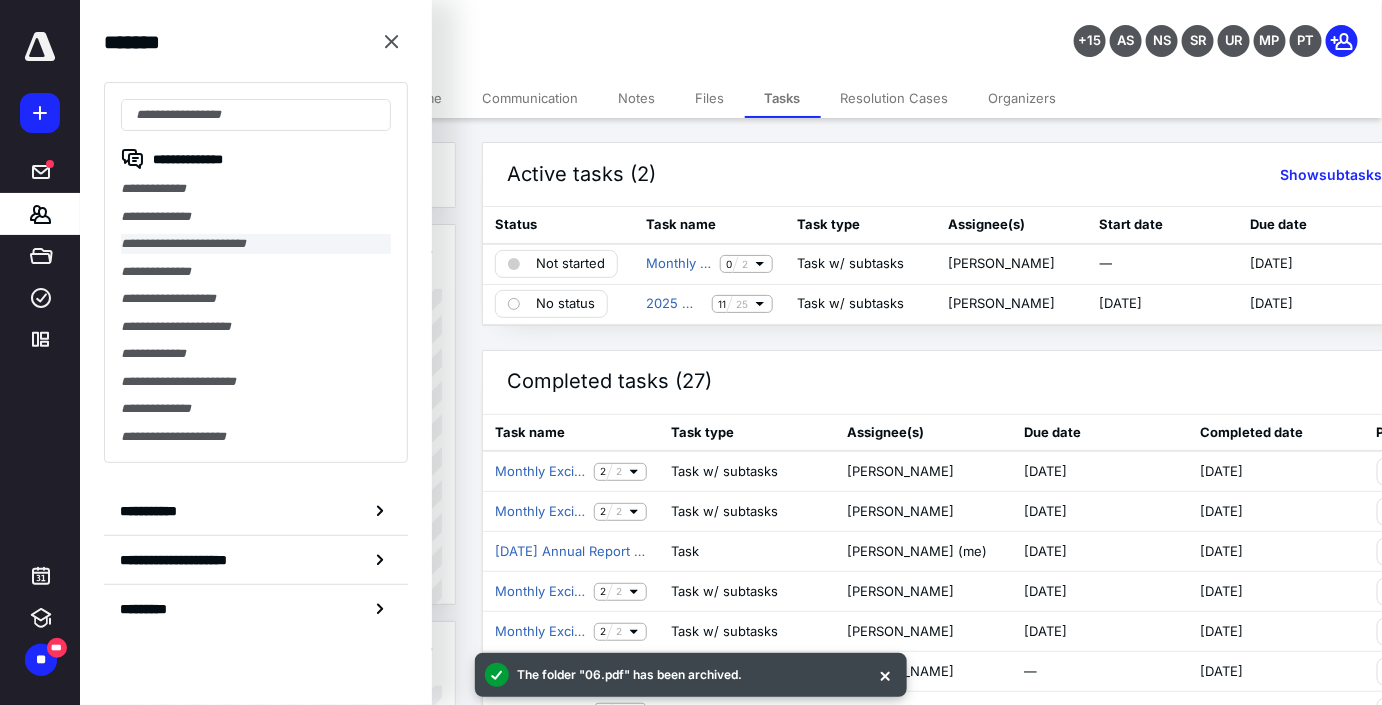 click on "**********" at bounding box center [256, 244] 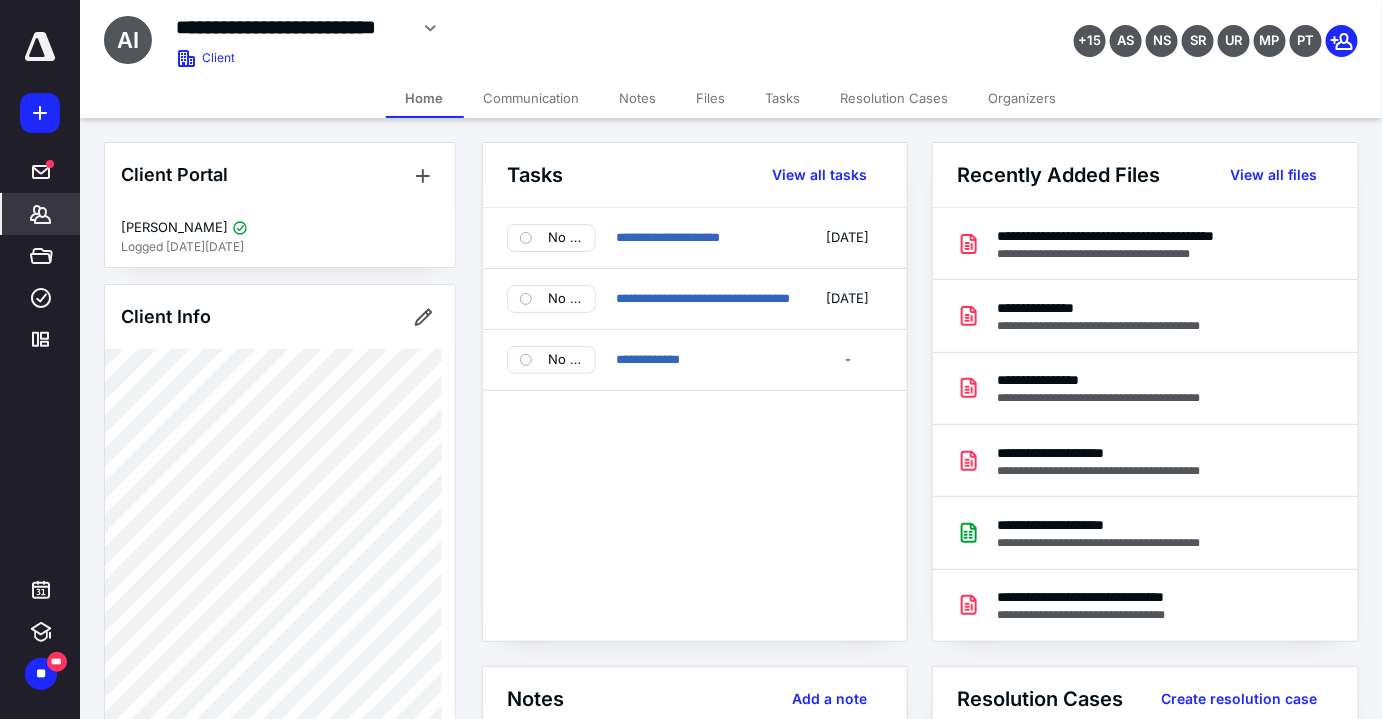 click on "*******" at bounding box center [41, 214] 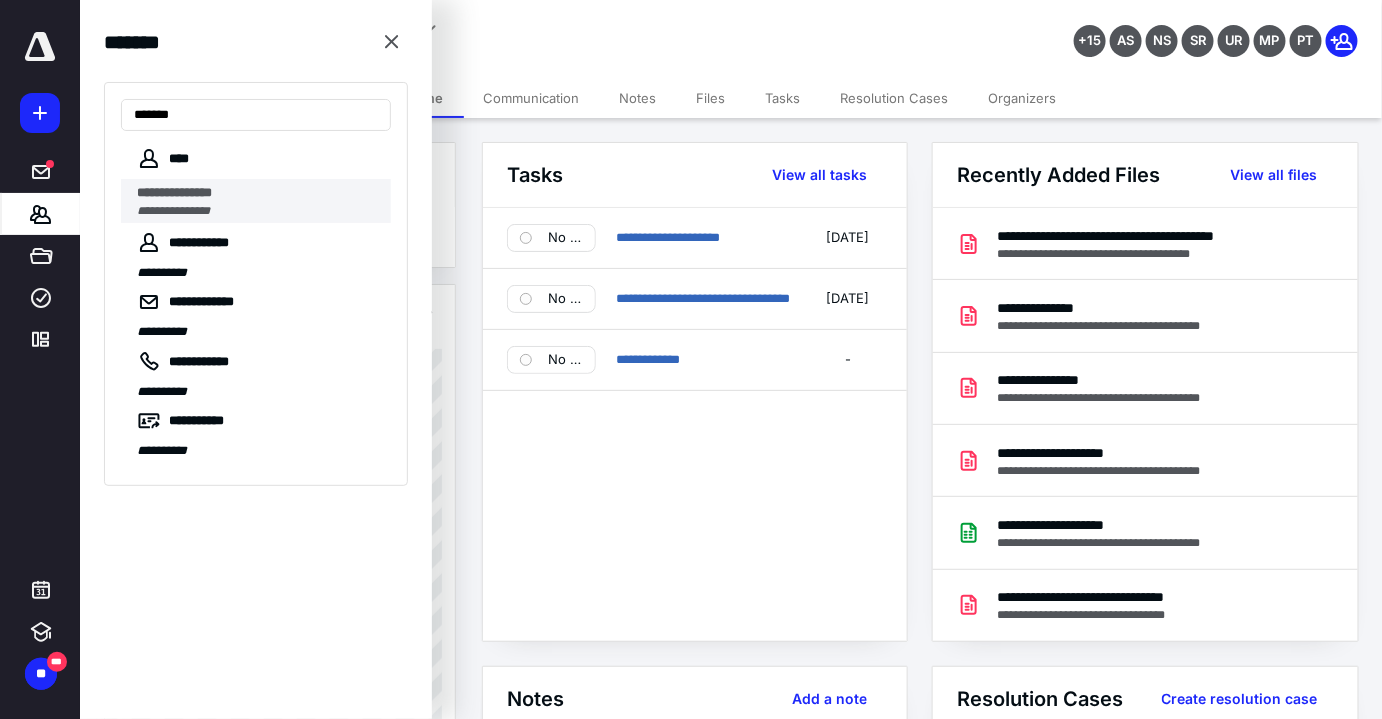 type on "*******" 